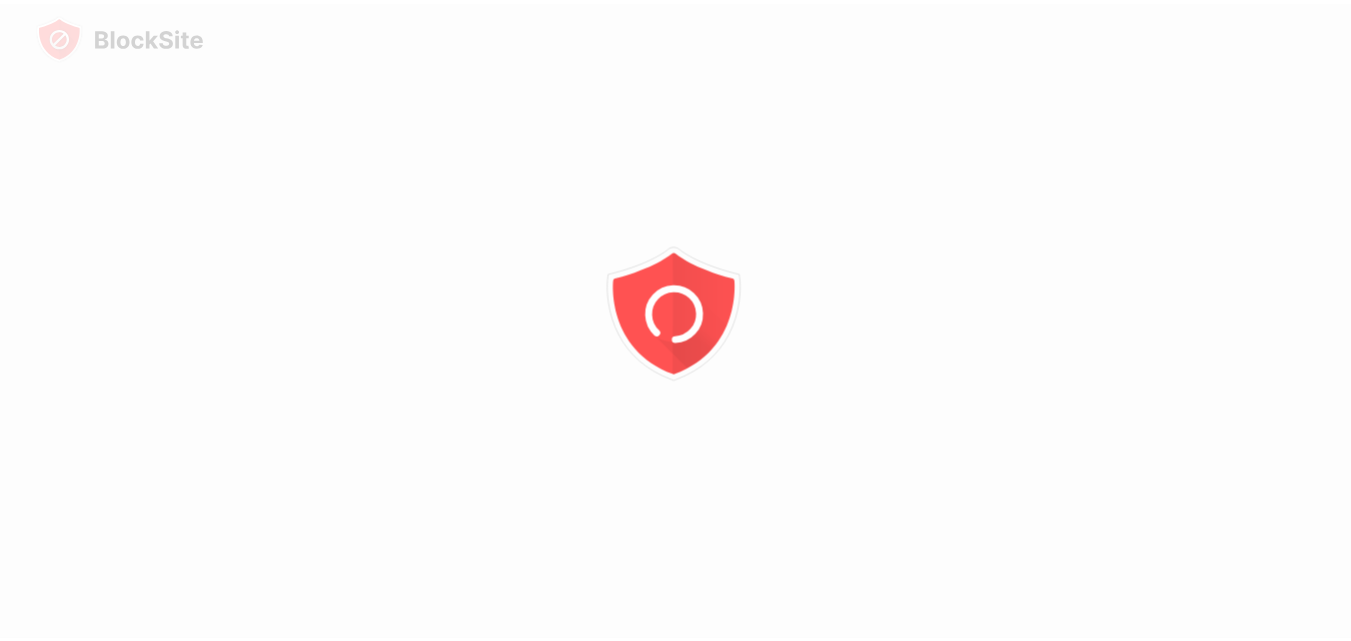 scroll, scrollTop: 0, scrollLeft: 0, axis: both 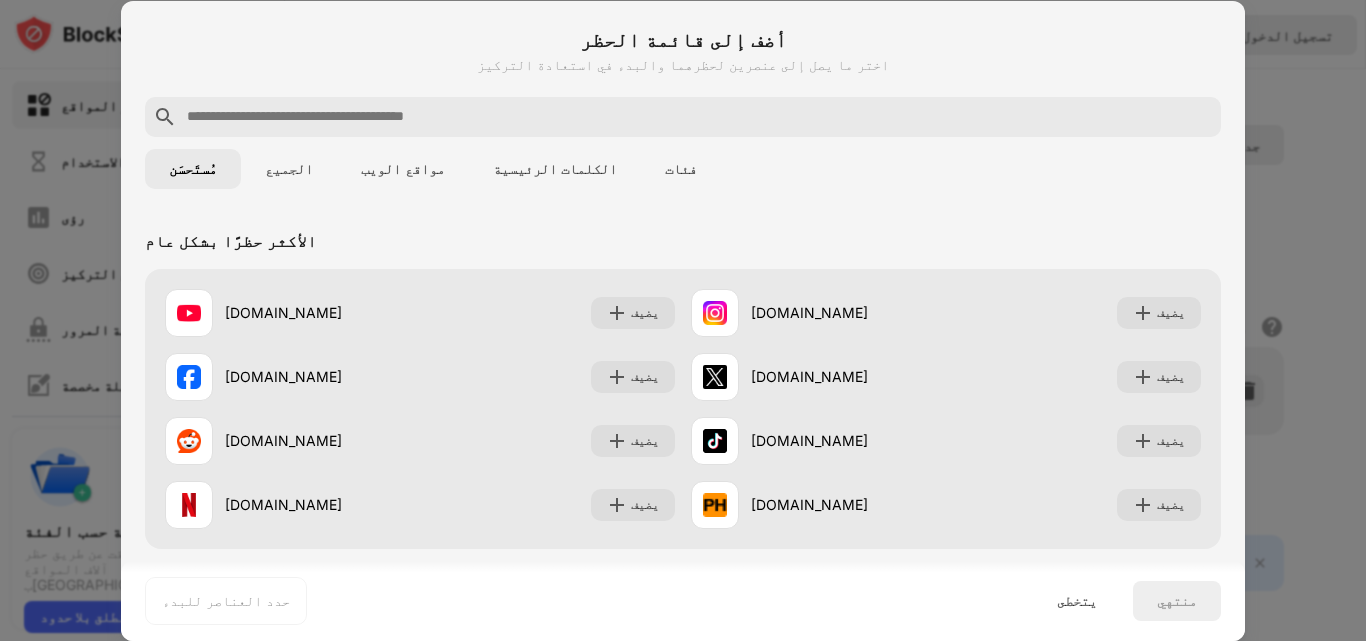 click on "أضف إلى قائمة الحظر اختر ما يصل إلى عنصرين لحظرهما والبدء في استعادة التركيز مُستَحسَن الجميع مواقع الويب الكلمات الرئيسية فئات الأكثر حظرًا بشكل عام youtube.com يضيف instagram.com يضيف facebook.com يضيف x.com يضيف reddit.com يضيف tiktok.com يضيف netflix.com يضيف pornhub.com يضيف وسائل التواصل الاجتماعي والخوف من تفويت الفرصة facebook.com يضيف واتساب.كوم يضيف instagram.com يضيف x.com يضيف reddit.com يضيف لينكدإن.كوم يضيف pinterest.com يضيف vk.com يضيف محتوى للبالغين pornhub.com يضيف xvideos.com يضيف xhamster.com يضيف chaturbate.com يضيف stripchat.com يضيف eporner.com يضيف dmm.co.jp يضيف xnxx.com يضيف الأخبار والقيل والقال ياهو.كوم يضيف nytimes.com يضيف msn.com يضيف cnn.com يضيف" at bounding box center [683, 1369] 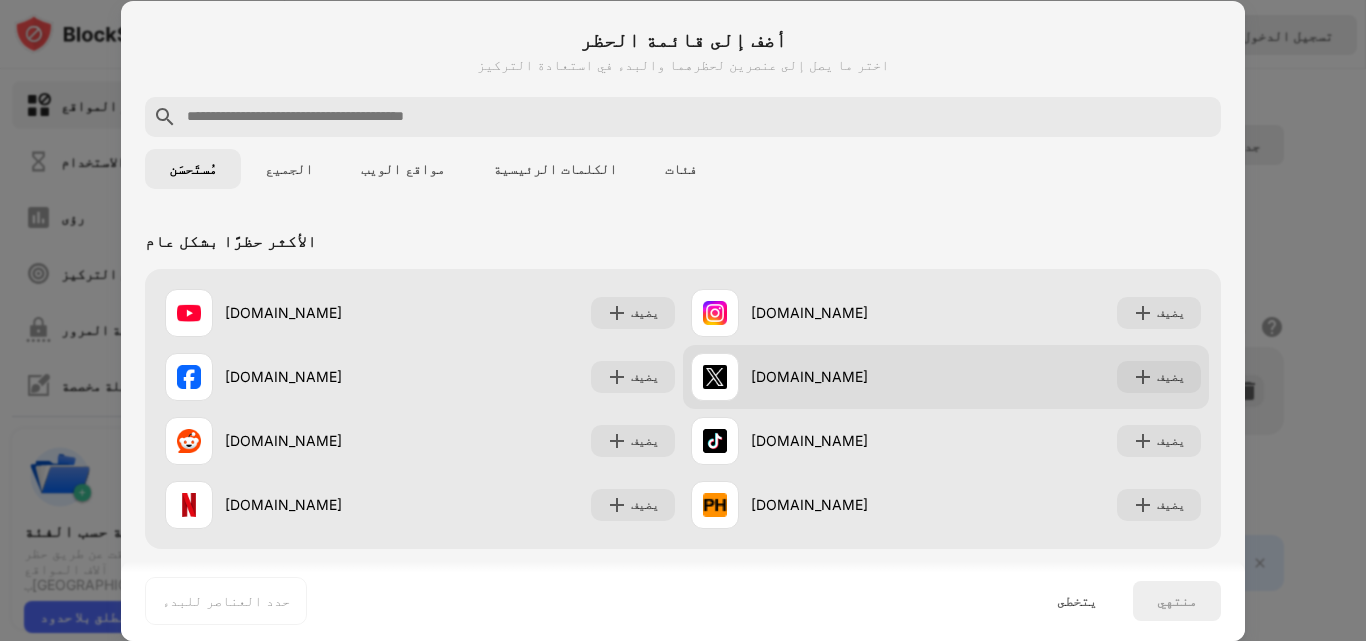 scroll, scrollTop: 200, scrollLeft: 0, axis: vertical 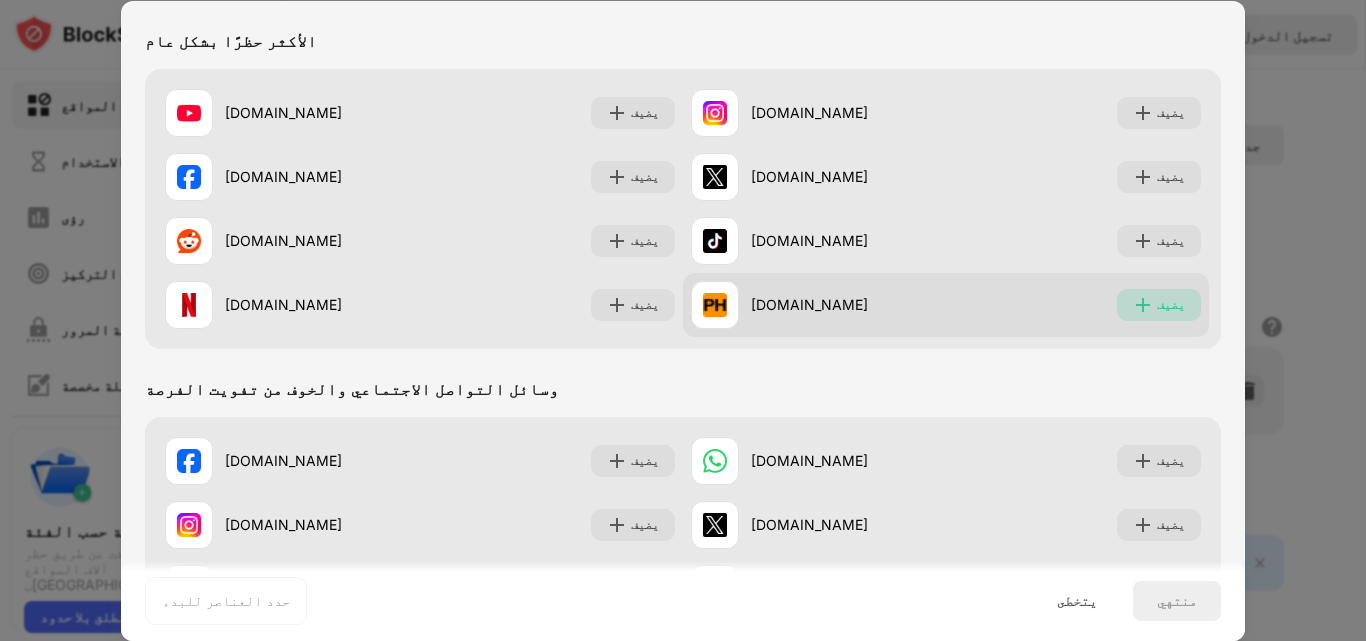 click on "يضيف" at bounding box center [1171, 305] 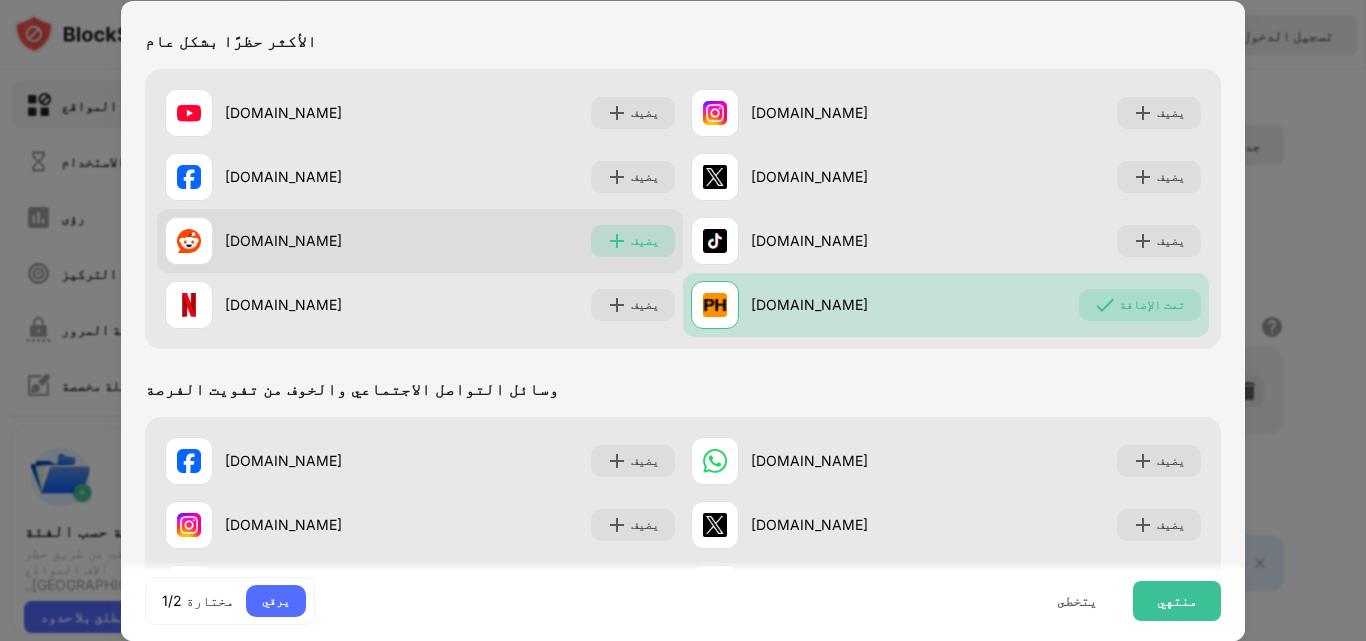 click on "يضيف" at bounding box center (633, 241) 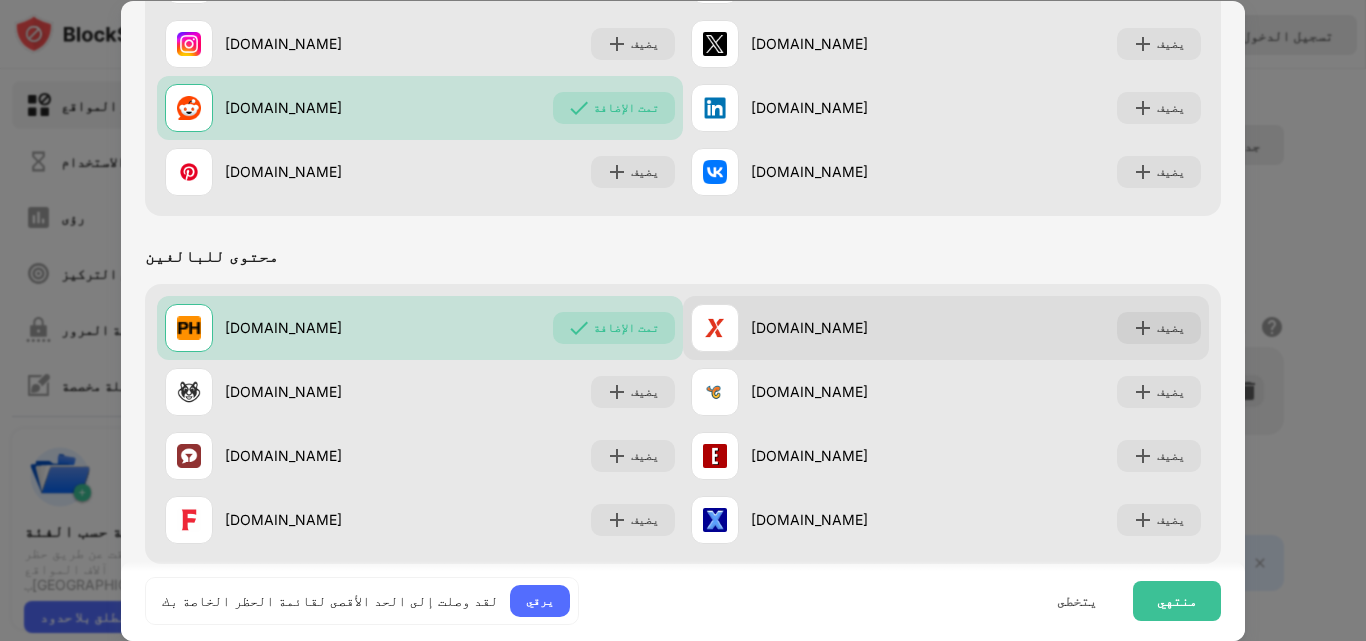 scroll, scrollTop: 700, scrollLeft: 0, axis: vertical 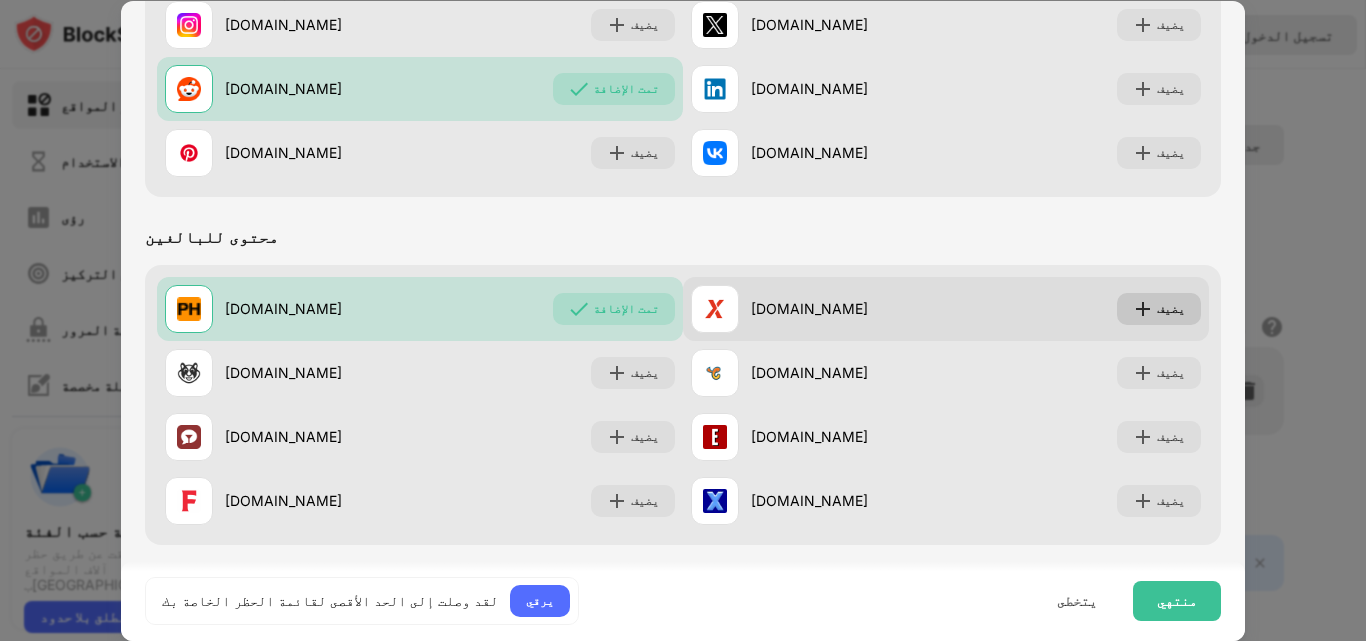 click on "يضيف" at bounding box center [1171, 308] 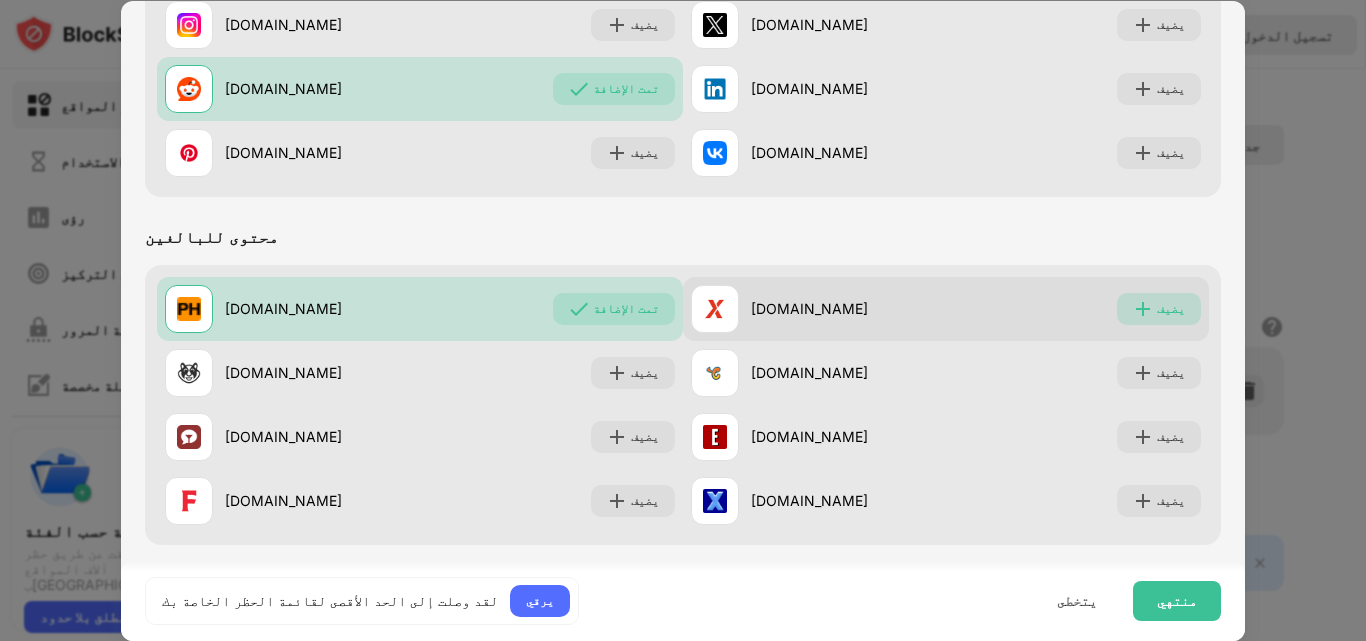 click on "يضيف" at bounding box center (1171, 308) 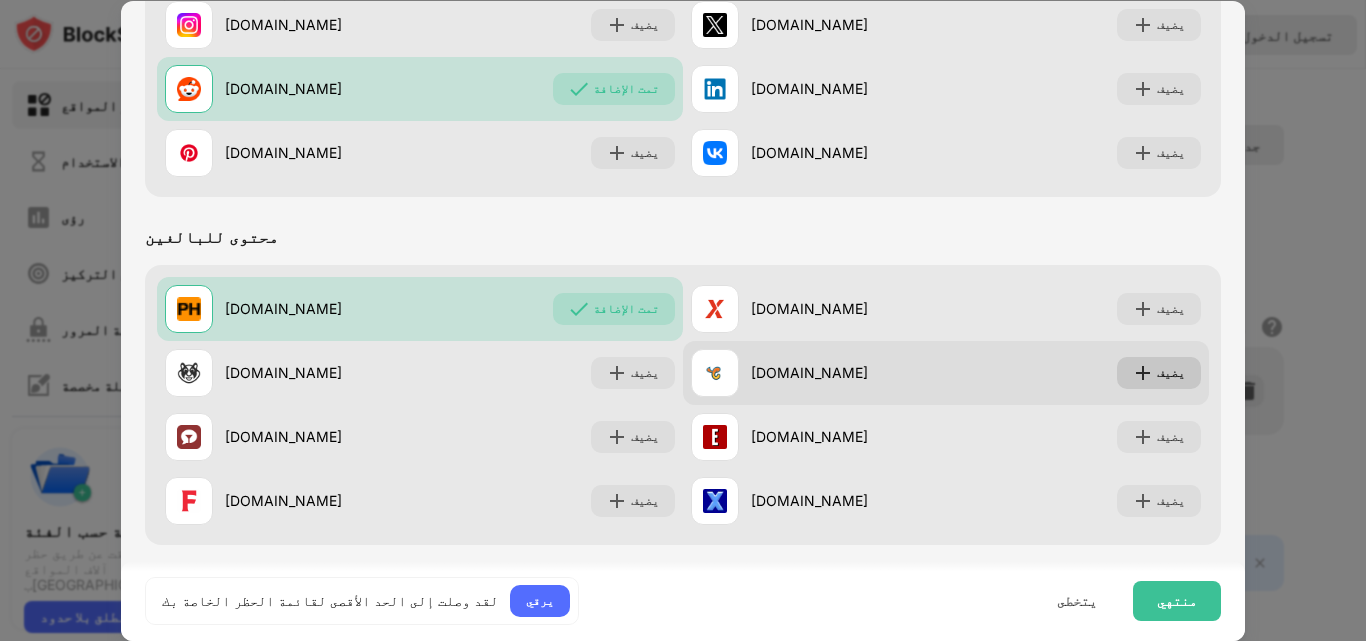 click on "يضيف" at bounding box center [1171, 372] 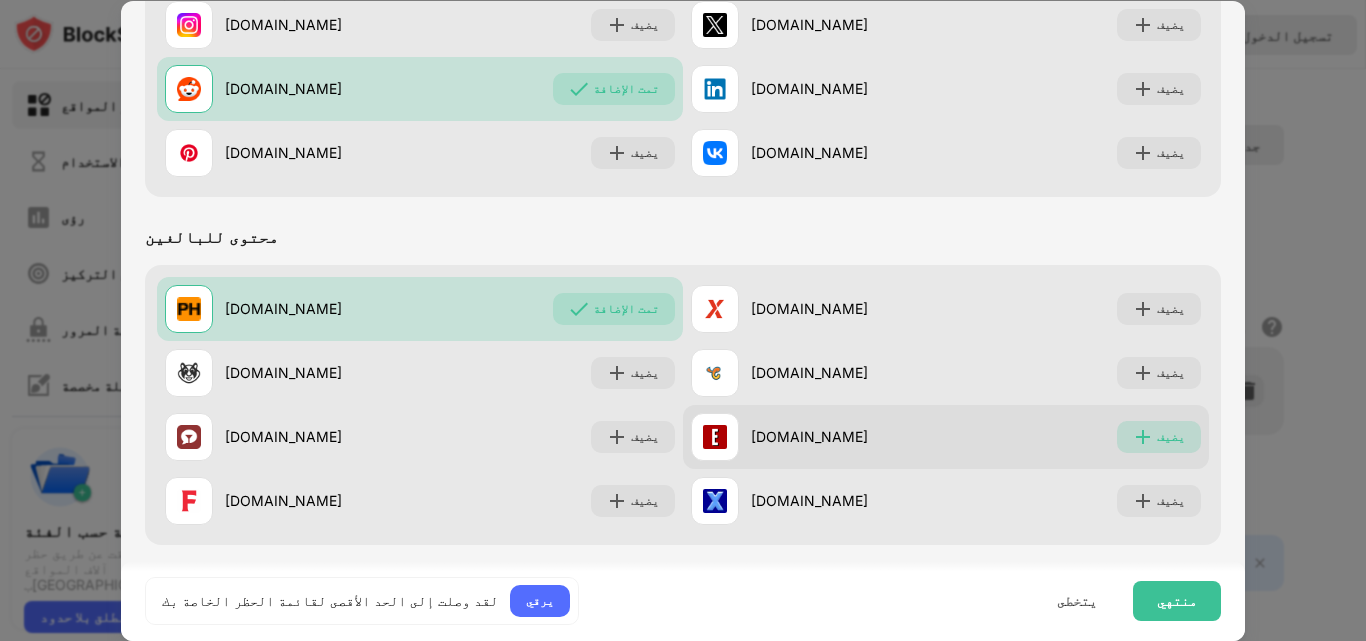 click on "يضيف" at bounding box center [1171, 436] 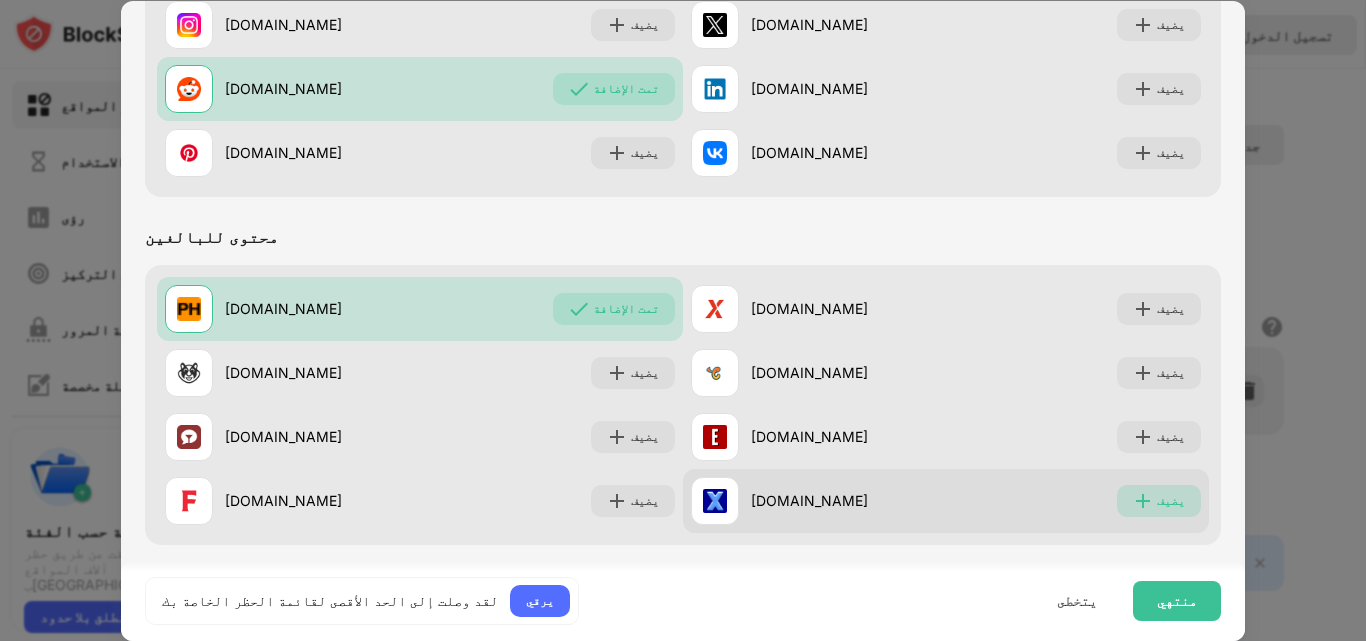click on "يضيف" at bounding box center [1159, 501] 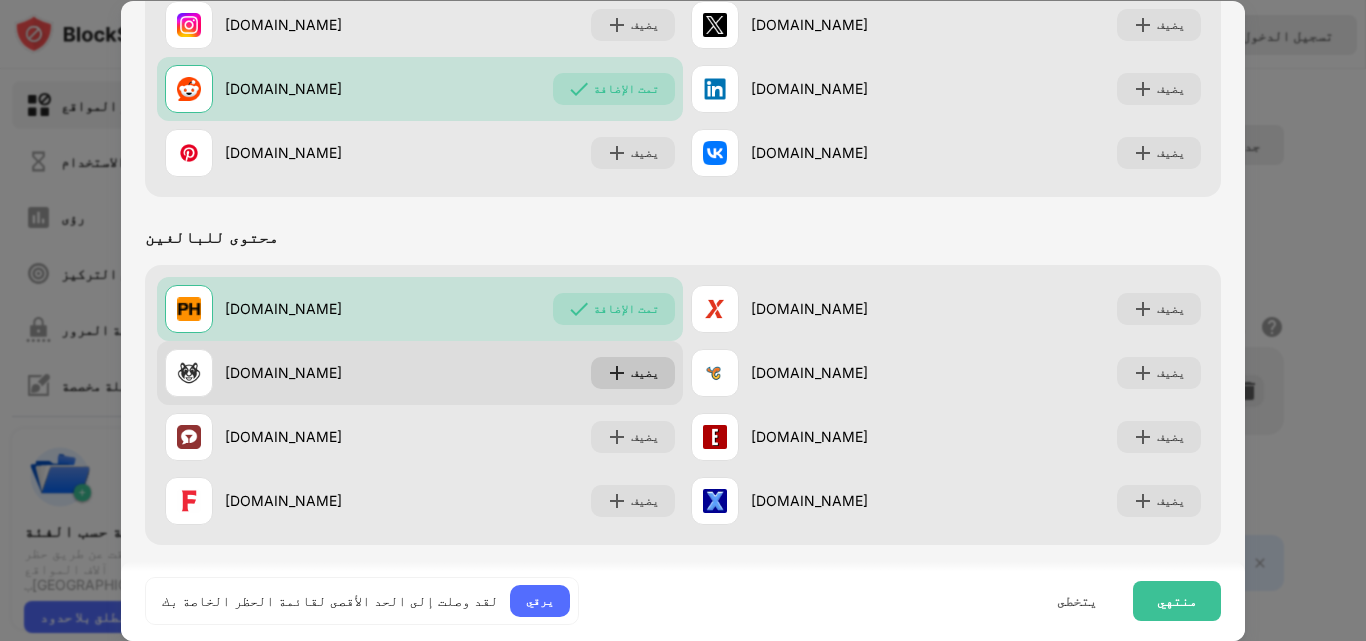 click on "يضيف" at bounding box center (633, 373) 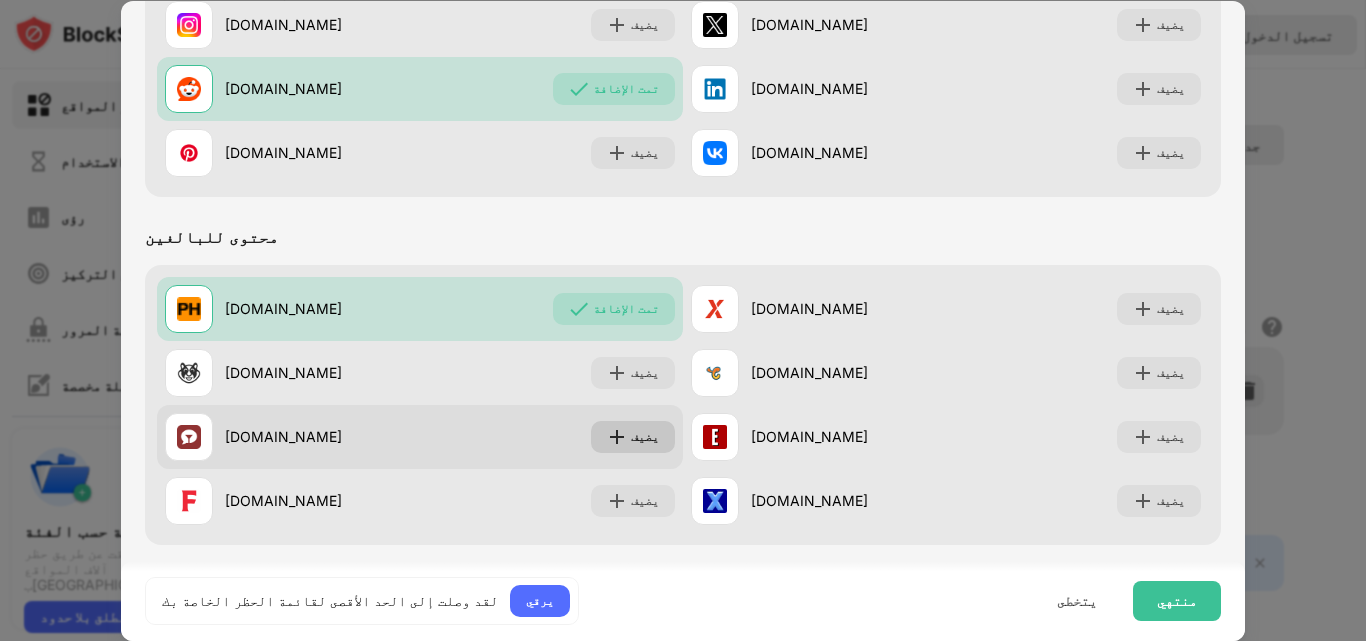 click on "يضيف" at bounding box center (633, 437) 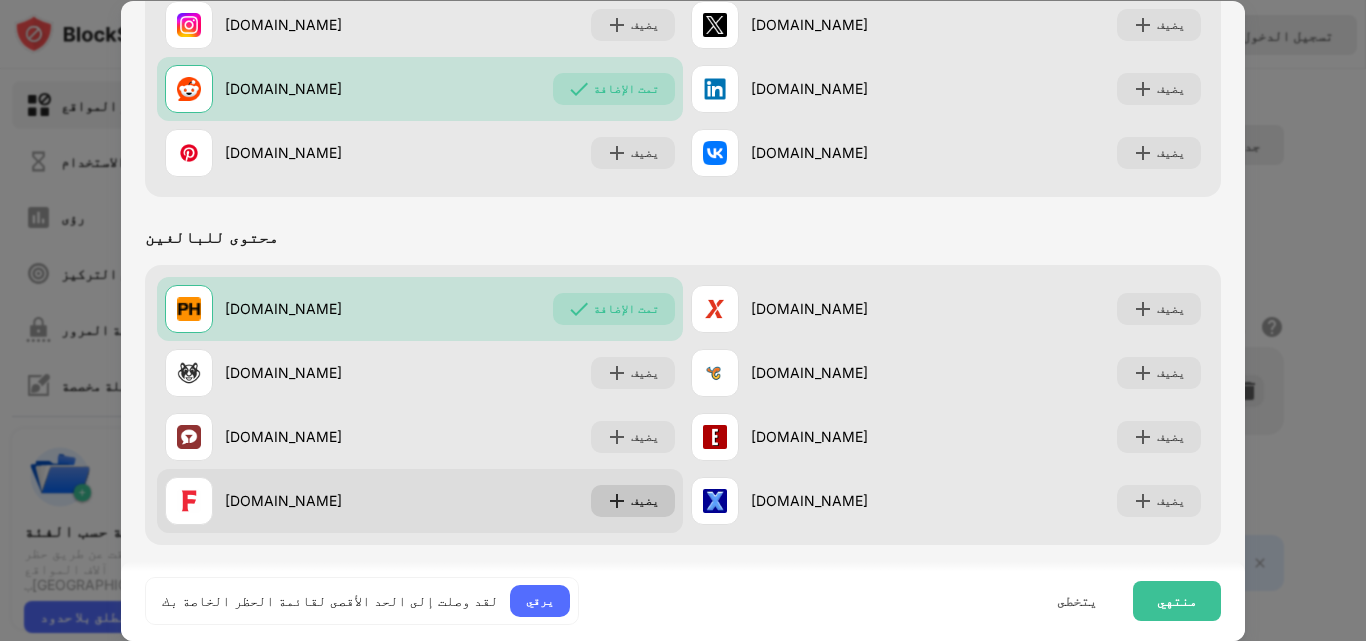 click on "يضيف" at bounding box center (645, 500) 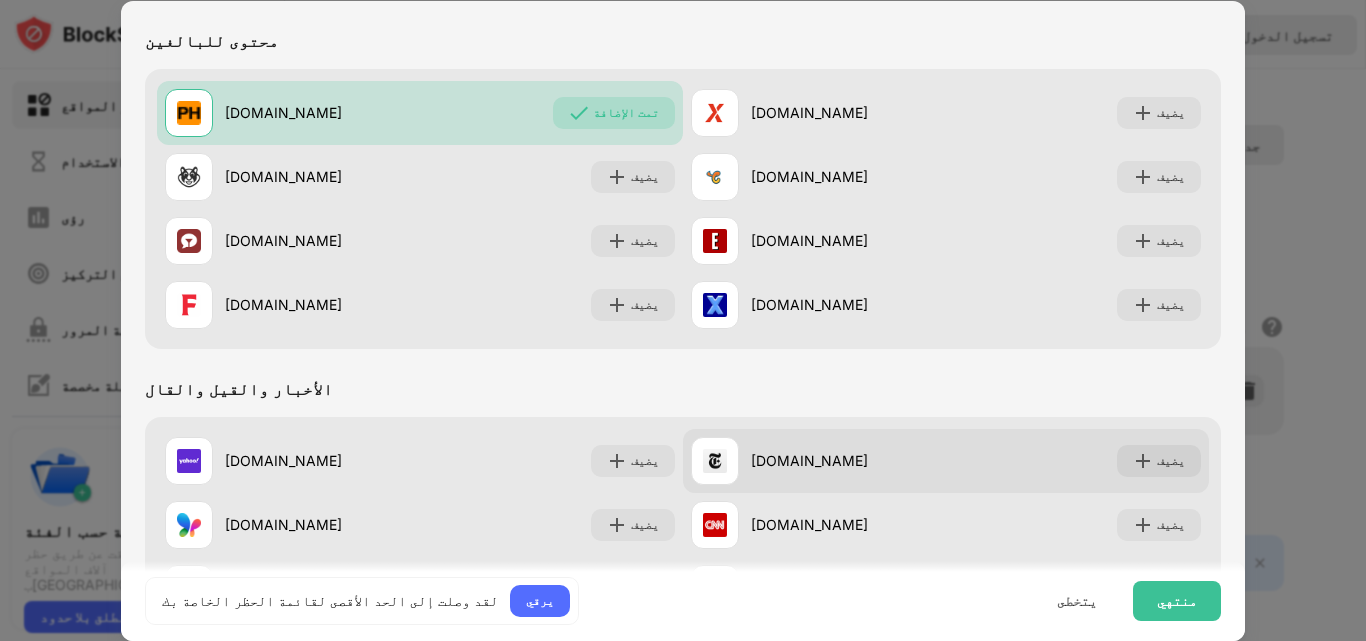 scroll, scrollTop: 900, scrollLeft: 0, axis: vertical 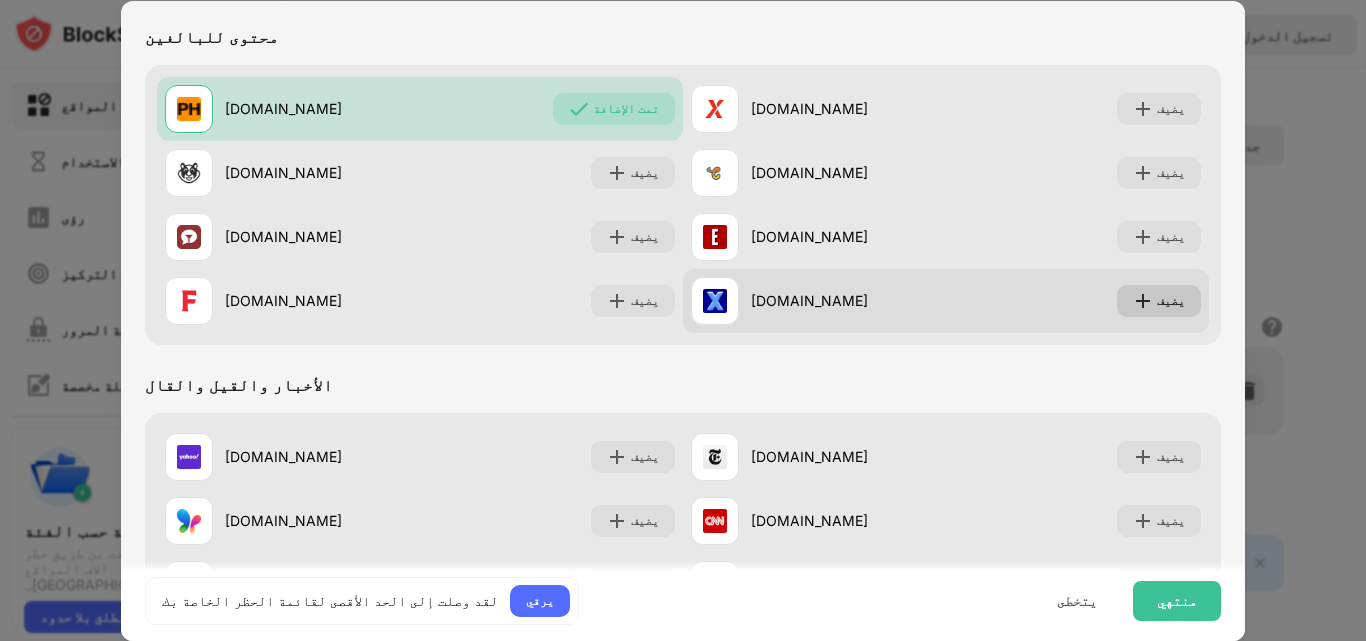 click on "يضيف" at bounding box center (1159, 301) 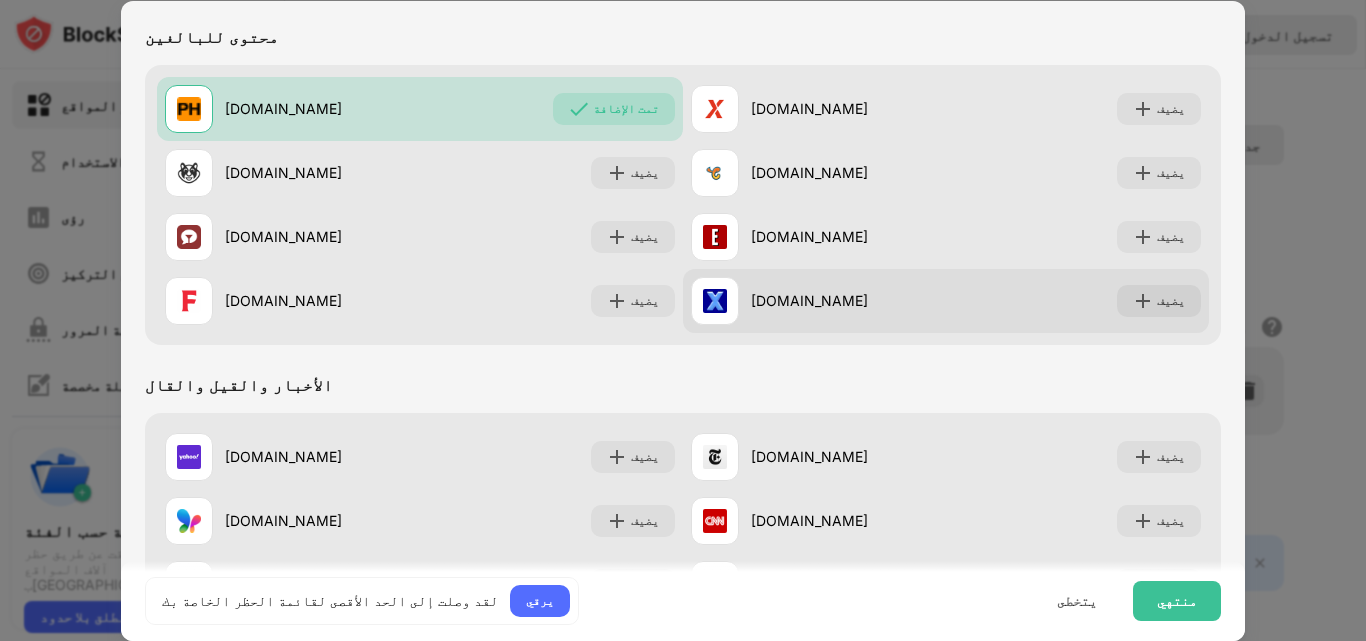click on "يضيف" at bounding box center [1159, 301] 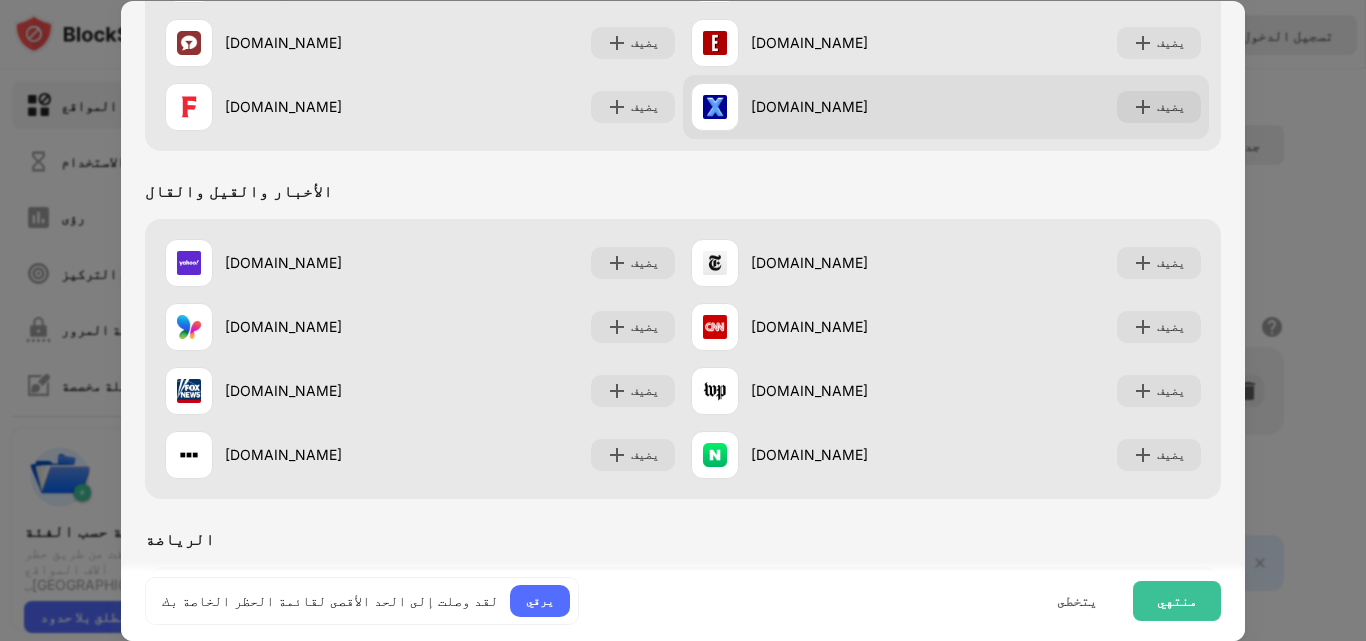 scroll, scrollTop: 1100, scrollLeft: 0, axis: vertical 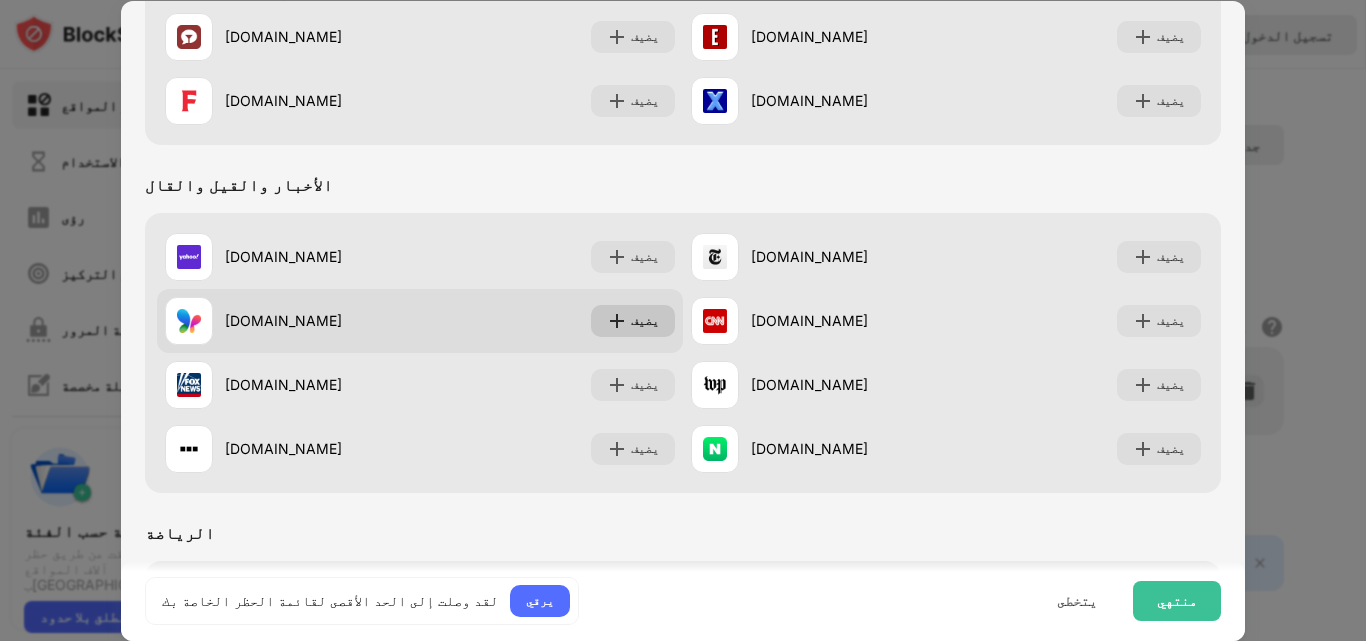 click on "يضيف" at bounding box center [633, 321] 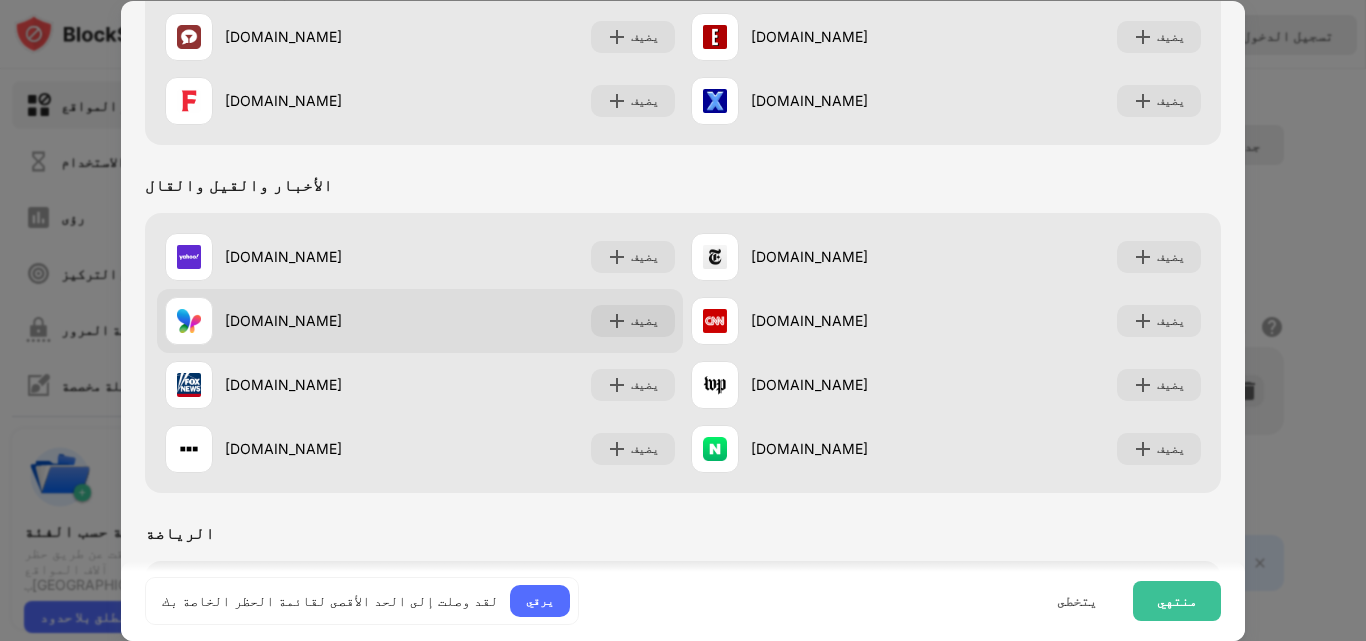 click at bounding box center (617, 321) 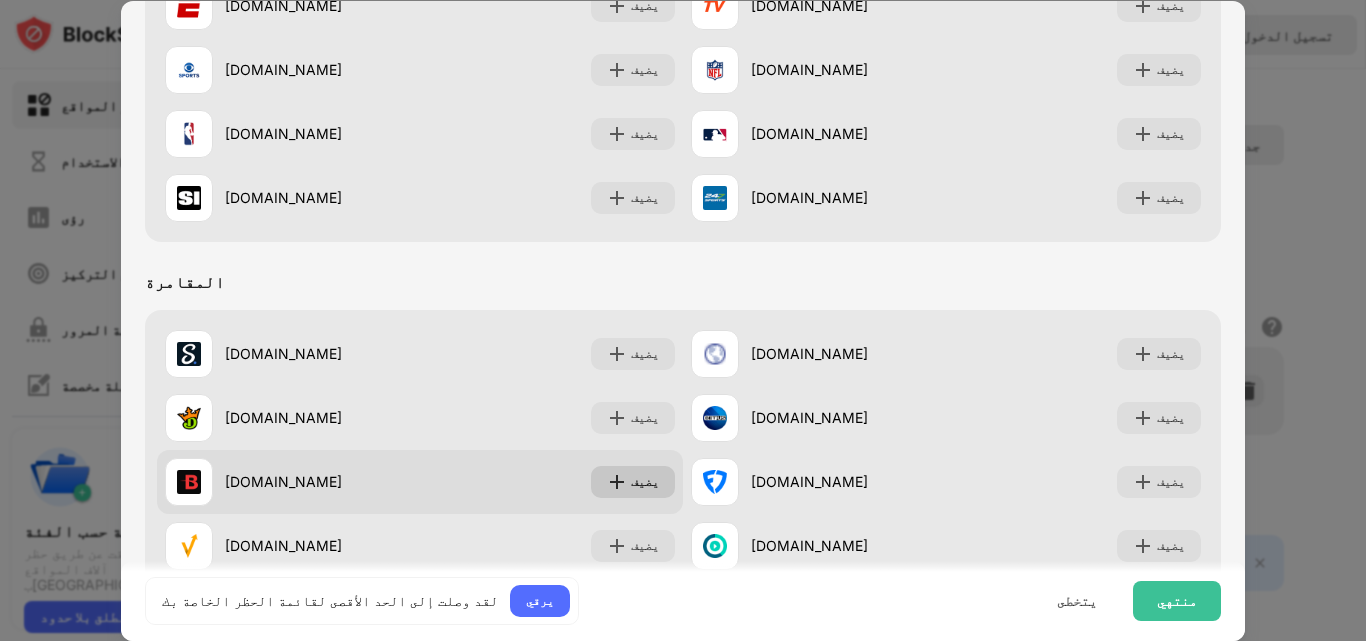 scroll, scrollTop: 2000, scrollLeft: 0, axis: vertical 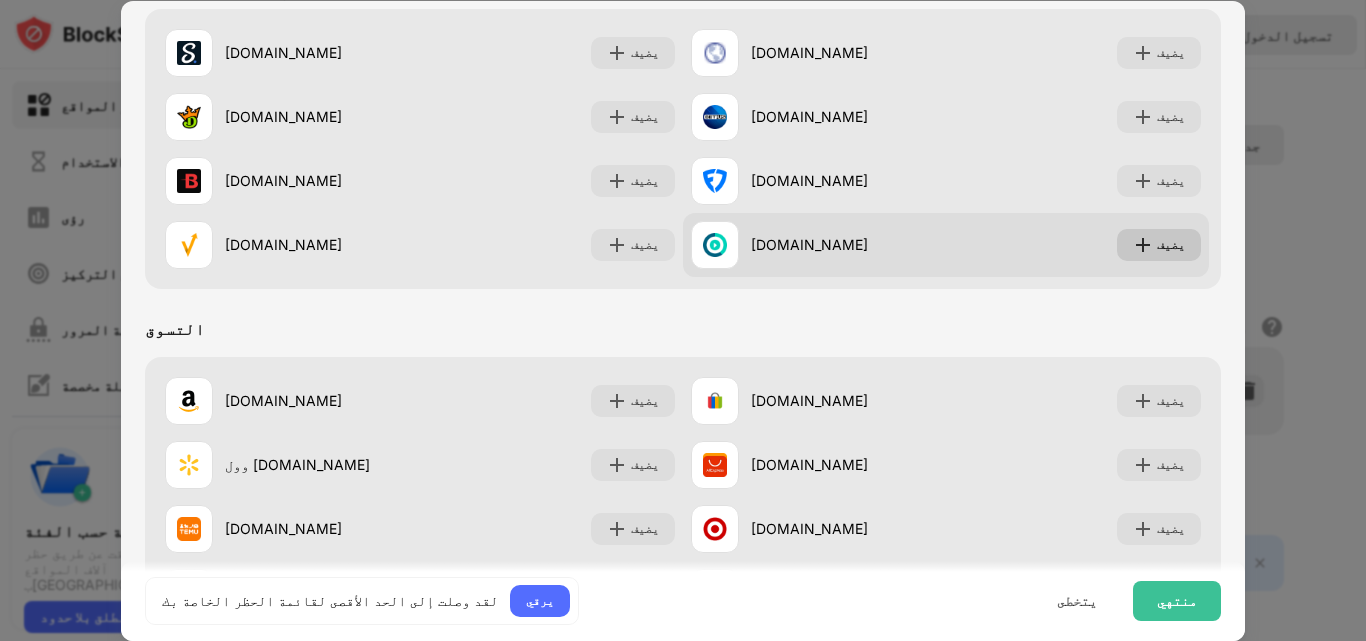 click on "crackstreams.cx يضيف" at bounding box center (946, 245) 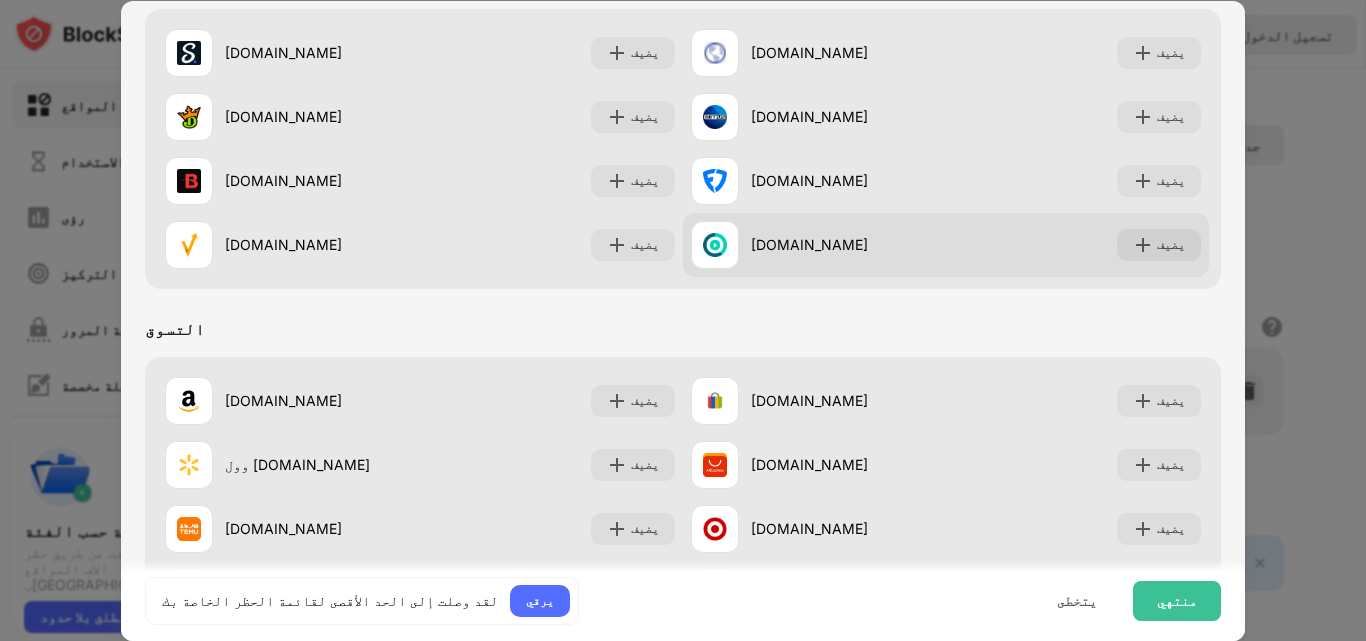 click on "يضيف" at bounding box center [1159, 245] 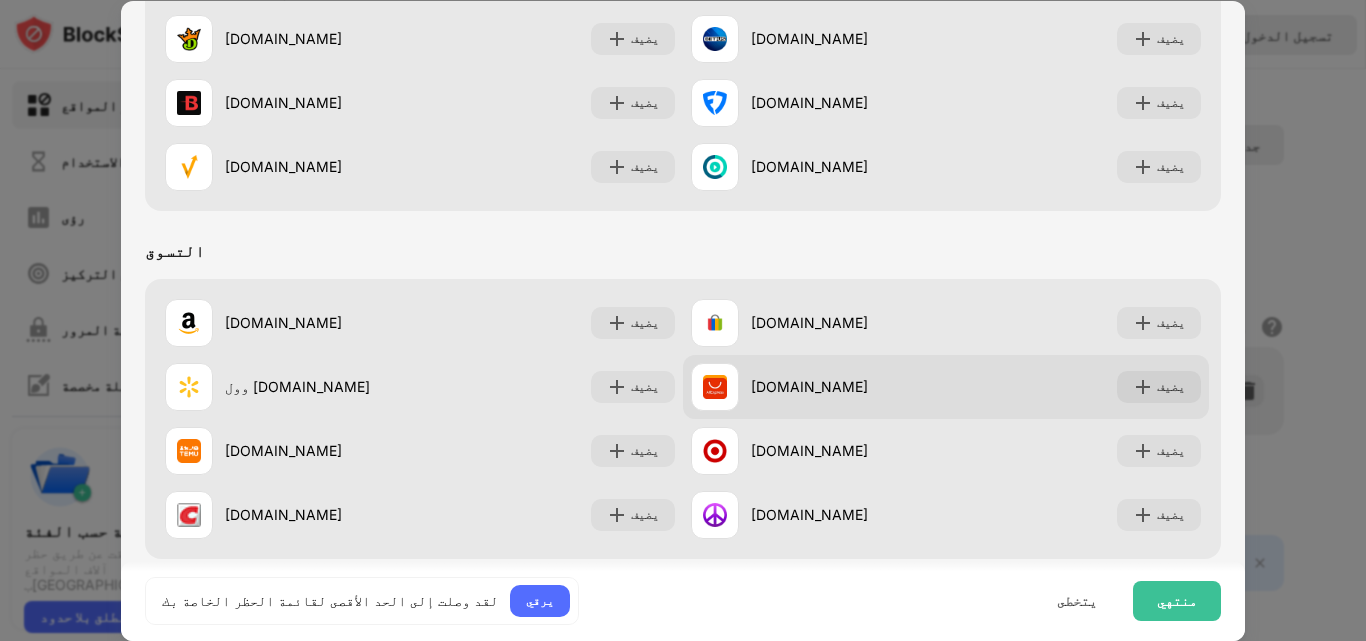 scroll, scrollTop: 2096, scrollLeft: 0, axis: vertical 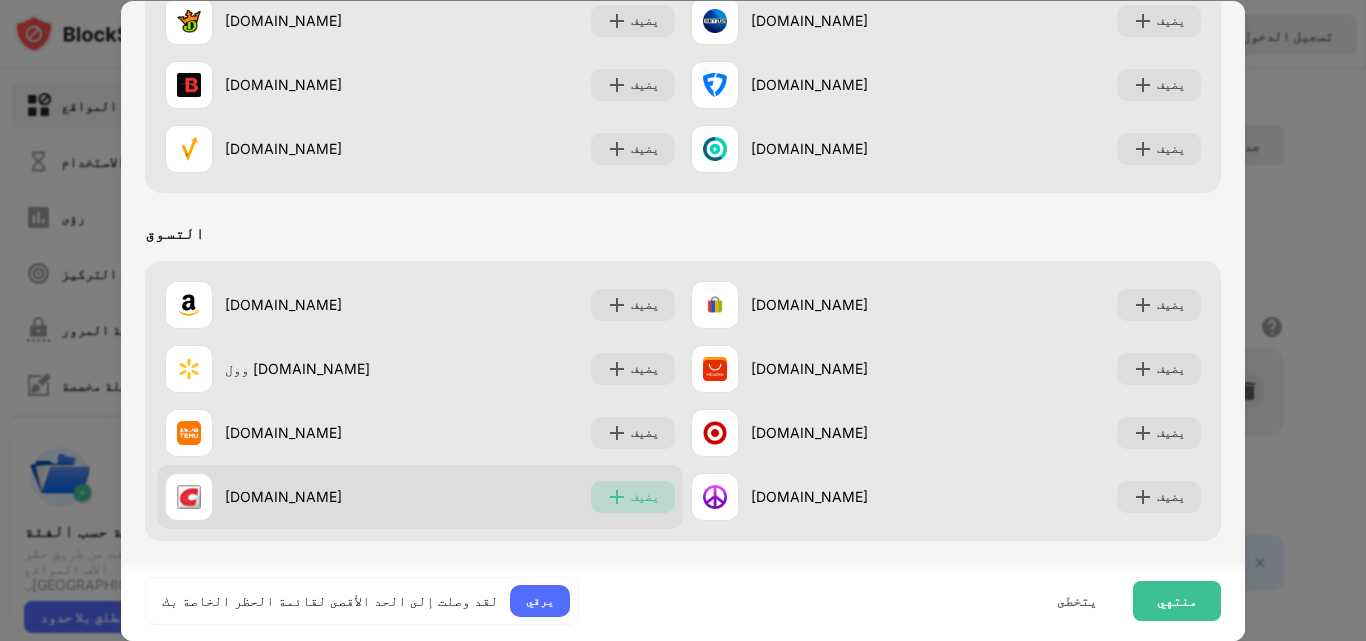 click on "يضيف" at bounding box center (645, 496) 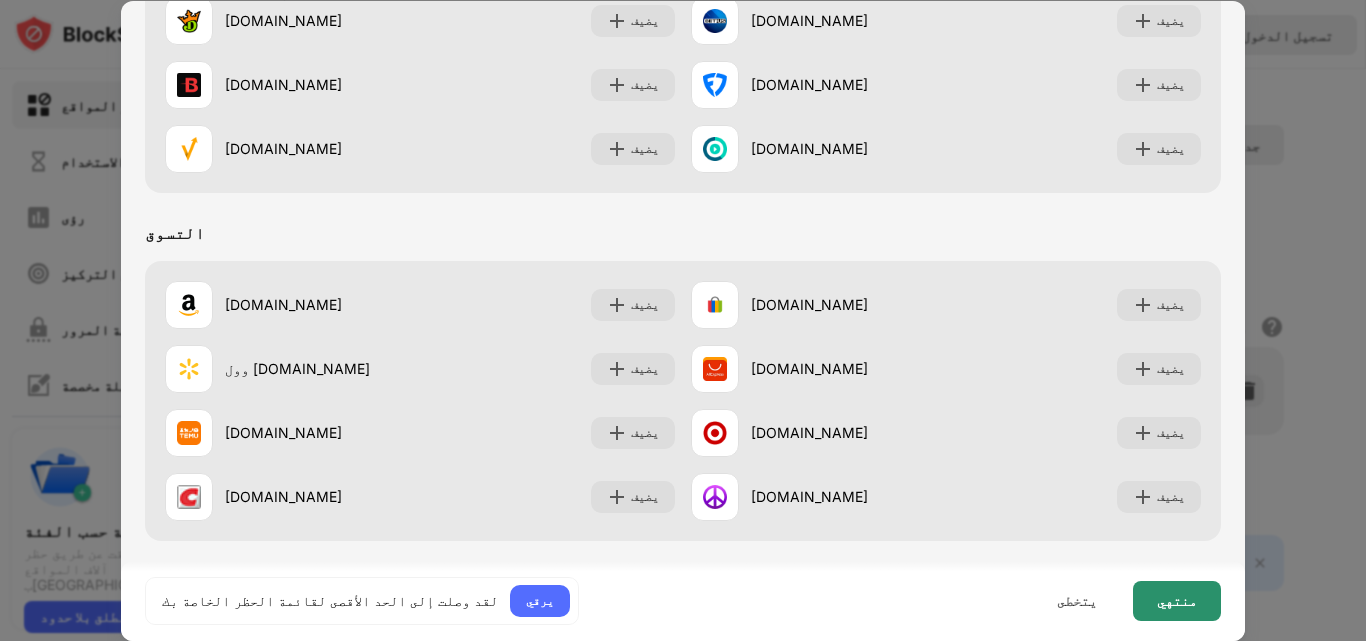 click on "منتهي" at bounding box center (1177, 601) 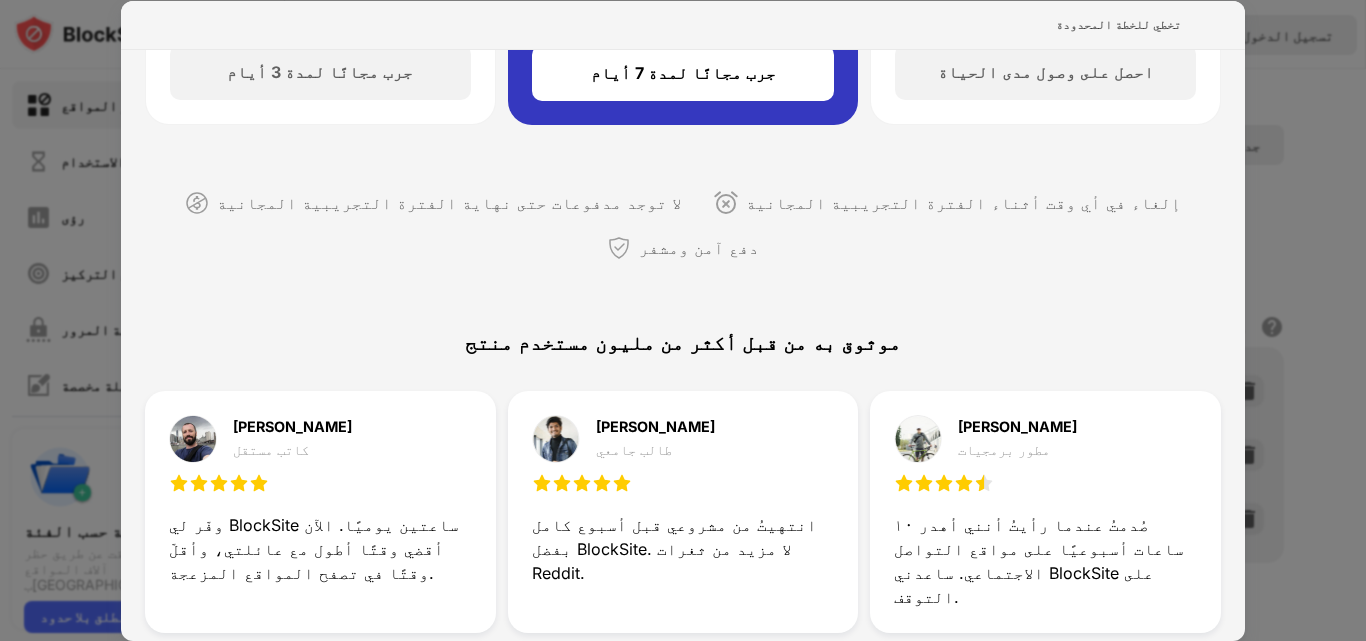 scroll, scrollTop: 0, scrollLeft: 0, axis: both 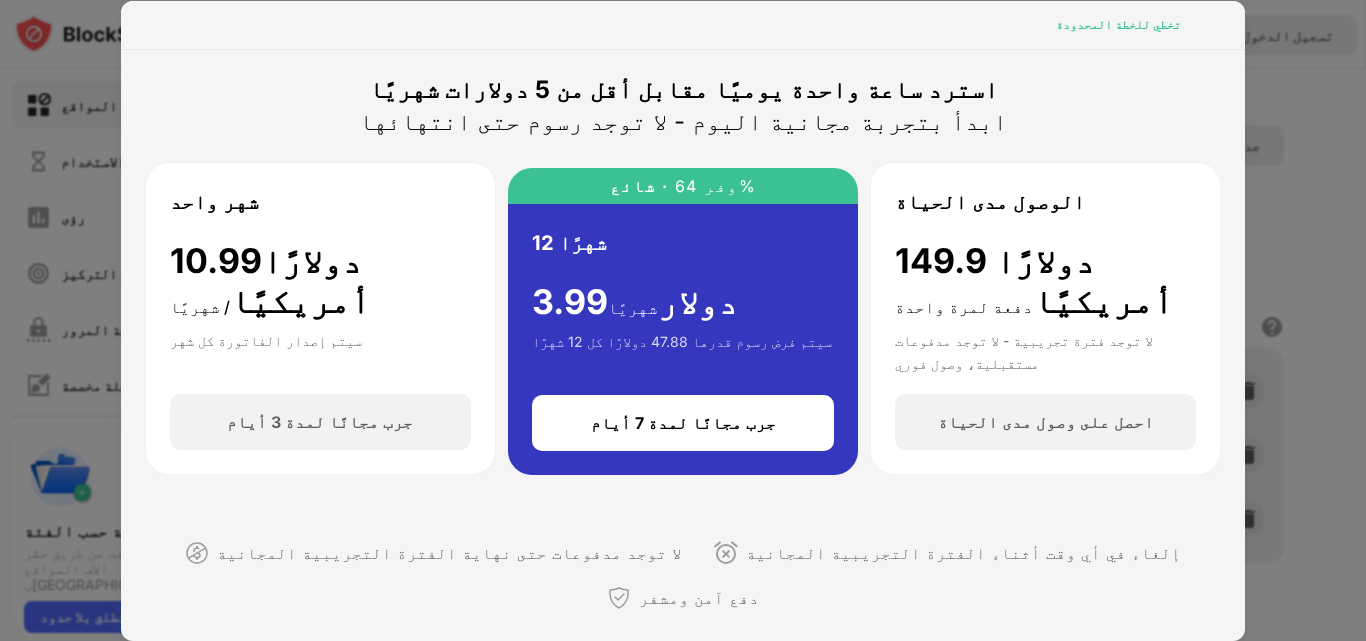 drag, startPoint x: 1144, startPoint y: 13, endPoint x: 1131, endPoint y: 24, distance: 17.029387 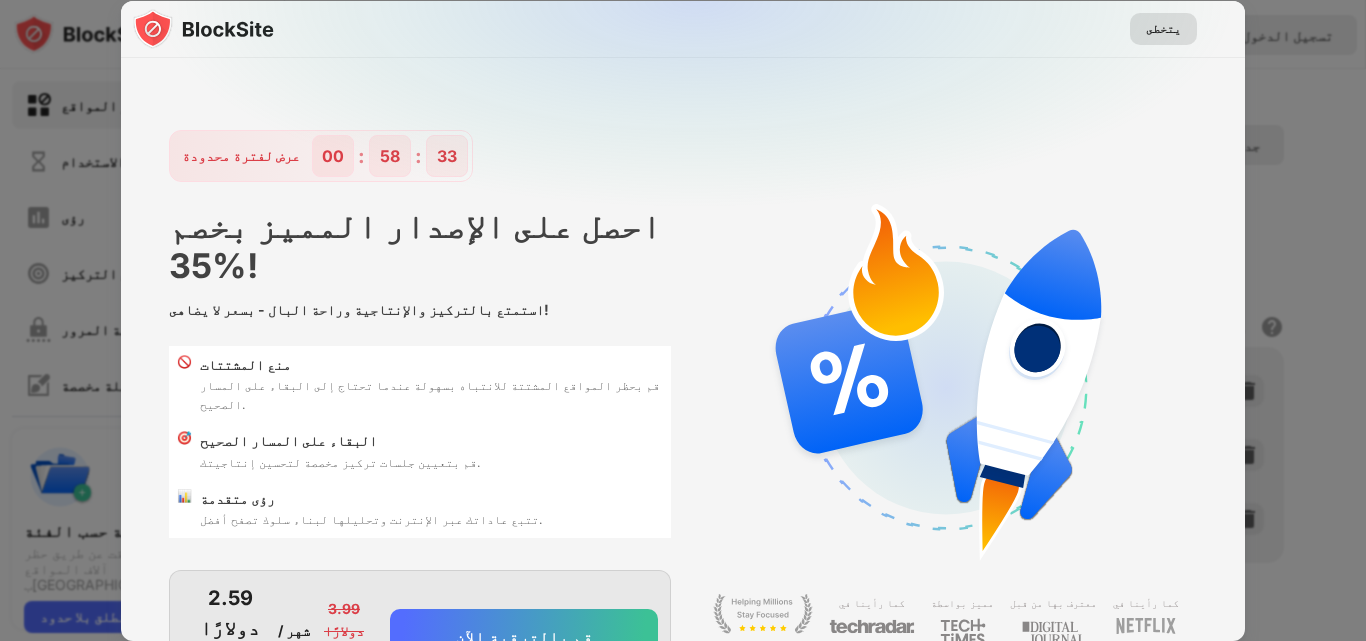 click on "يتخطى" at bounding box center [1163, 28] 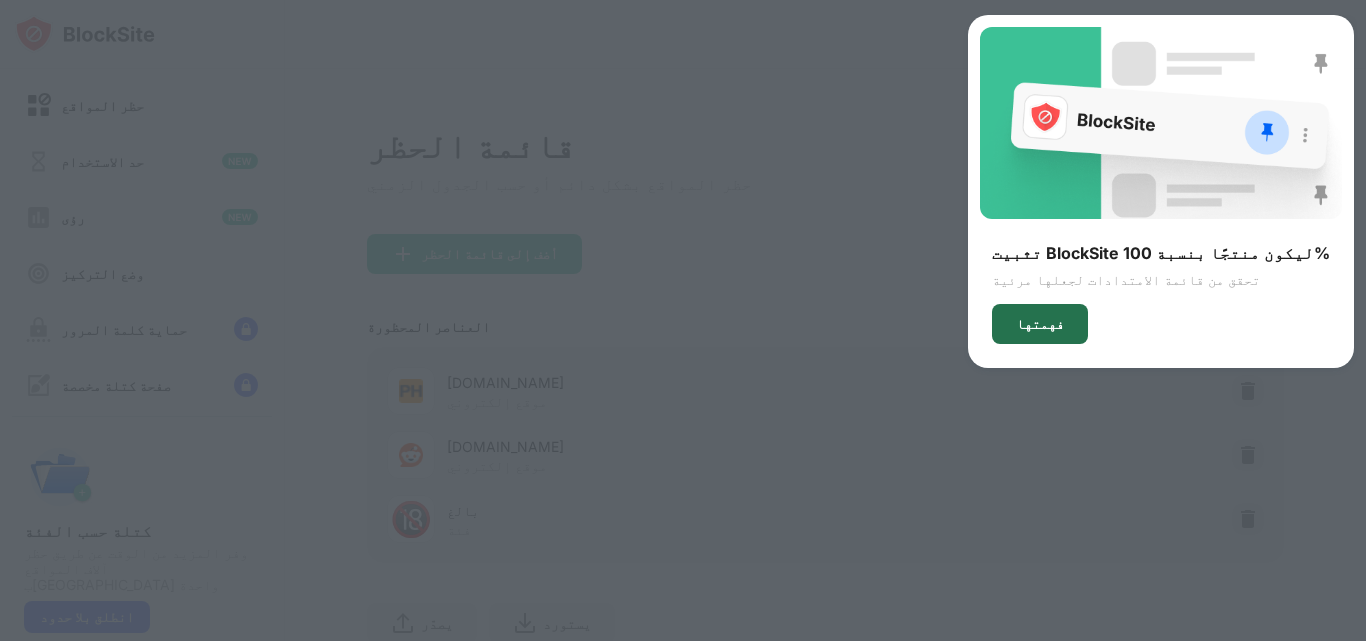 click on "فهمتها" at bounding box center [1040, 323] 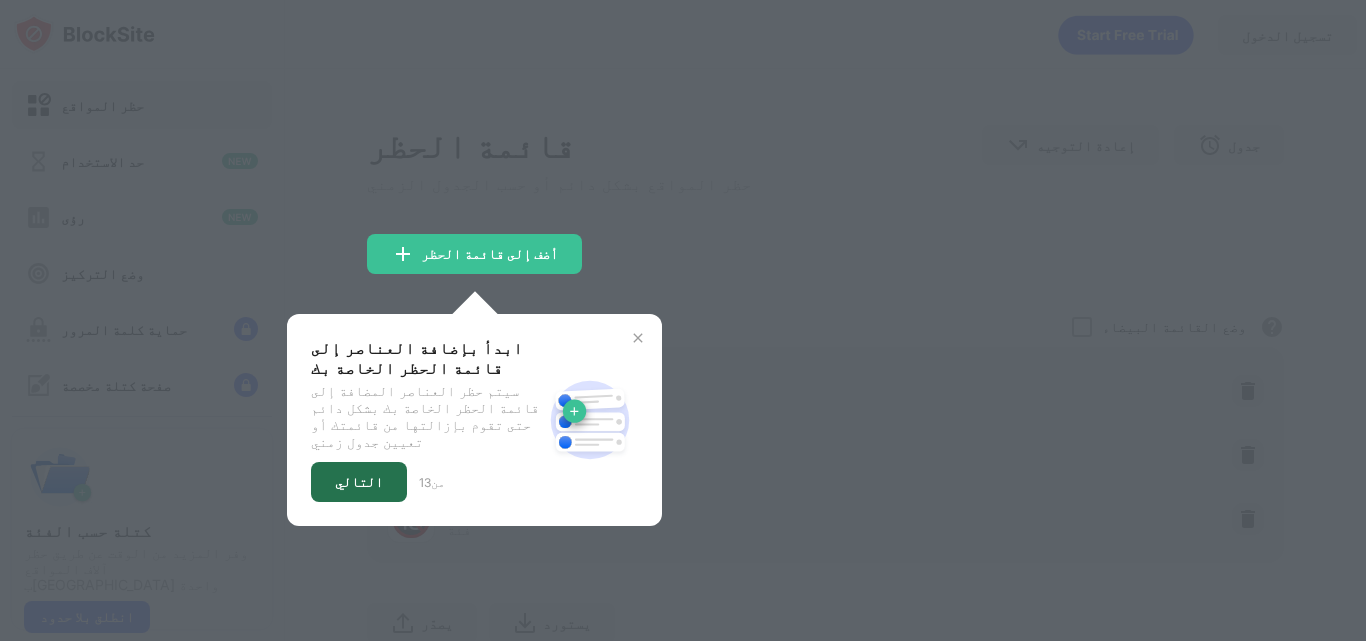 click on "التالي" at bounding box center [359, 481] 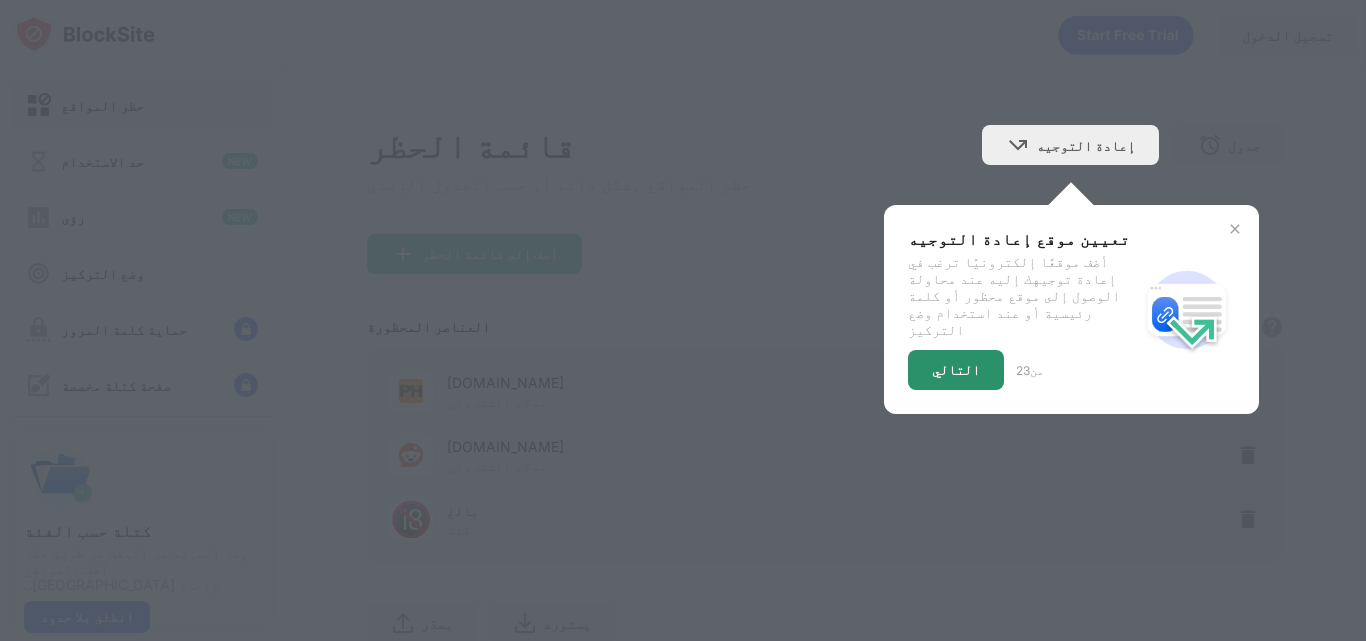 click on "التالي" at bounding box center (956, 369) 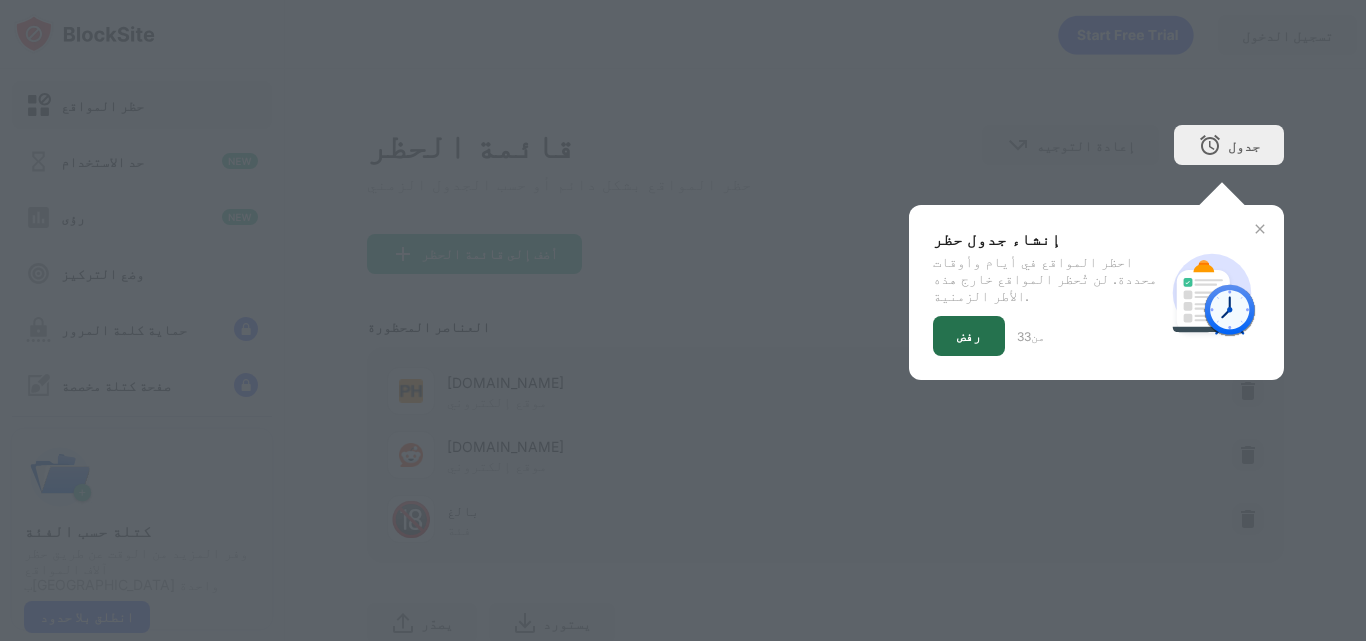 click on "رفض" at bounding box center (969, 335) 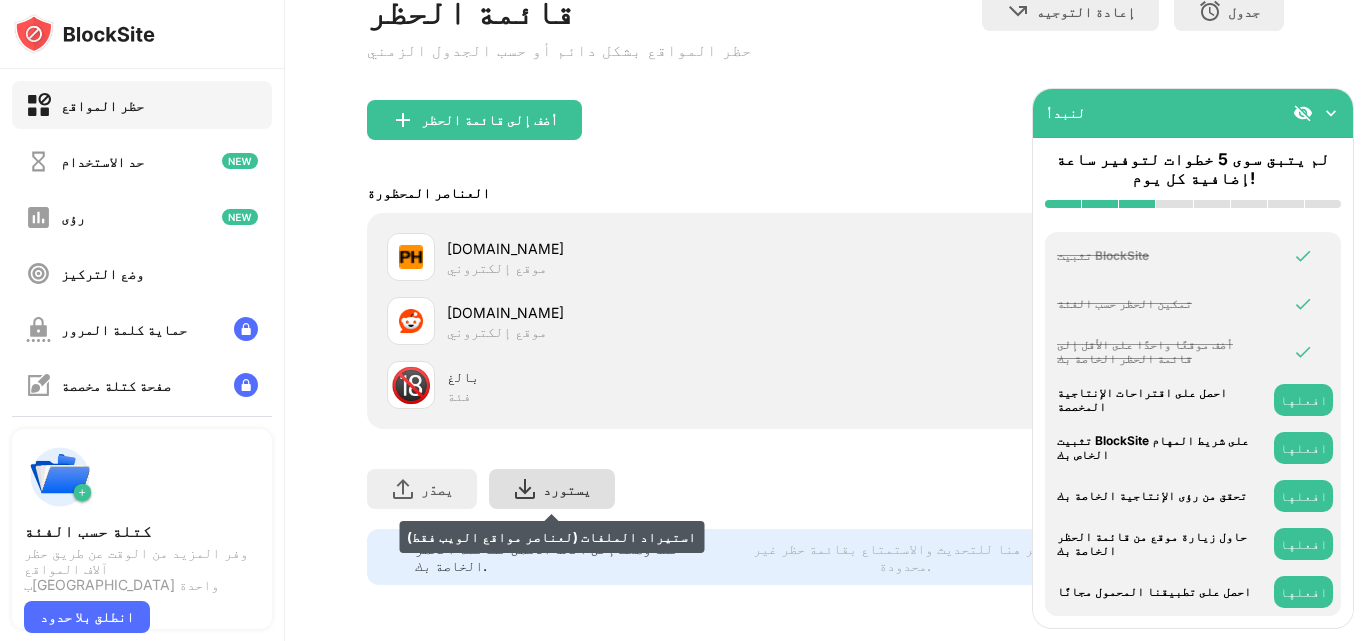 scroll, scrollTop: 149, scrollLeft: 0, axis: vertical 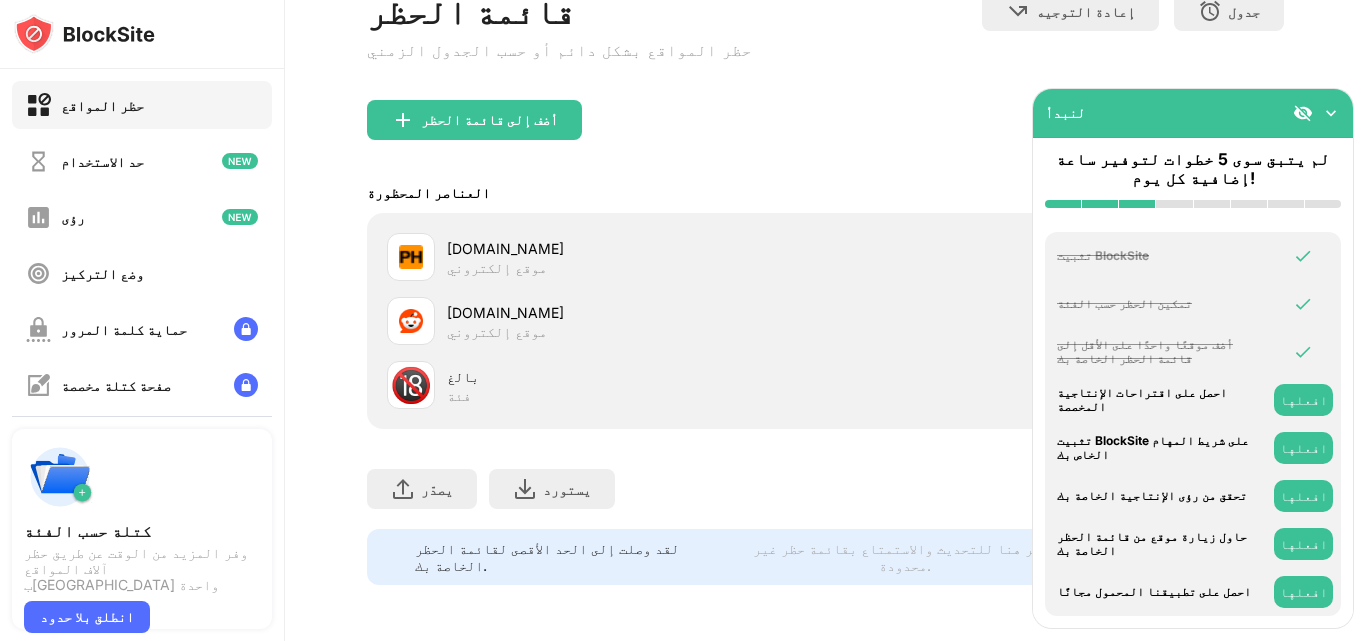 click on "افعلها" at bounding box center (1303, 400) 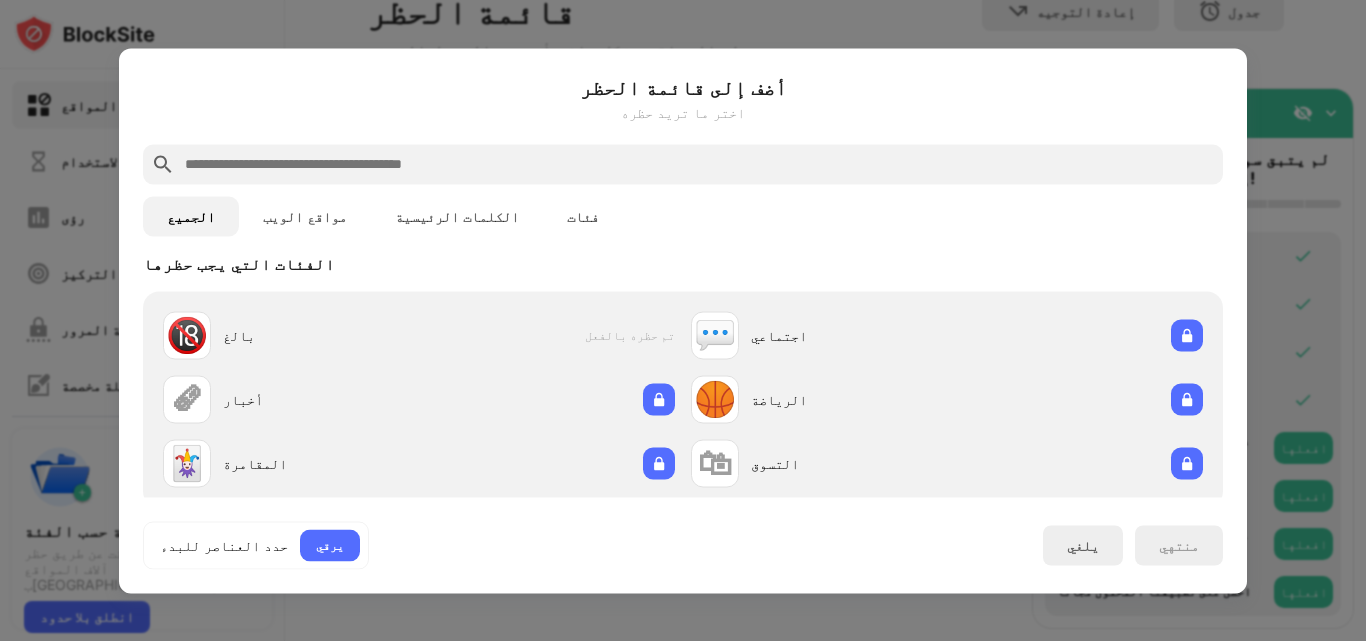 scroll, scrollTop: 0, scrollLeft: 0, axis: both 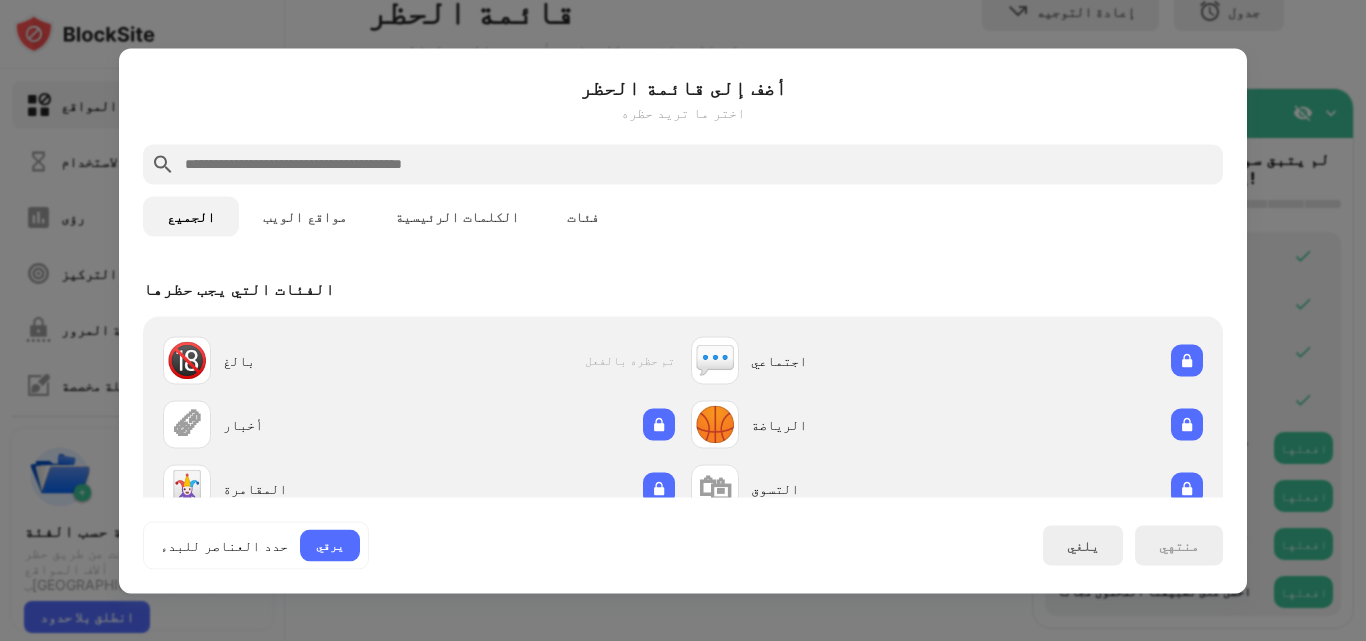 click on "مواقع الويب" at bounding box center [305, 216] 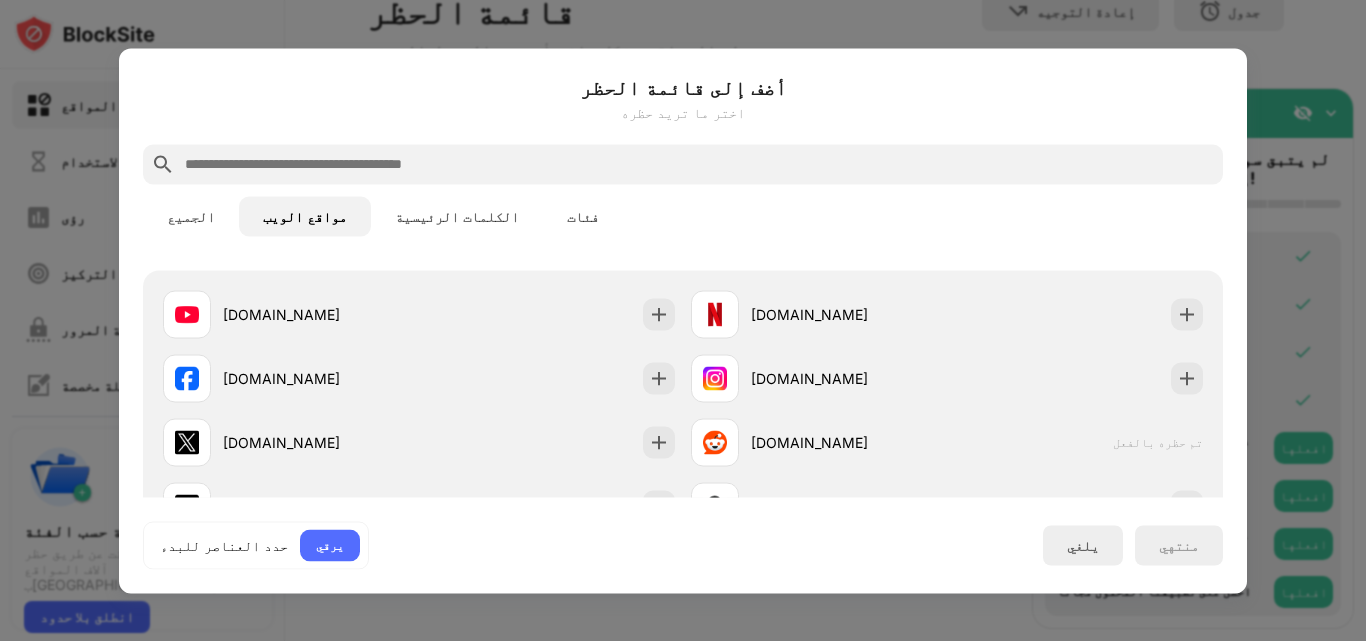 scroll, scrollTop: 0, scrollLeft: 0, axis: both 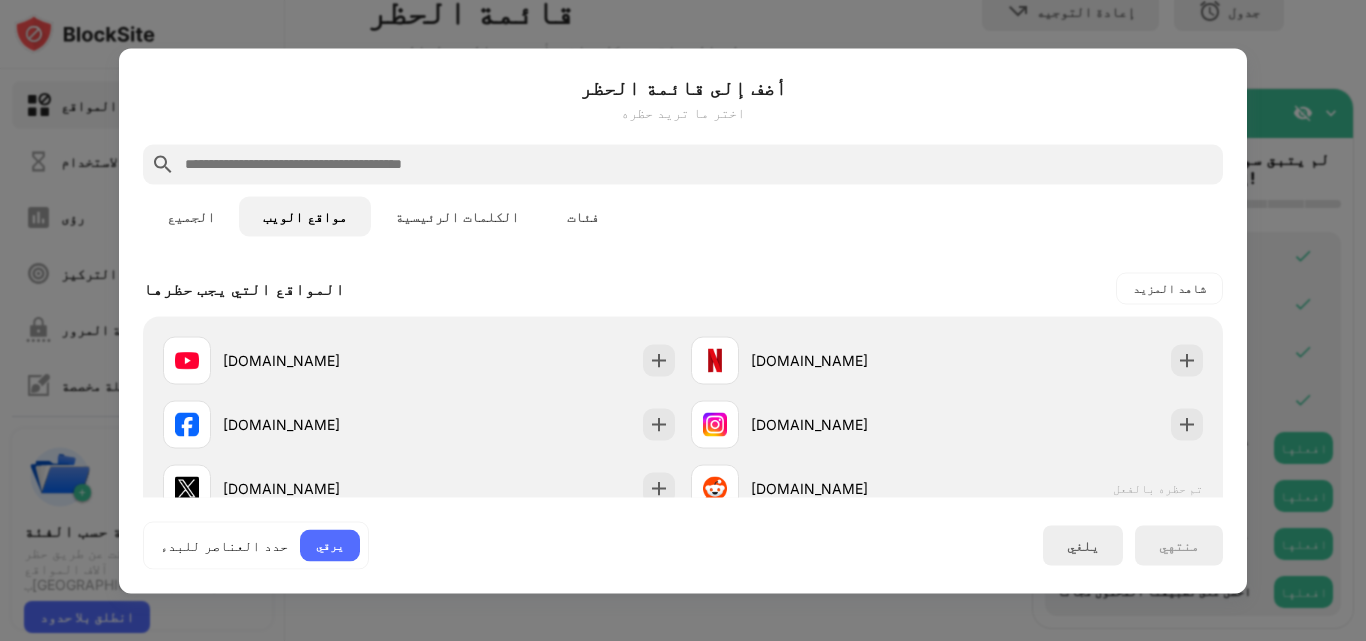 click on "الجميع" at bounding box center (191, 216) 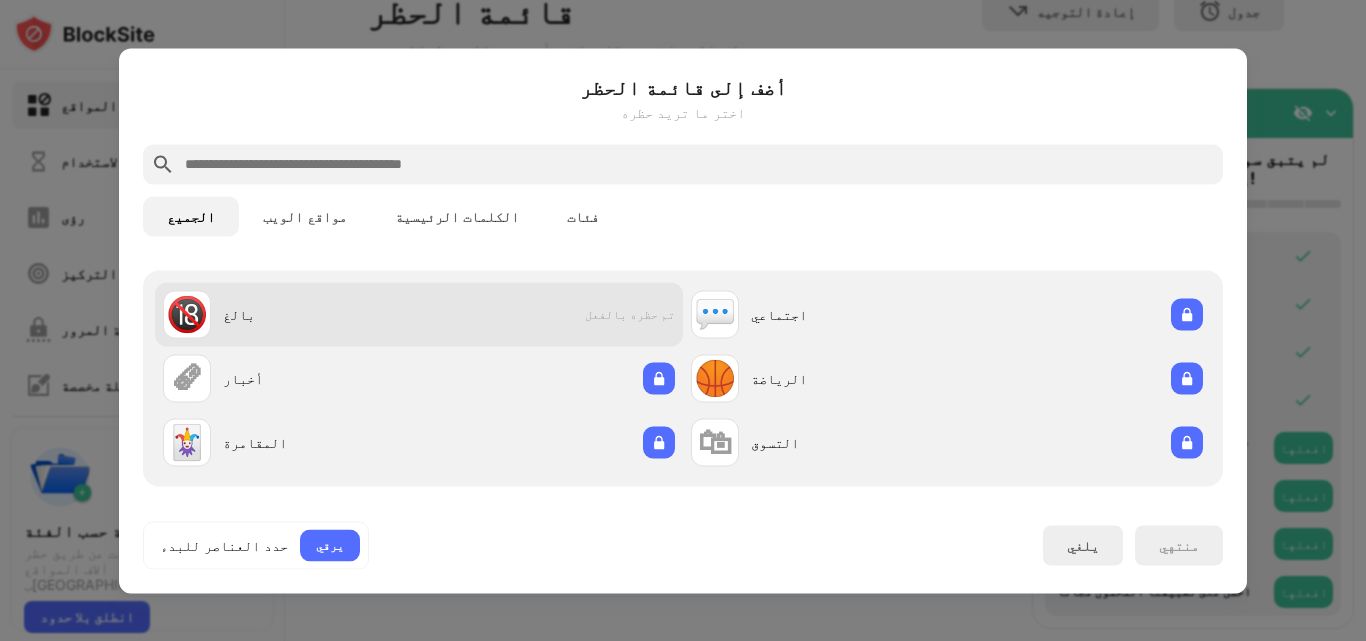 scroll, scrollTop: 0, scrollLeft: 0, axis: both 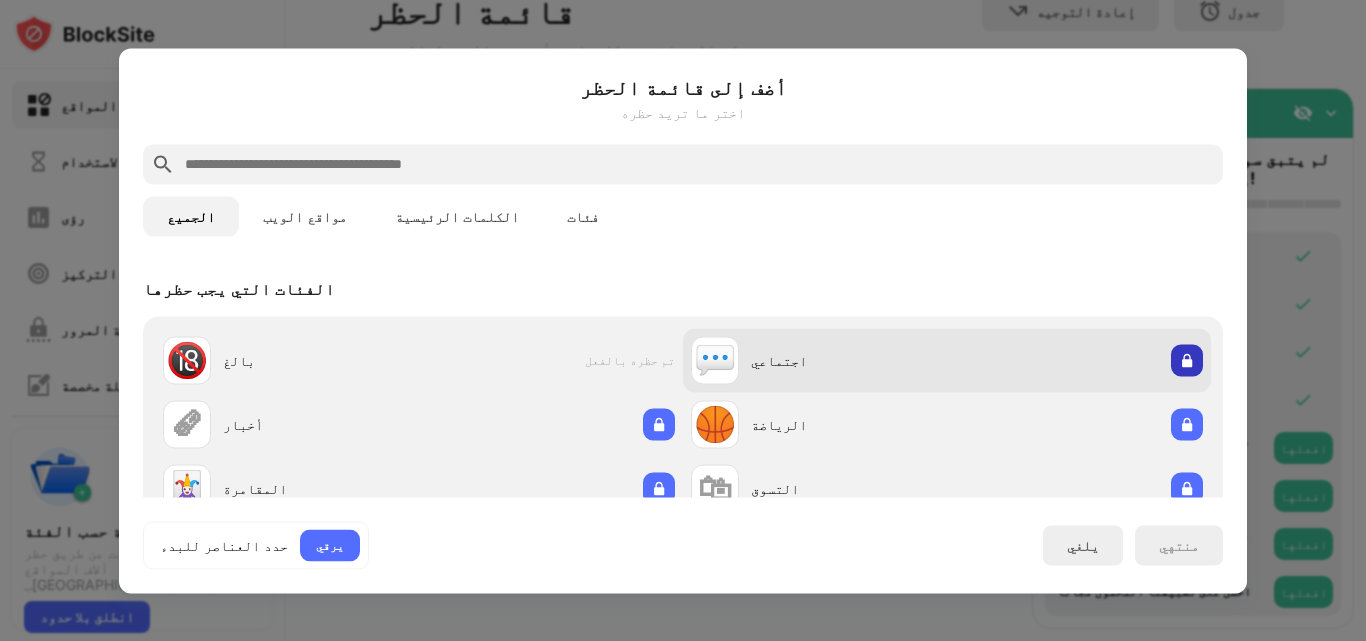 click at bounding box center [1187, 360] 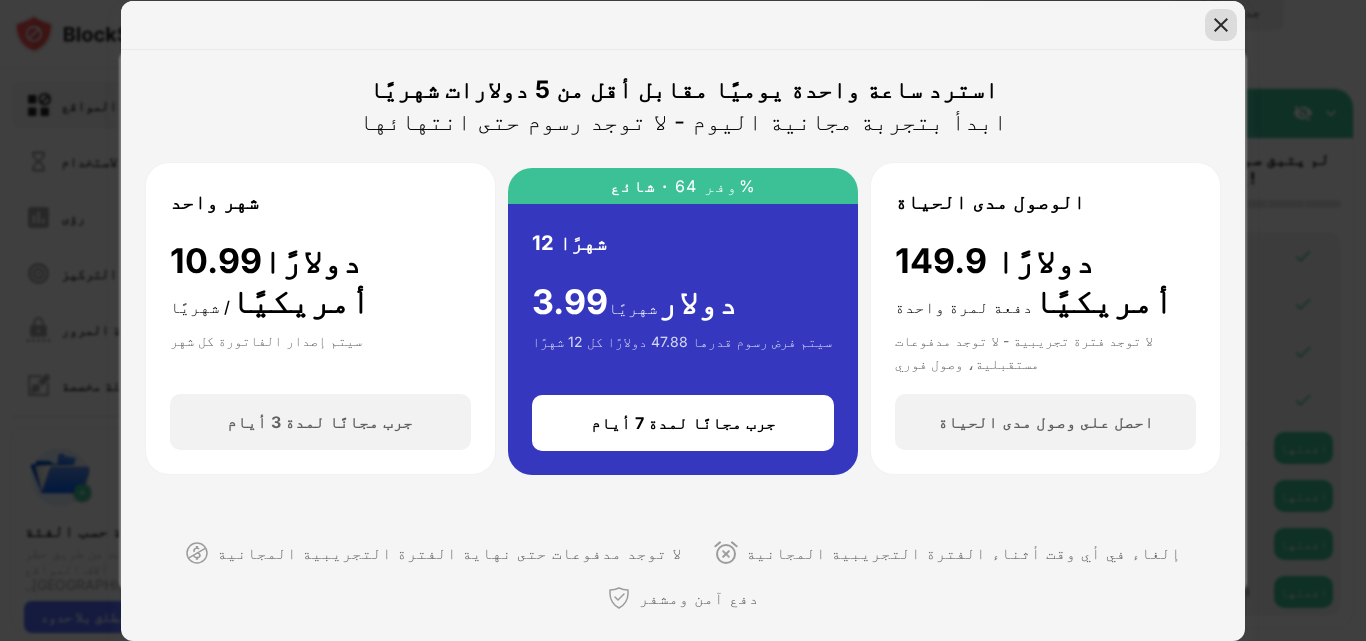 click at bounding box center (1221, 25) 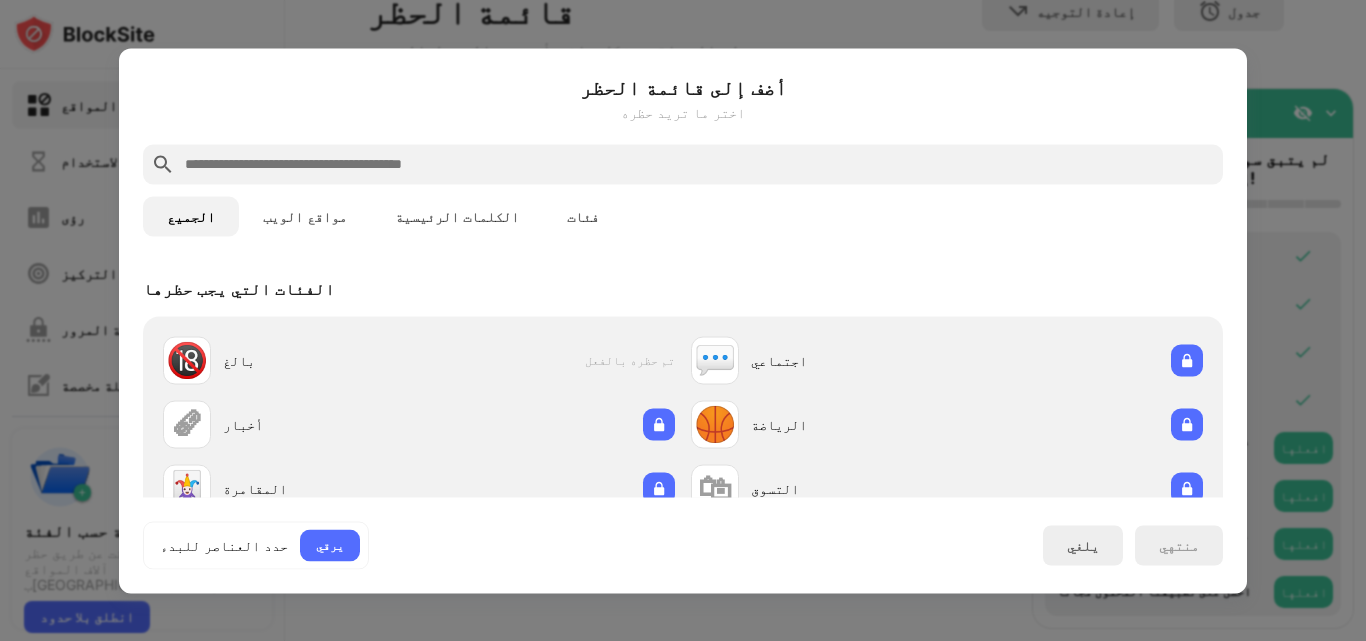 drag, startPoint x: 1365, startPoint y: 163, endPoint x: 1318, endPoint y: 194, distance: 56.302753 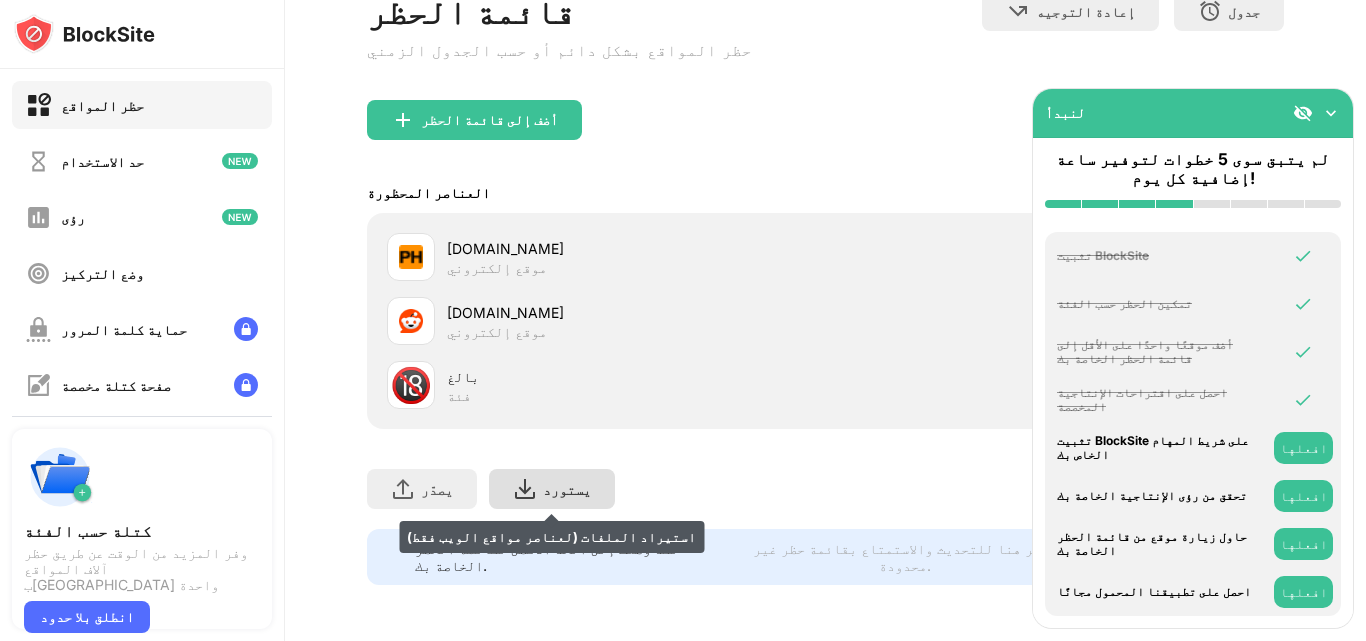 click on "يستورد استيراد الملفات (لعناصر مواقع الويب فقط)" at bounding box center [552, 489] 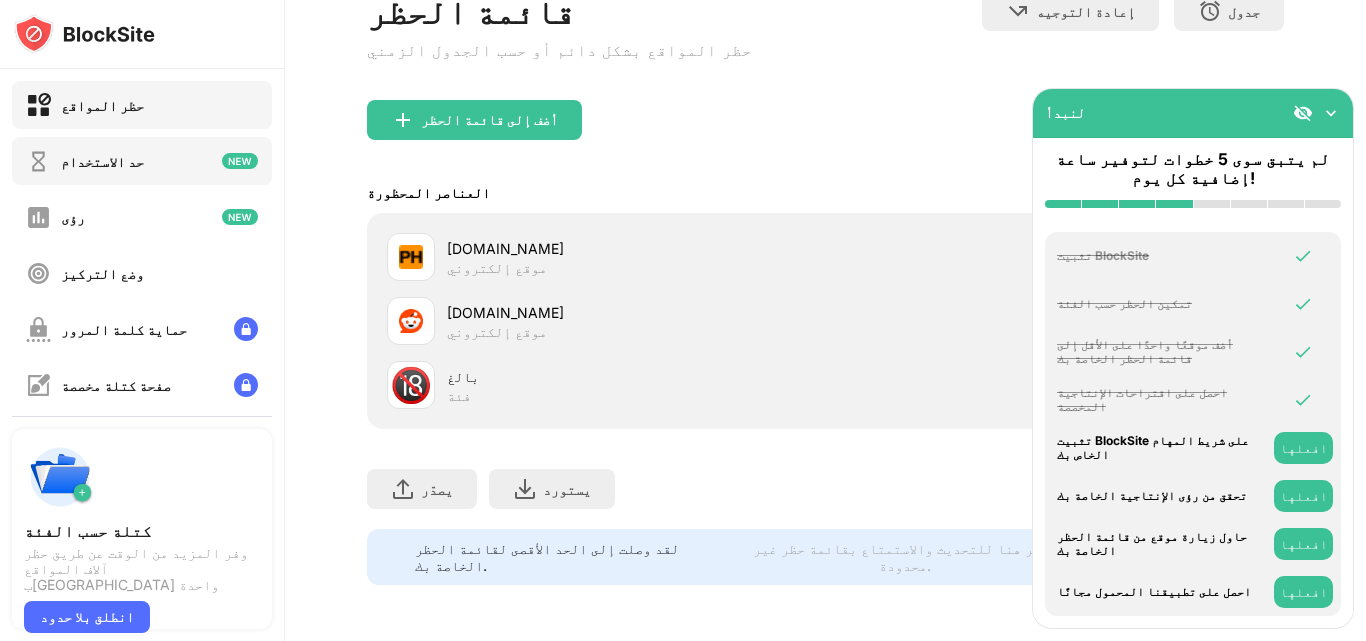 click on "حد الاستخدام" at bounding box center (142, 161) 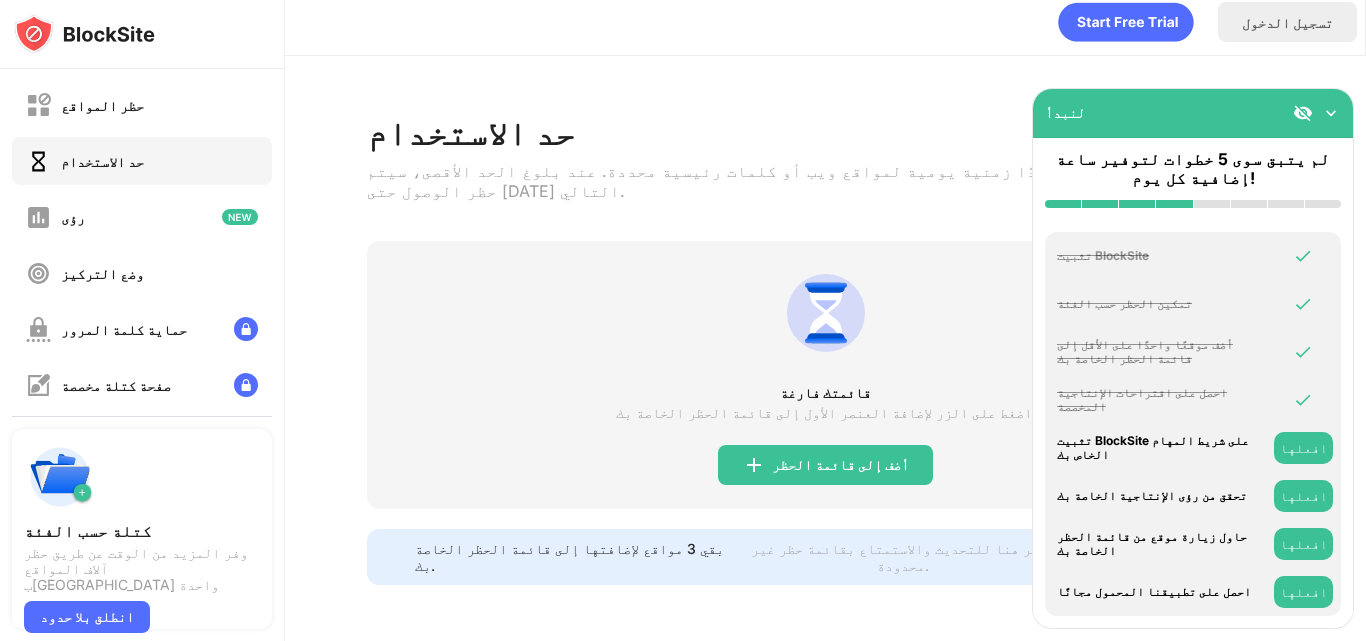 scroll, scrollTop: 0, scrollLeft: 0, axis: both 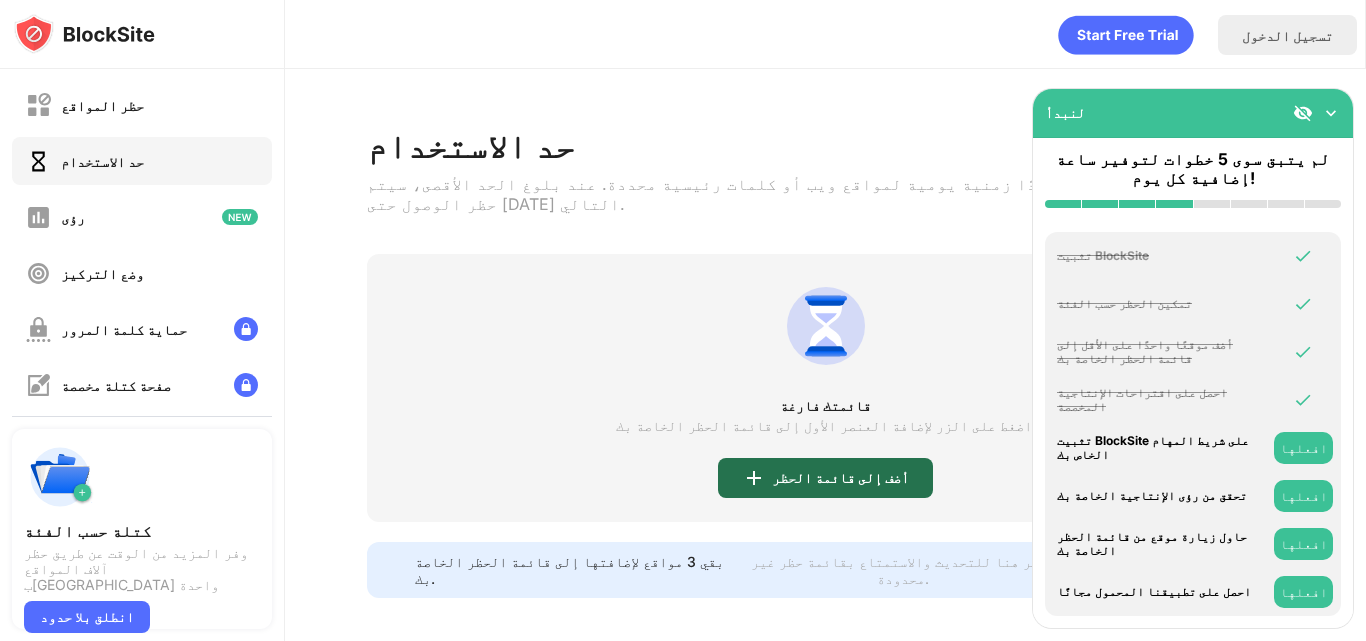 click on "أضف إلى قائمة الحظر" at bounding box center (825, 478) 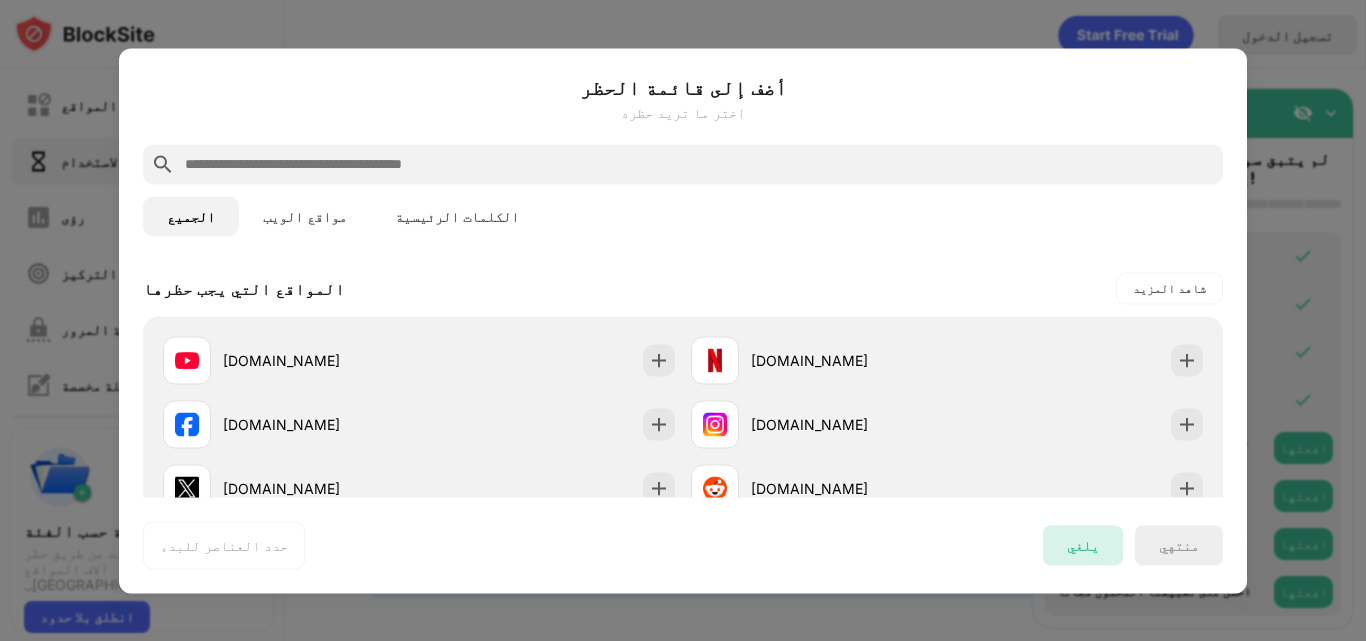 click on "يلغي" at bounding box center [1083, 545] 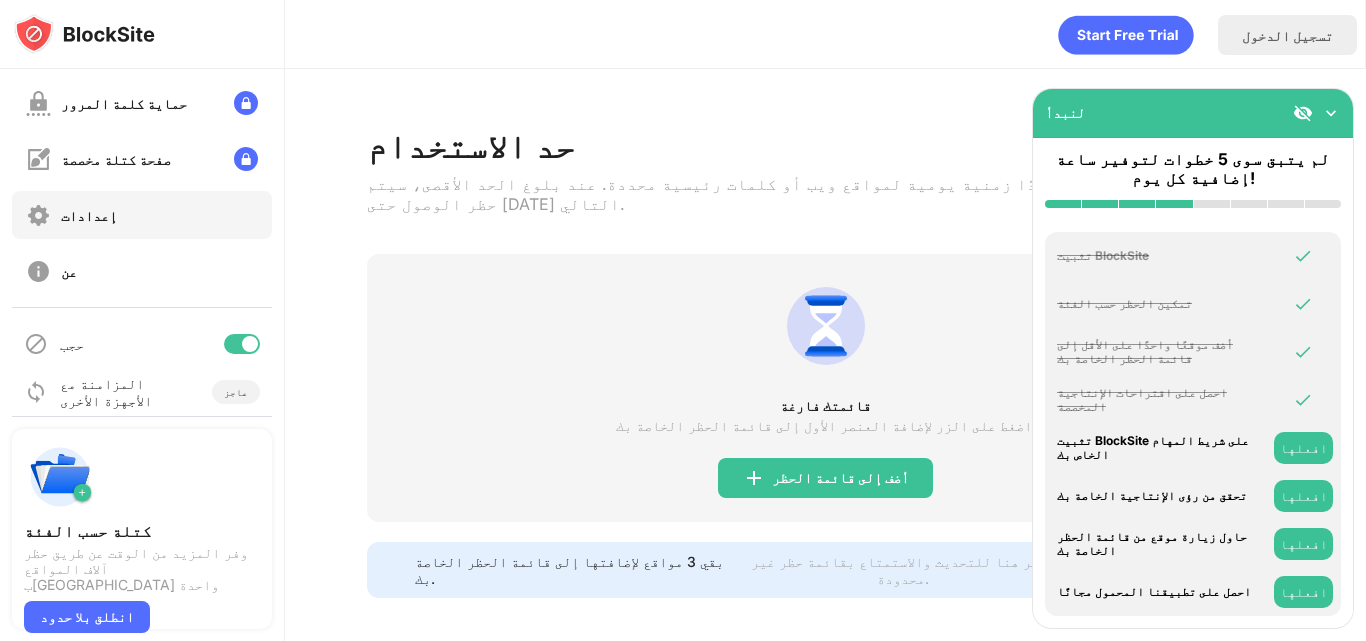 scroll, scrollTop: 238, scrollLeft: 0, axis: vertical 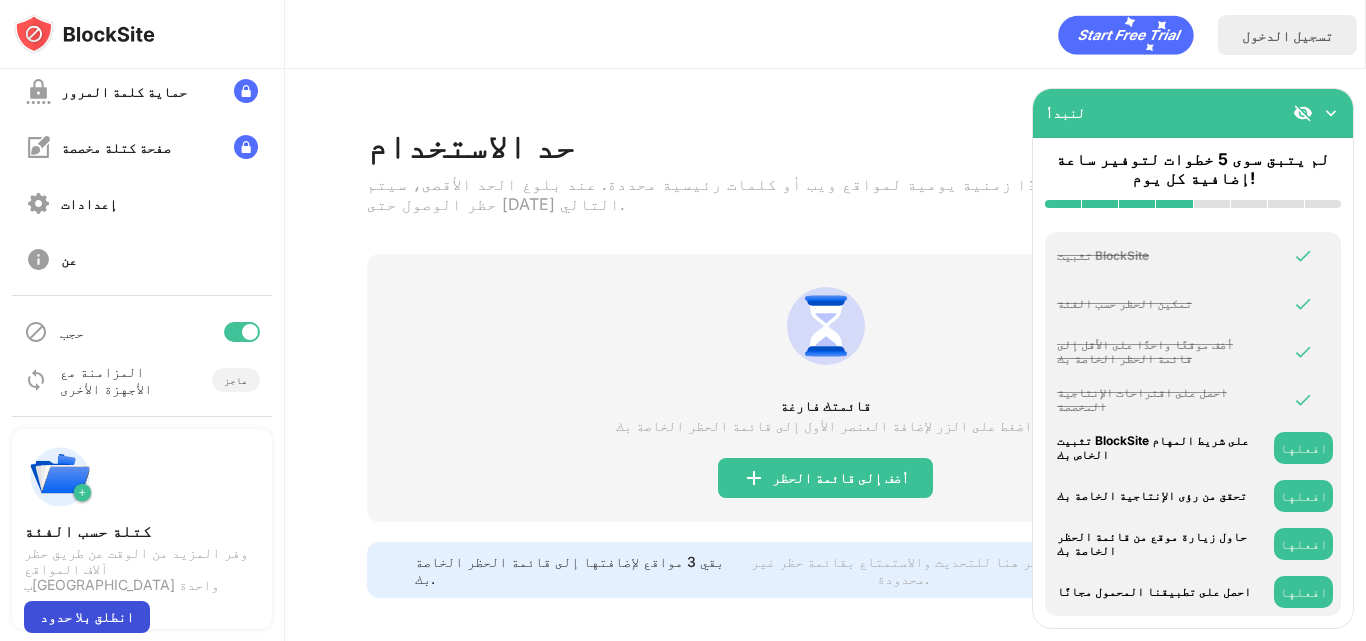 click on "انطلق بلا حدود" at bounding box center (87, 616) 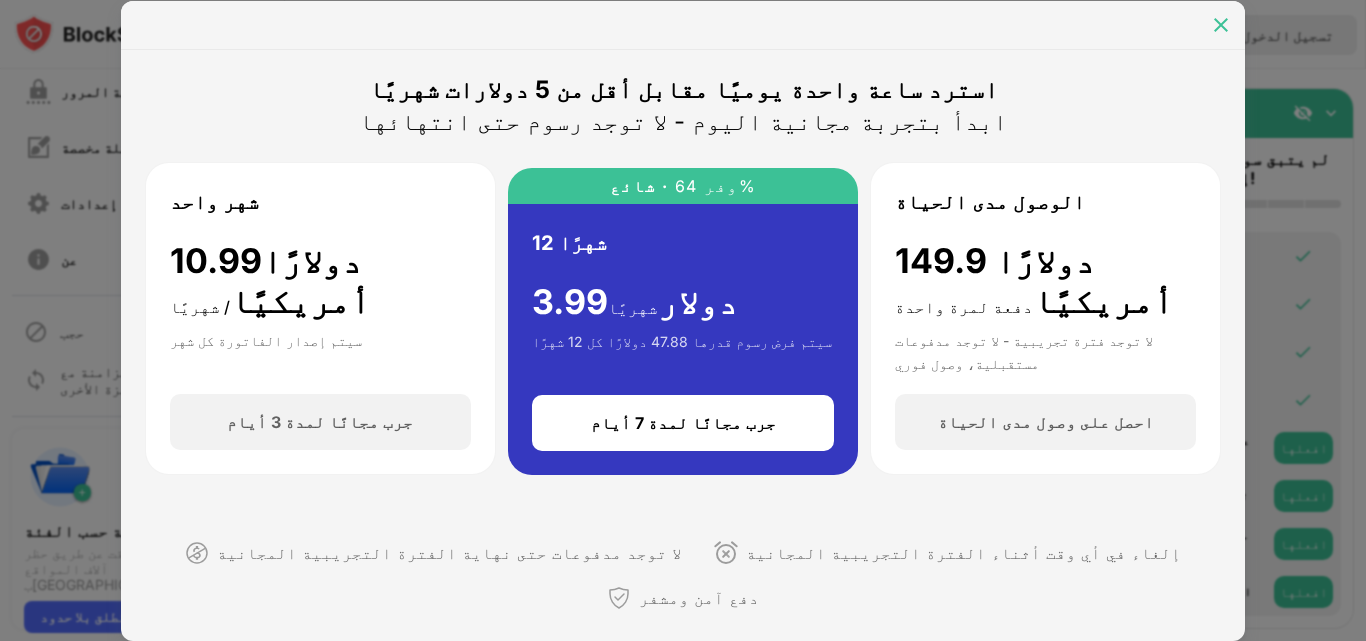 click at bounding box center (1221, 25) 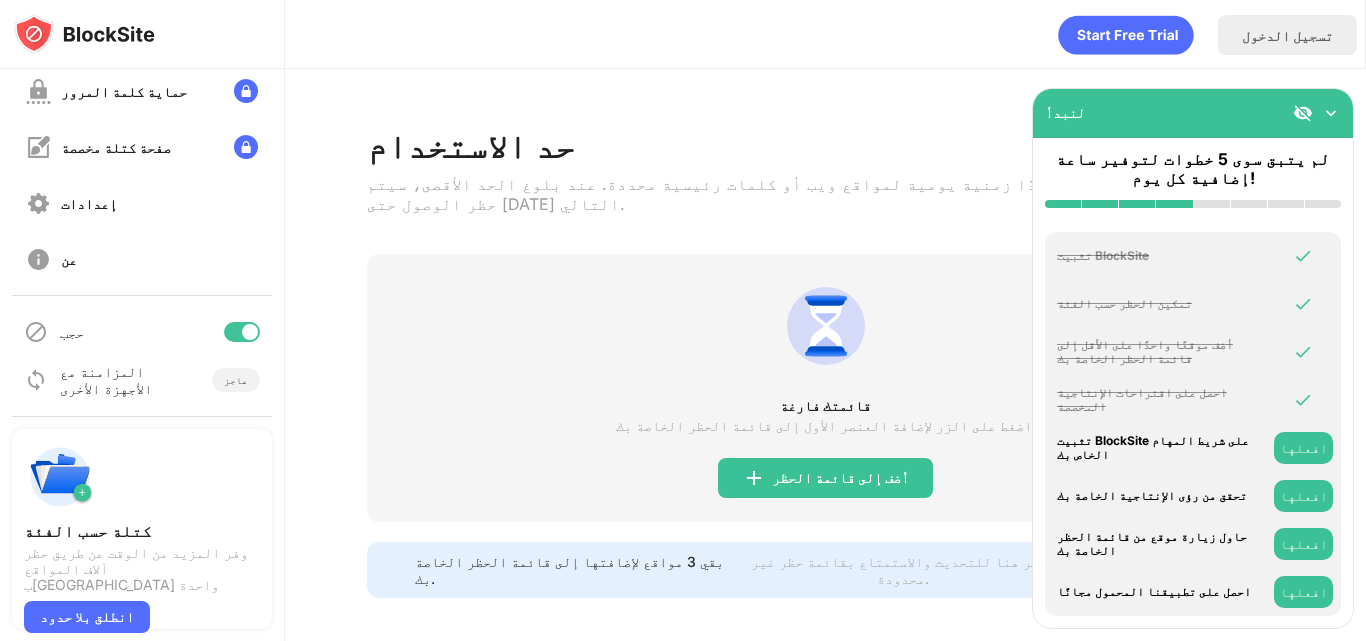 click at bounding box center (60, 477) 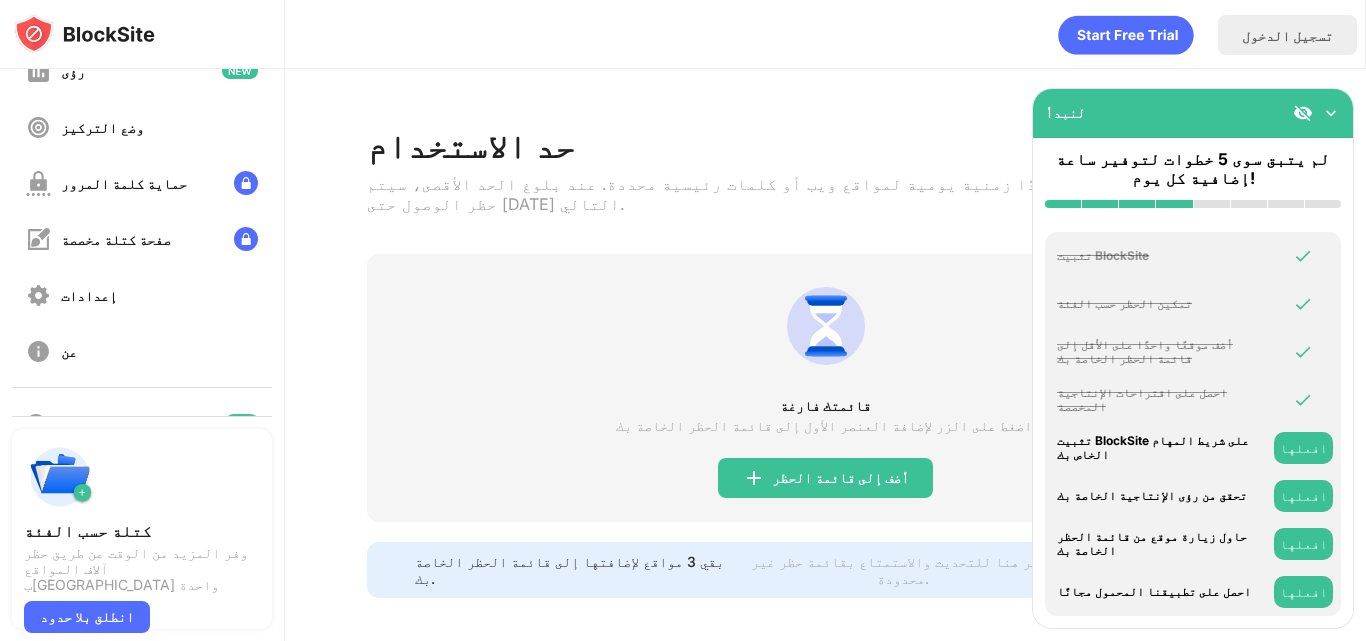 scroll, scrollTop: 0, scrollLeft: 0, axis: both 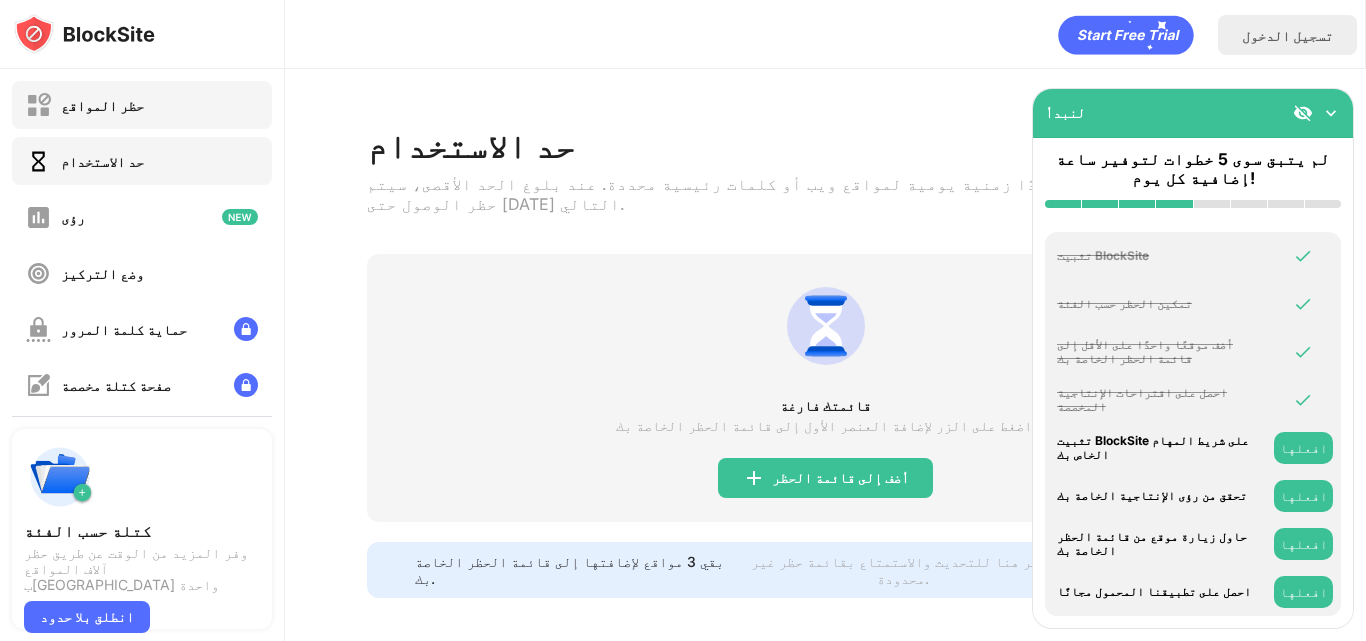 click on "حظر المواقع" at bounding box center (142, 105) 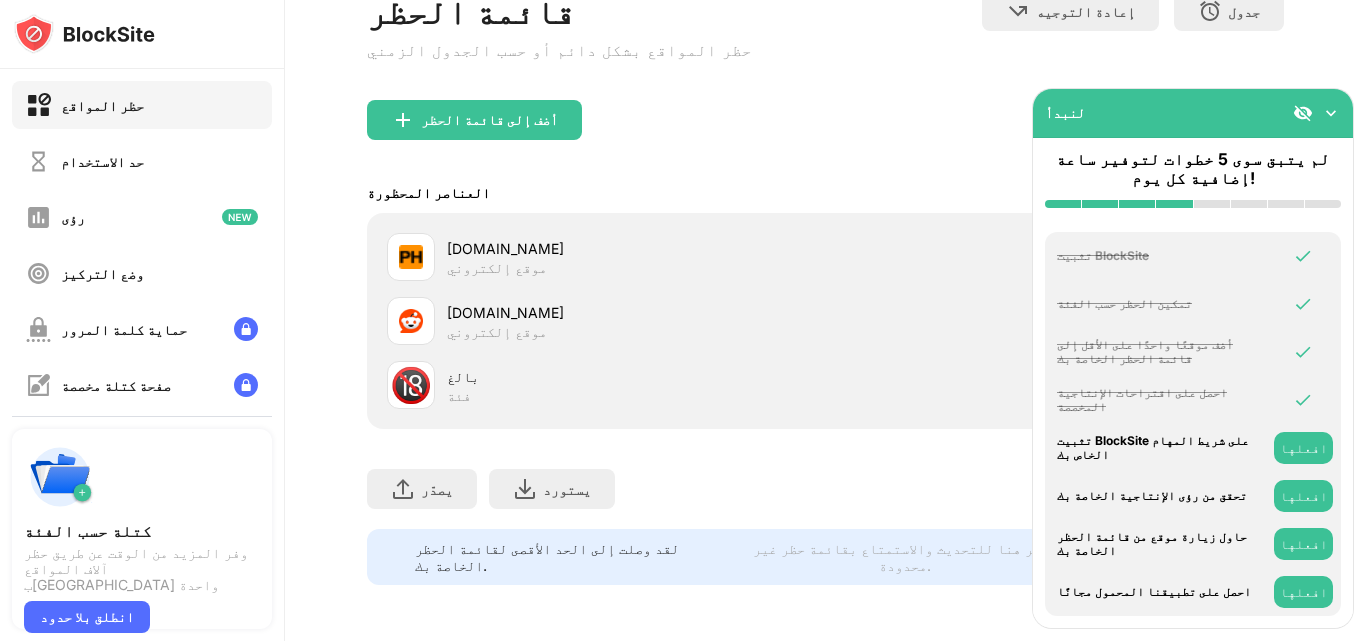 scroll, scrollTop: 149, scrollLeft: 0, axis: vertical 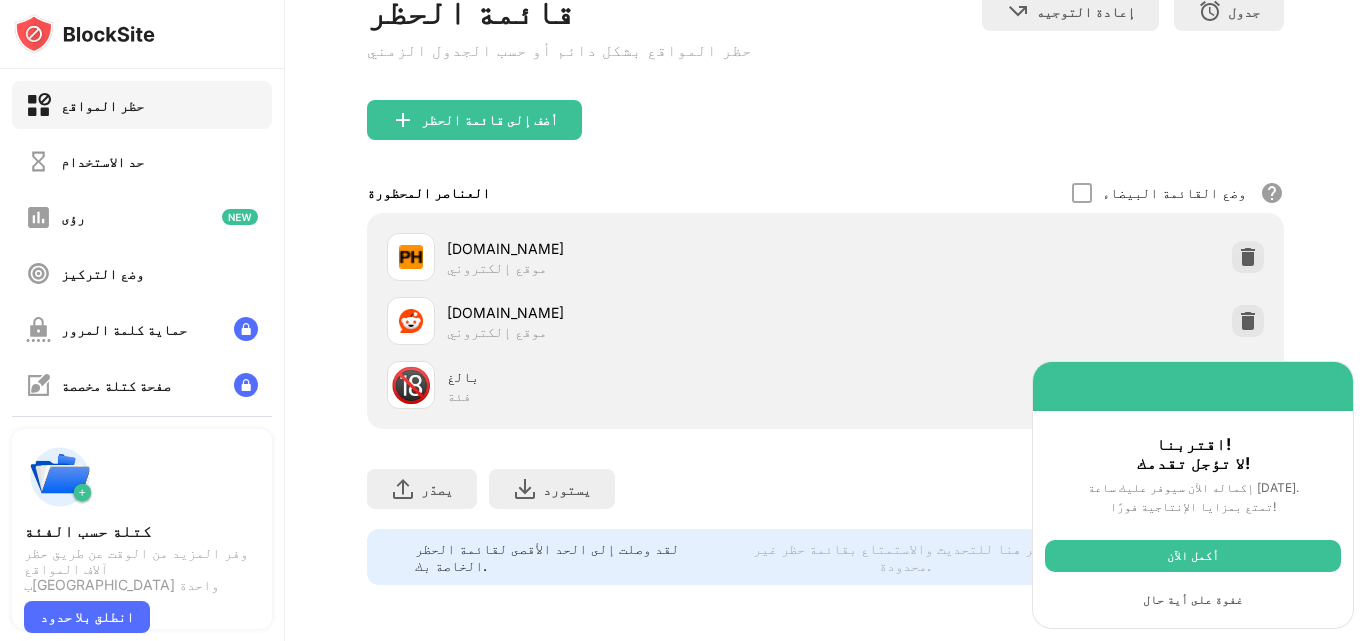 click on "بالغ فئة" at bounding box center [636, 385] 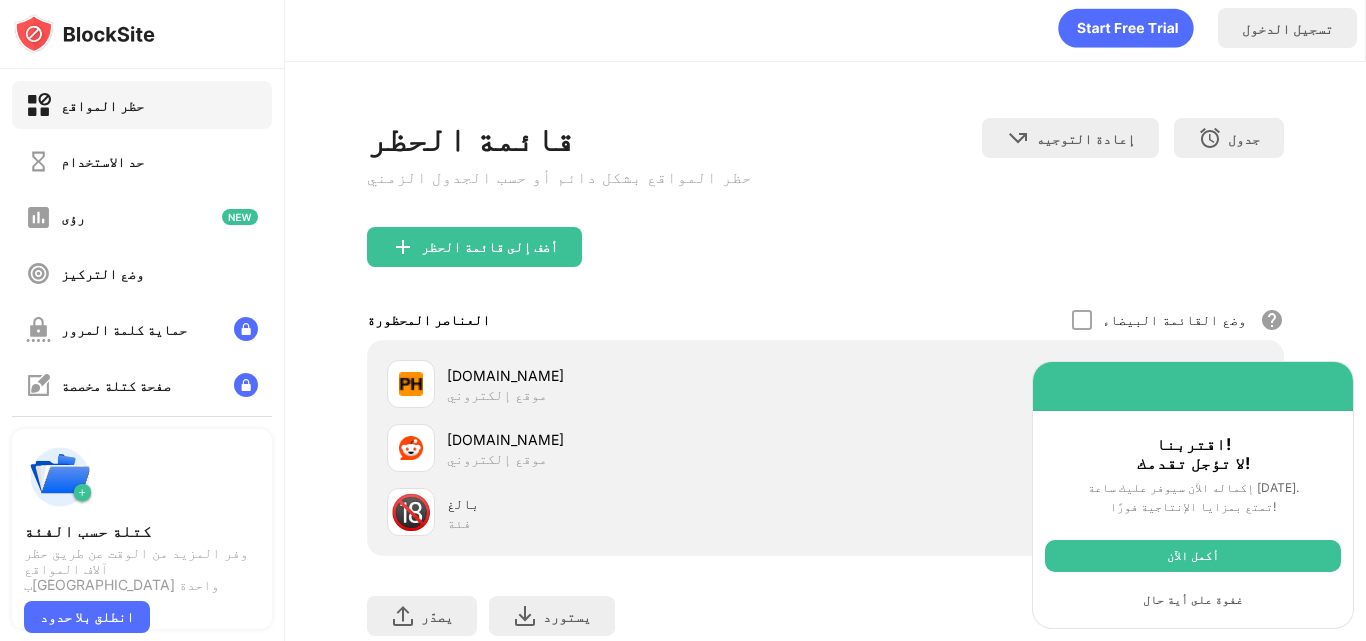 scroll, scrollTop: 0, scrollLeft: 0, axis: both 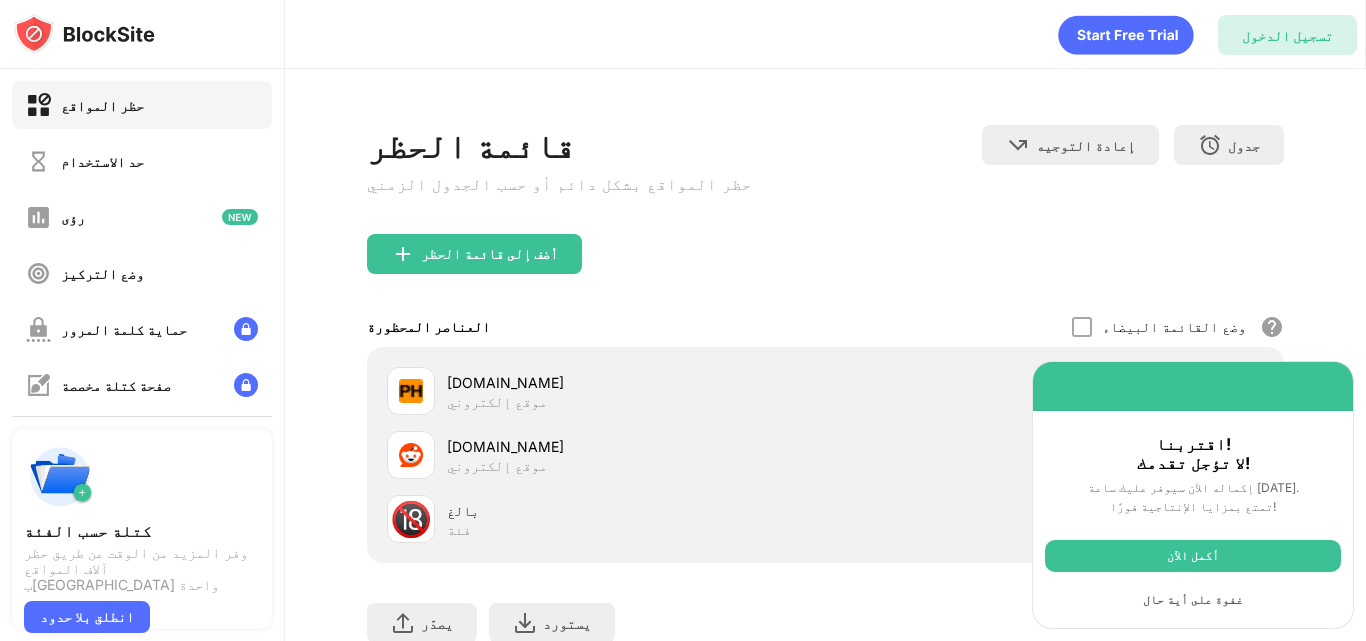 click on "تسجيل الدخول" at bounding box center (1287, 35) 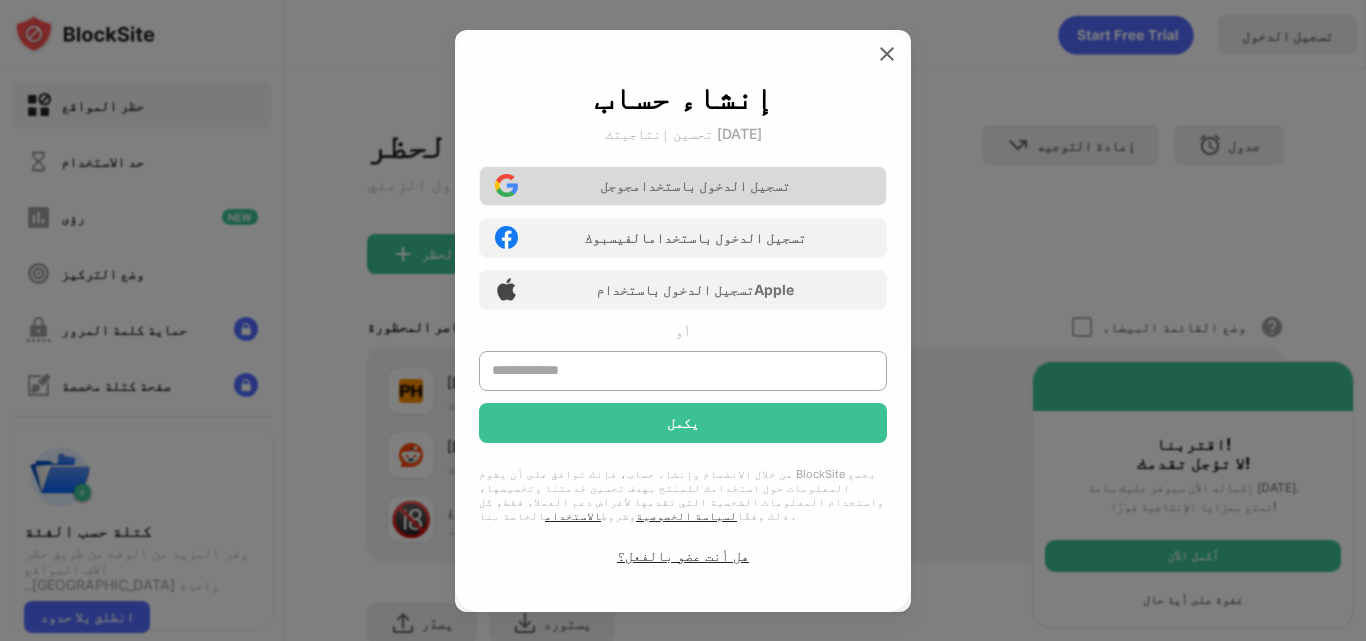 click on "تسجيل الدخول باستخدام  جوجل" at bounding box center (683, 186) 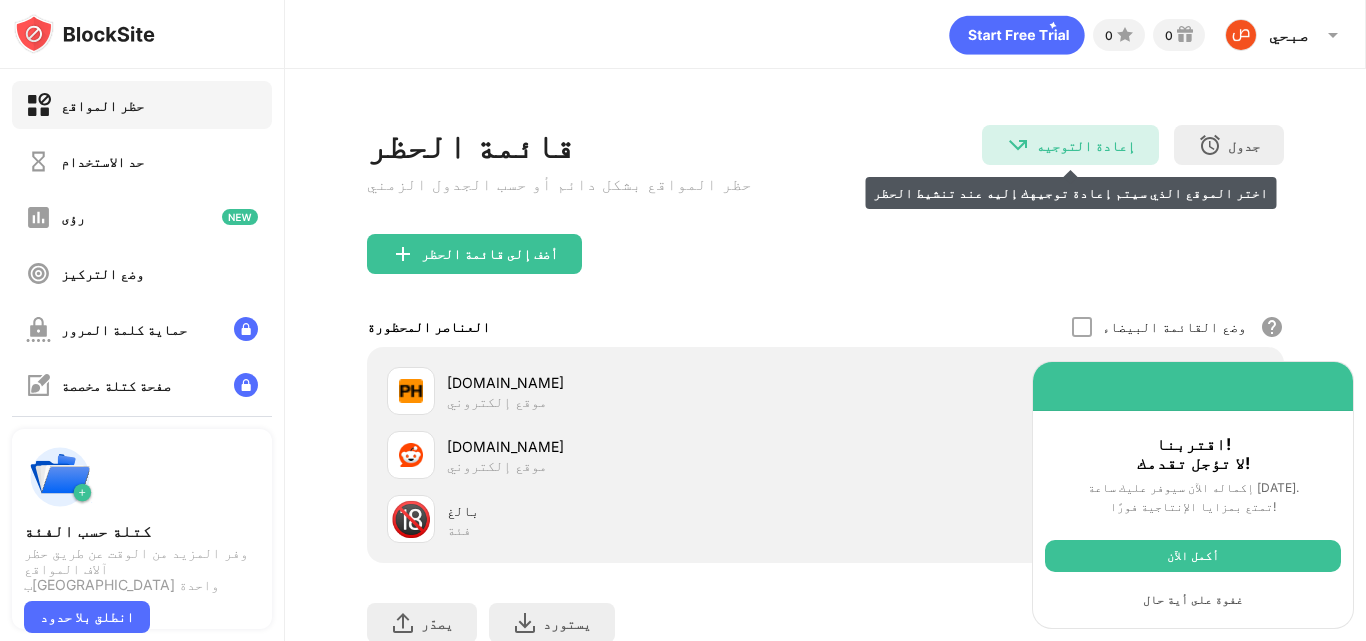 click on "إعادة التوجيه" at bounding box center [1085, 145] 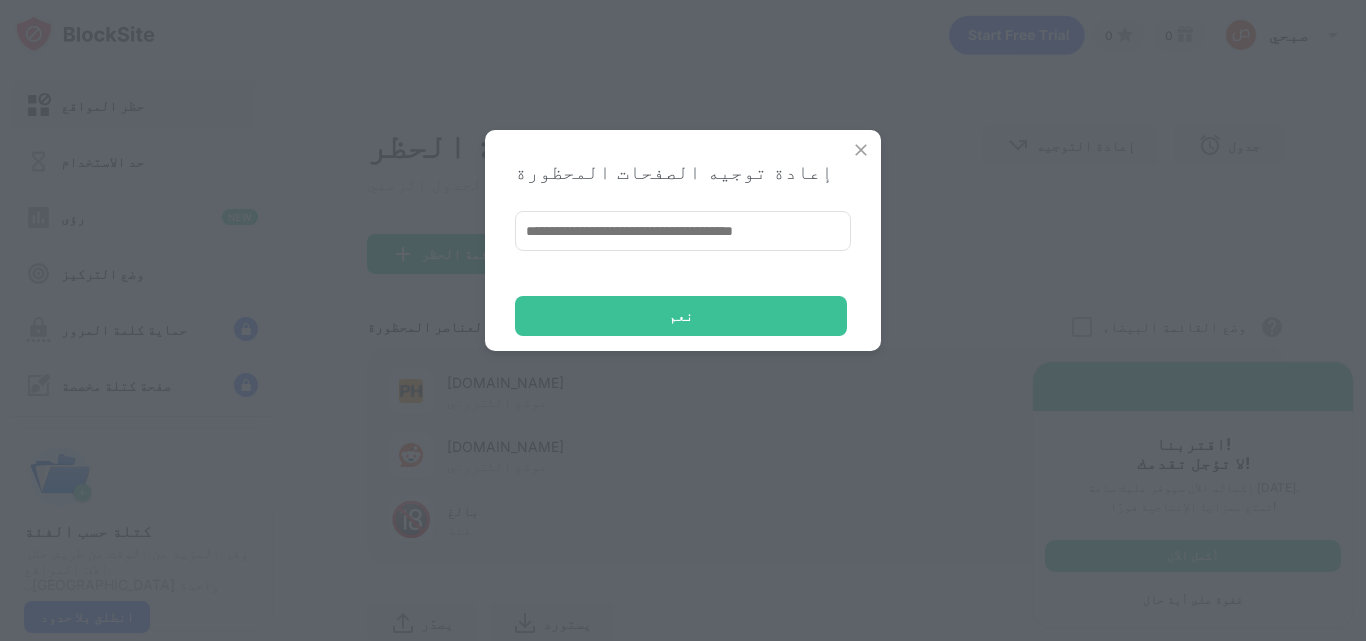 click at bounding box center (683, 231) 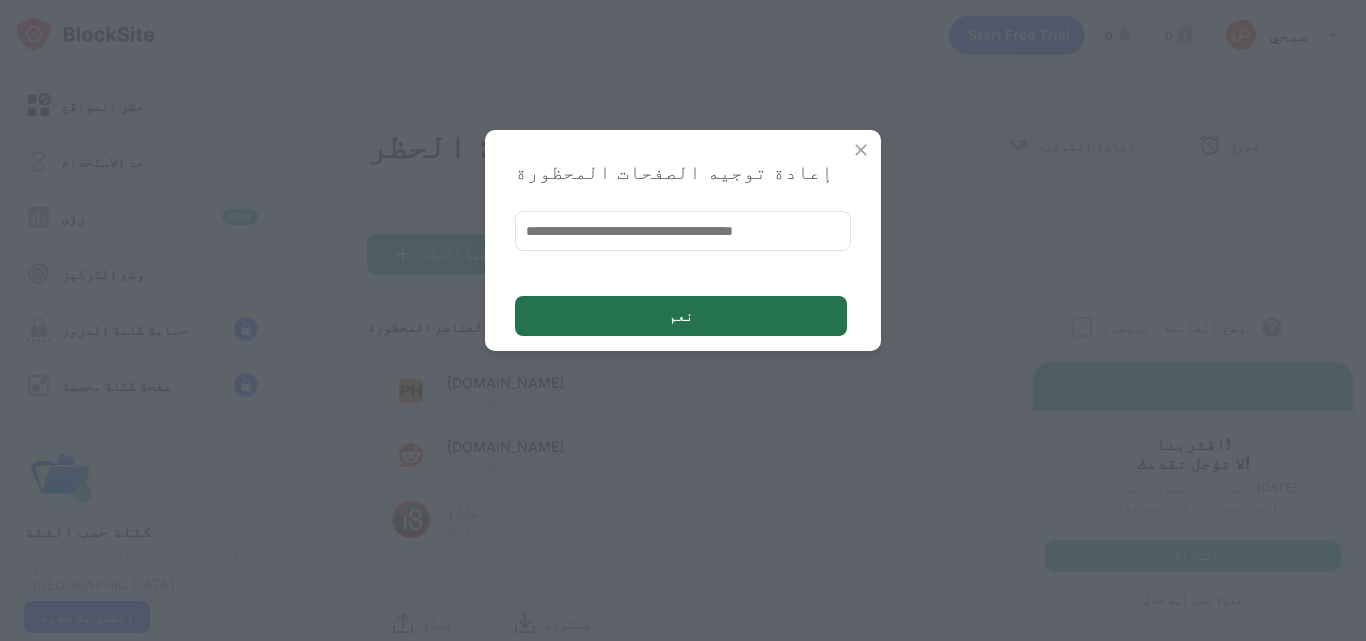 click on "نعم" at bounding box center [681, 316] 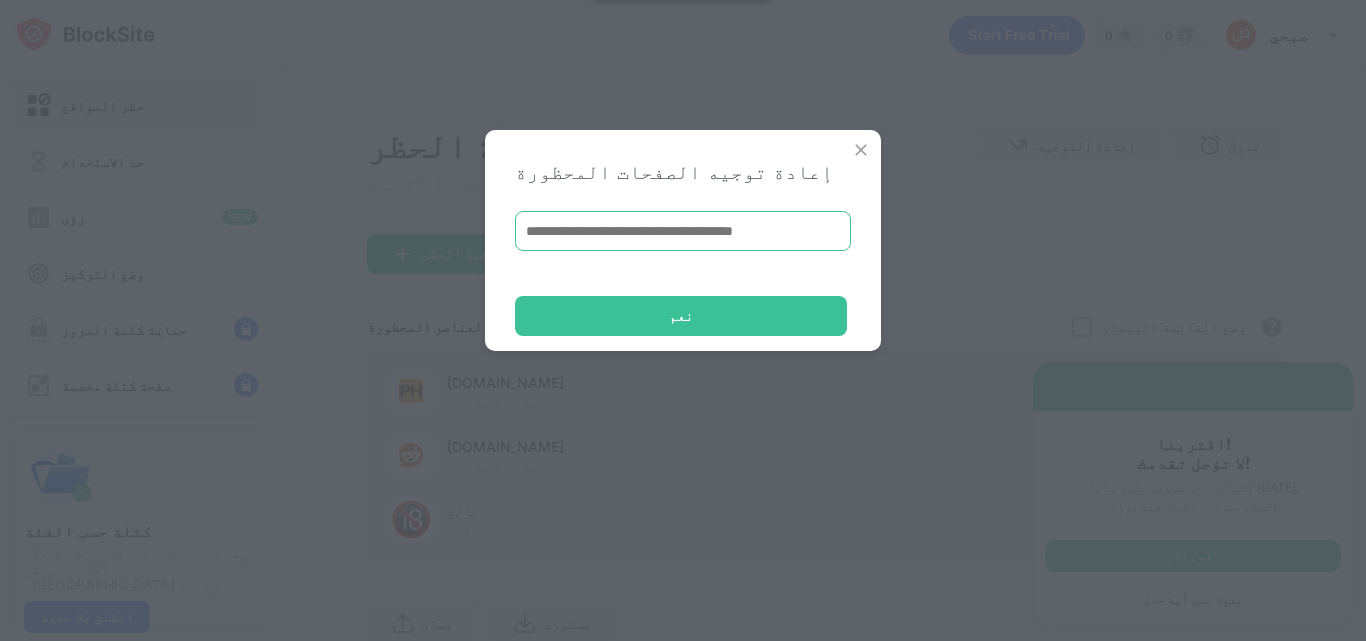 click at bounding box center [683, 231] 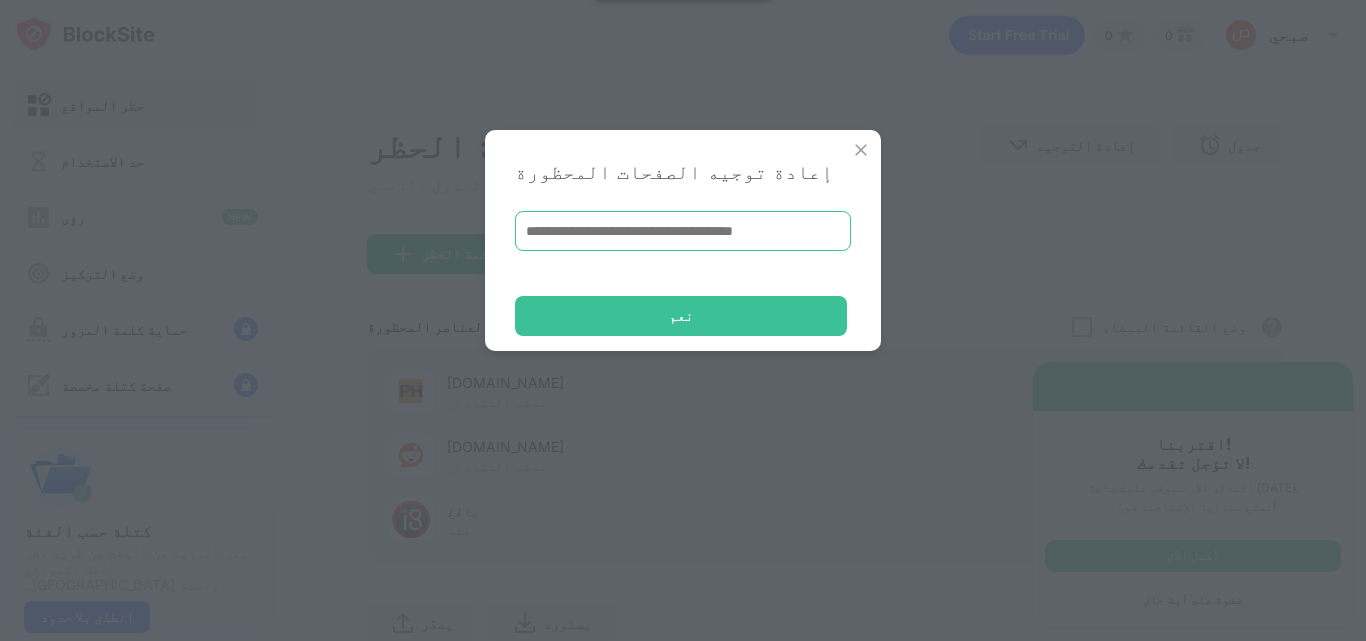 click at bounding box center [683, 231] 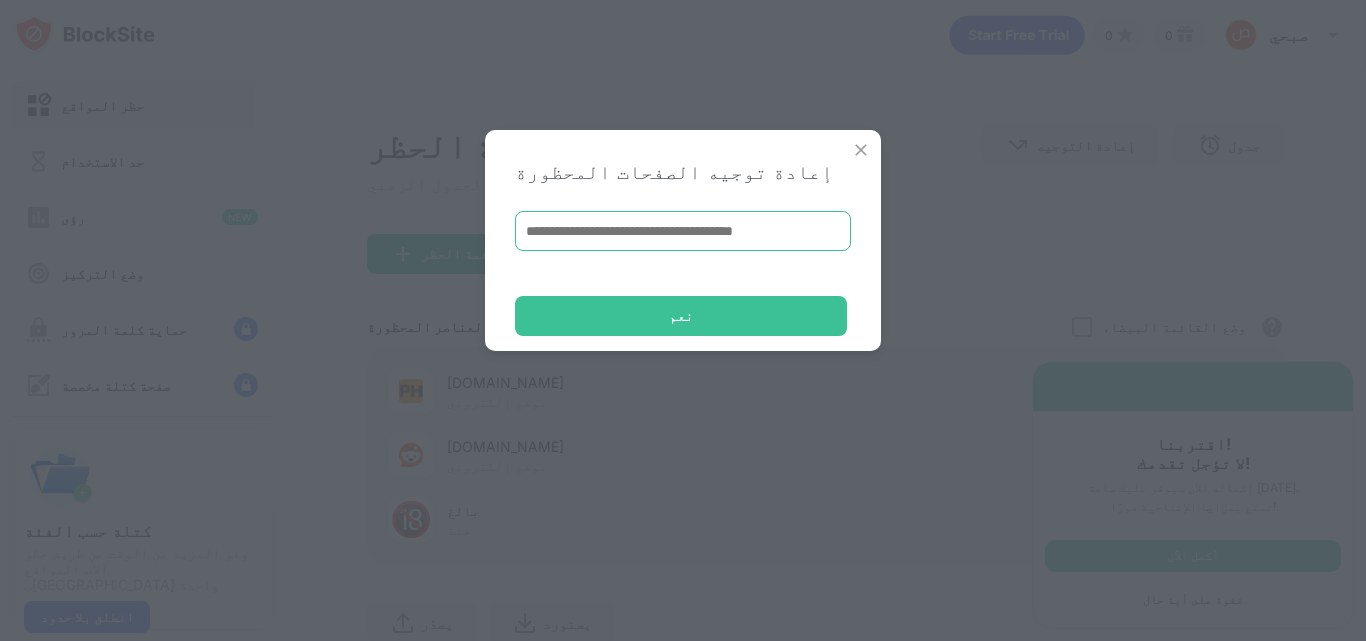 drag, startPoint x: 661, startPoint y: 229, endPoint x: 717, endPoint y: 248, distance: 59.135437 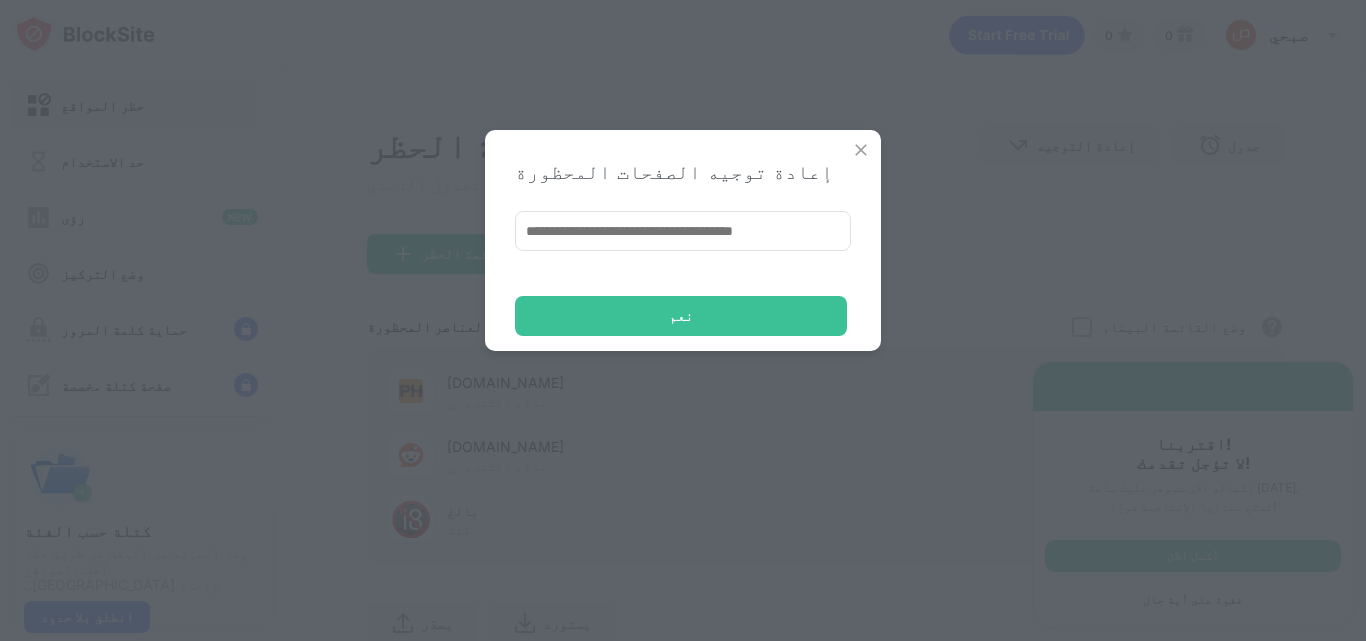 click on "إعادة توجيه الصفحات المحظورة نعم" at bounding box center [683, 240] 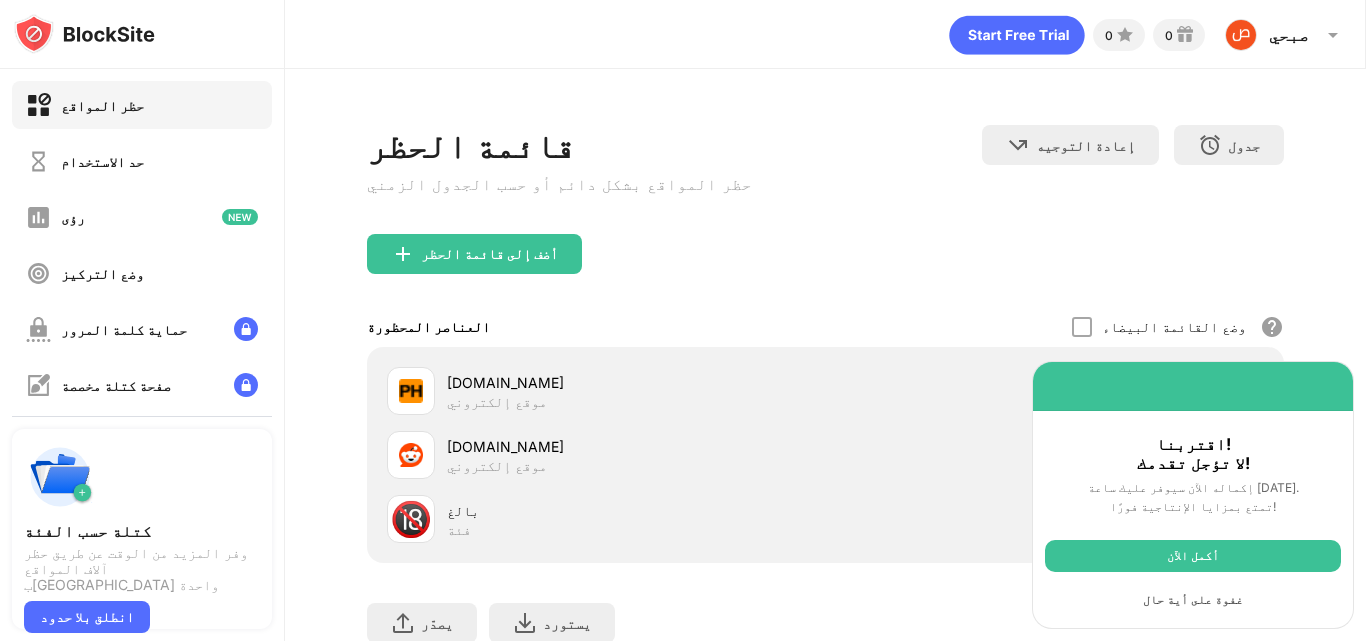 click 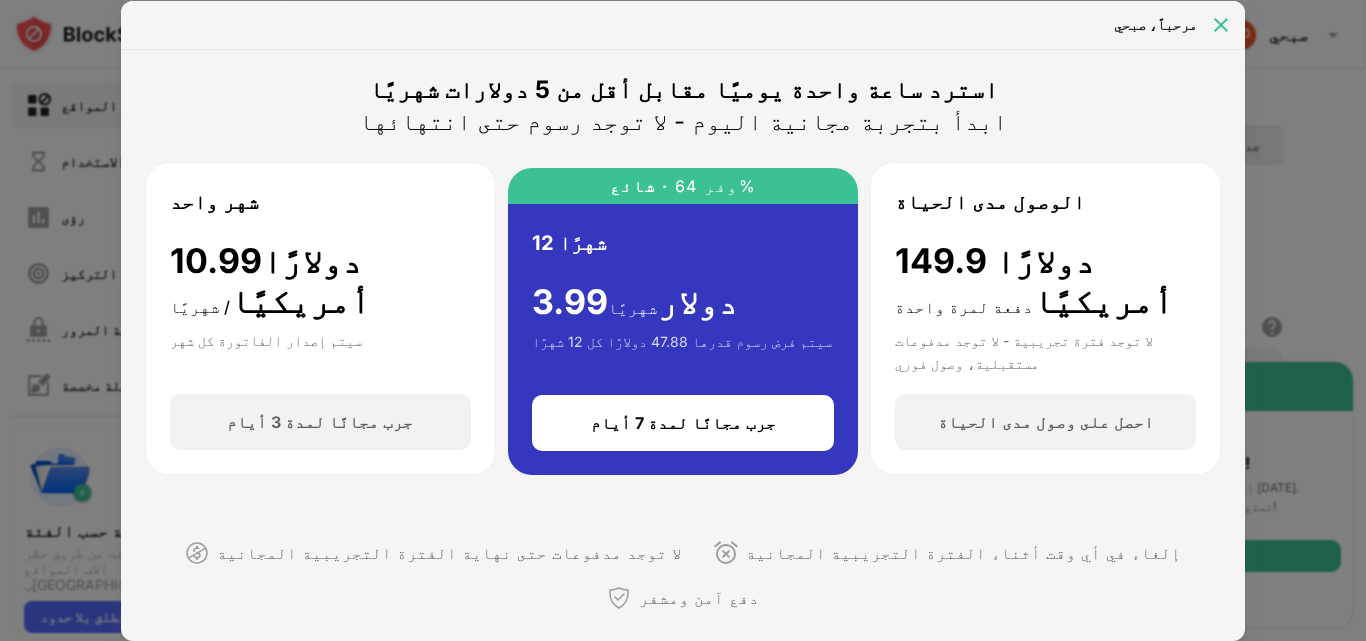 click at bounding box center [1221, 25] 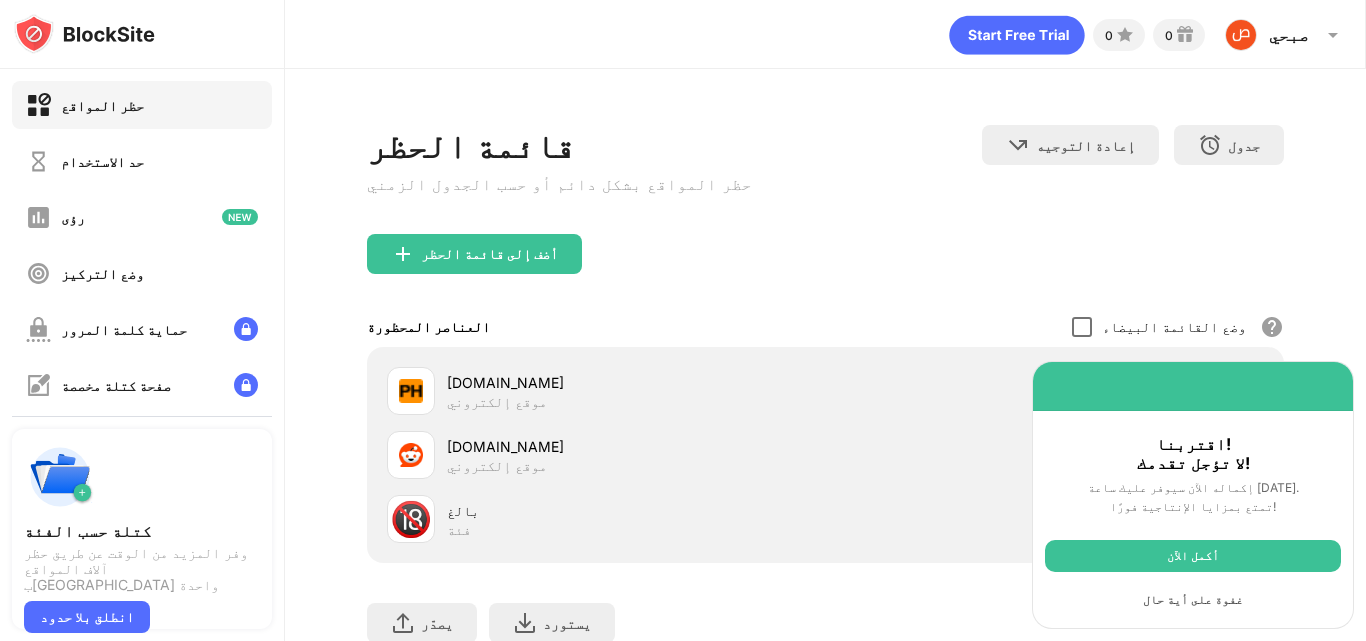 click at bounding box center [1082, 327] 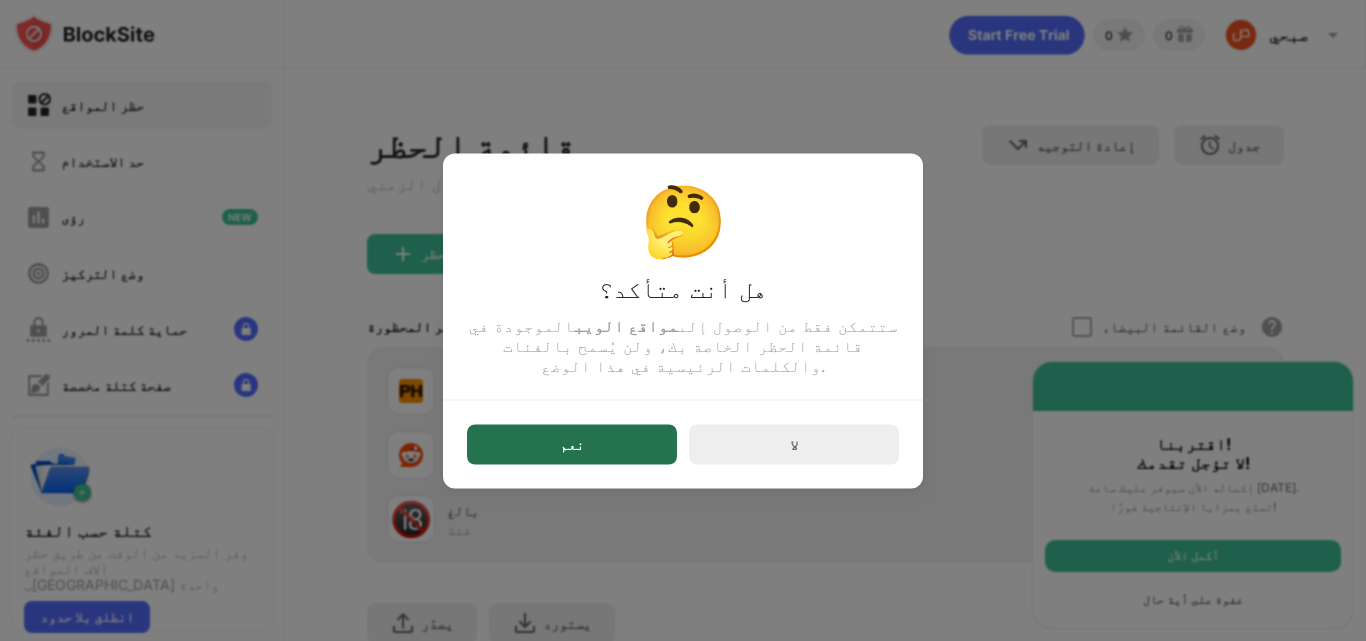 click on "نعم" at bounding box center [572, 444] 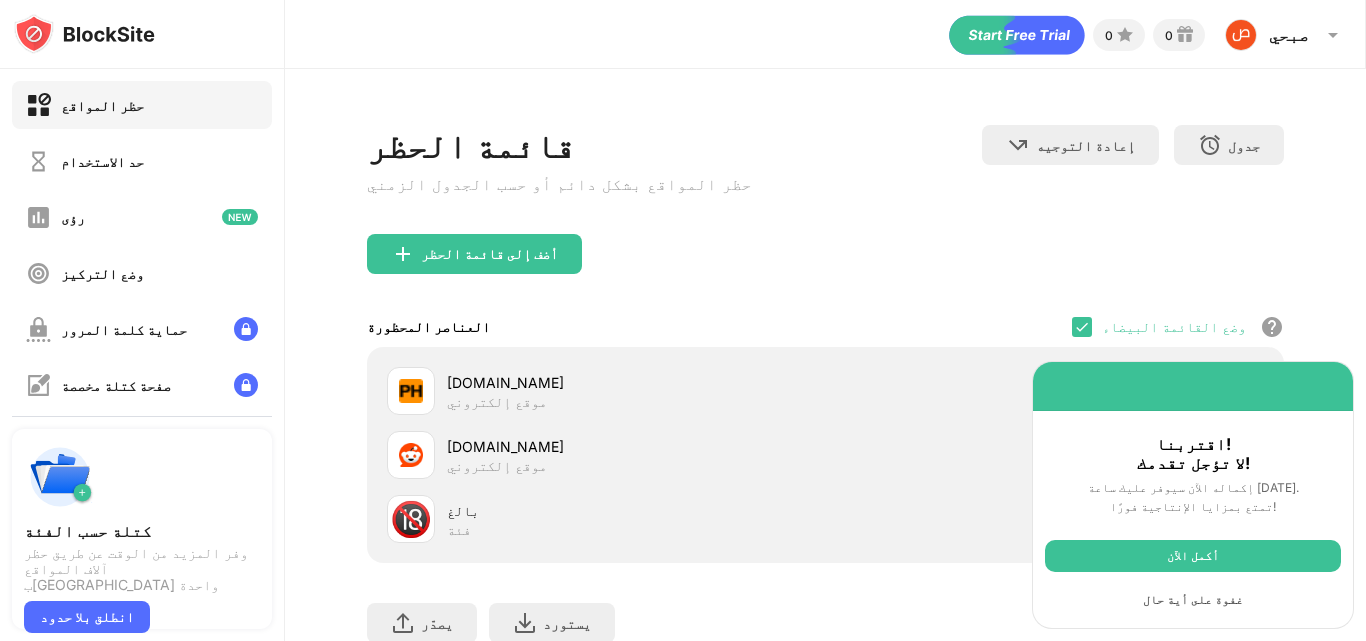 drag, startPoint x: 838, startPoint y: 413, endPoint x: 829, endPoint y: 408, distance: 10.29563 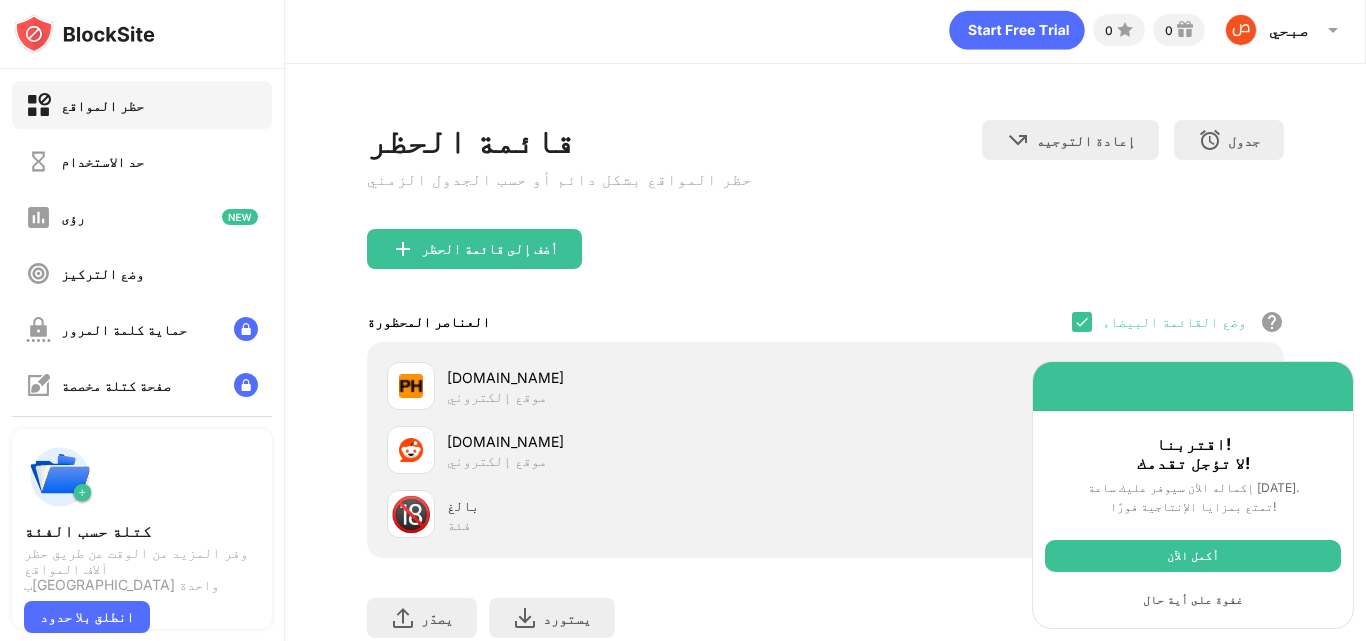 scroll, scrollTop: 0, scrollLeft: 0, axis: both 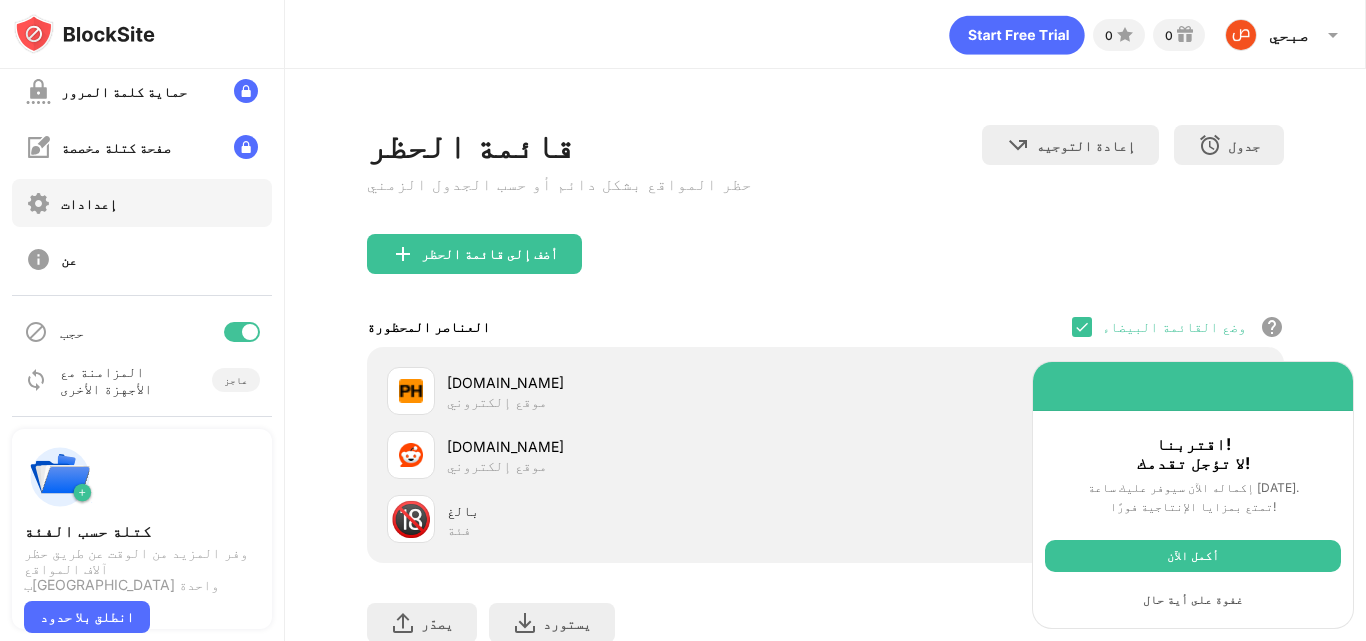 click on "إعدادات" at bounding box center (142, 203) 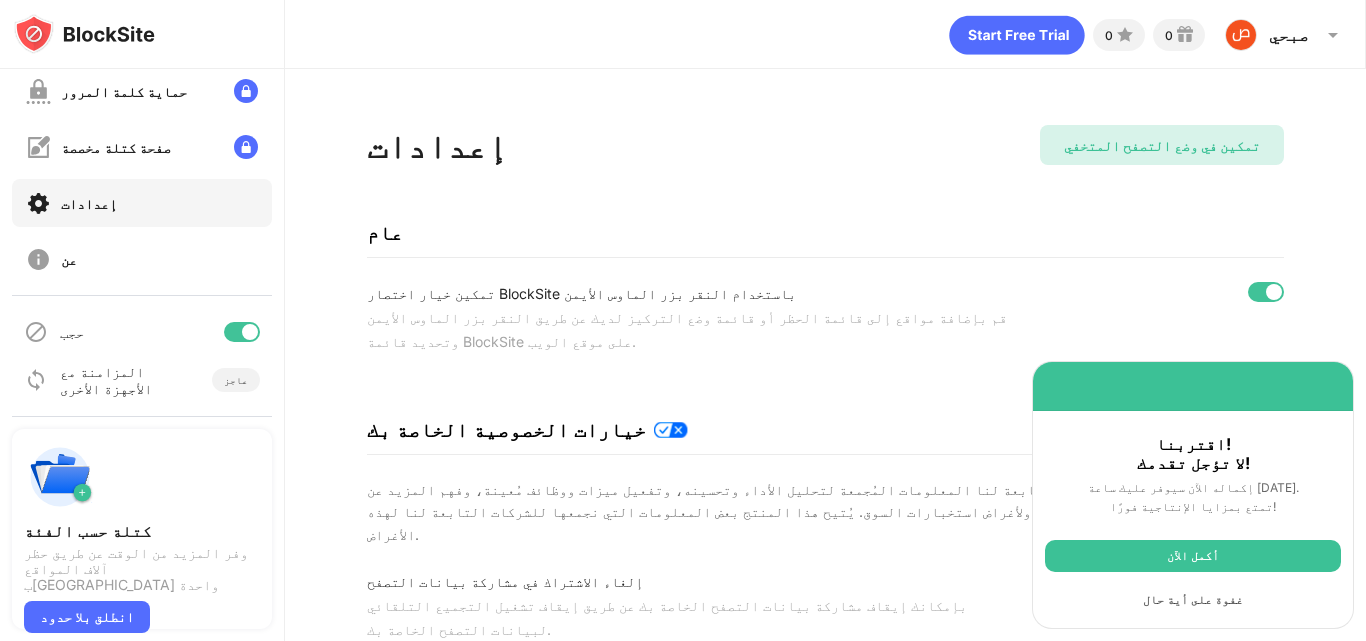 click on "تمكين في وضع التصفح المتخفي" at bounding box center [1162, 145] 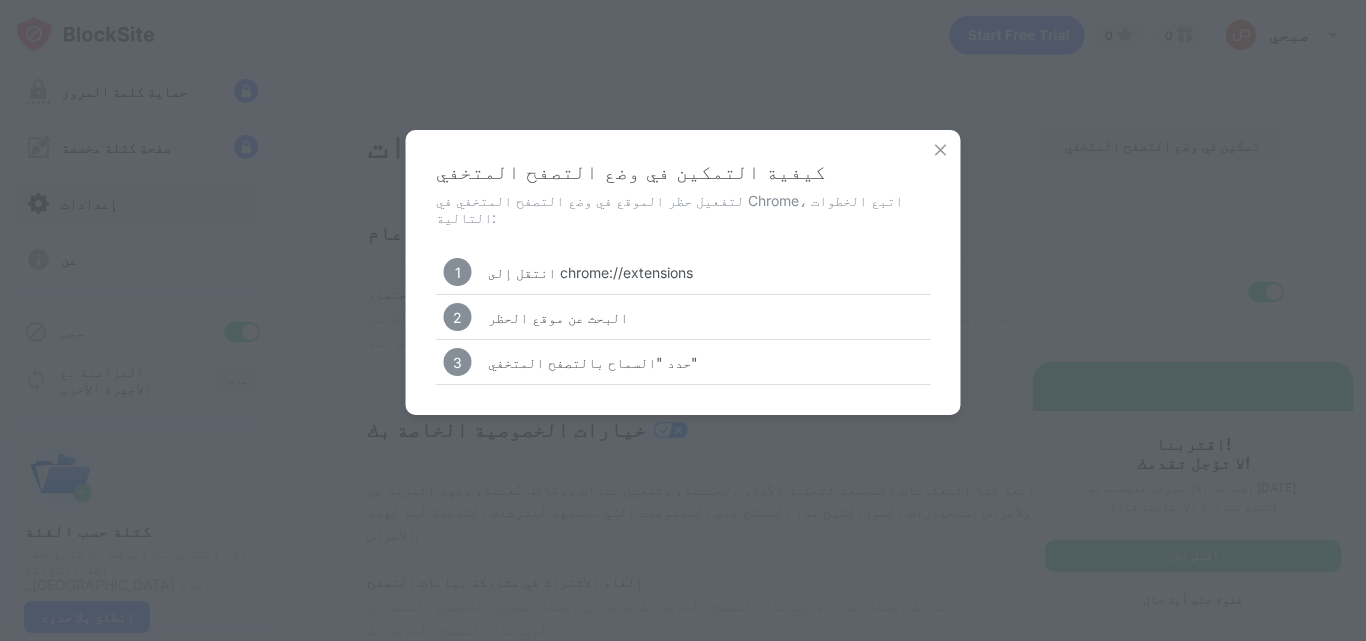 click on "انتقل إلى chrome://extensions" at bounding box center (590, 272) 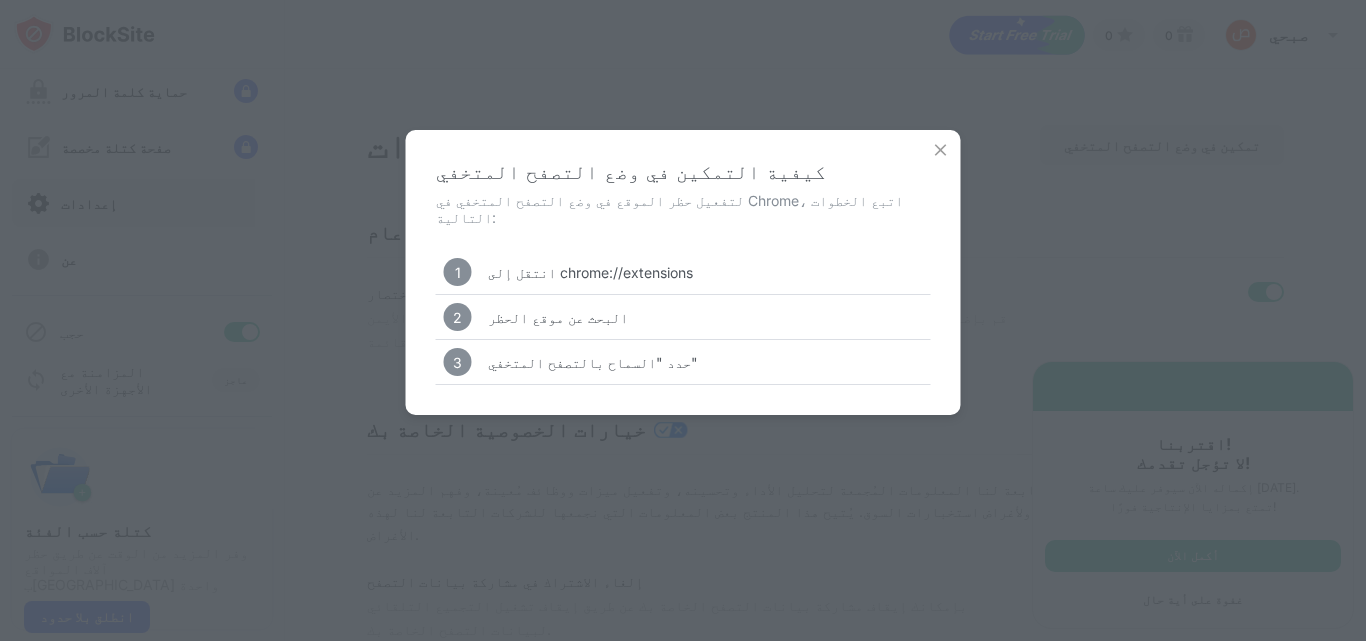 drag, startPoint x: 721, startPoint y: 327, endPoint x: 1017, endPoint y: 112, distance: 365.84286 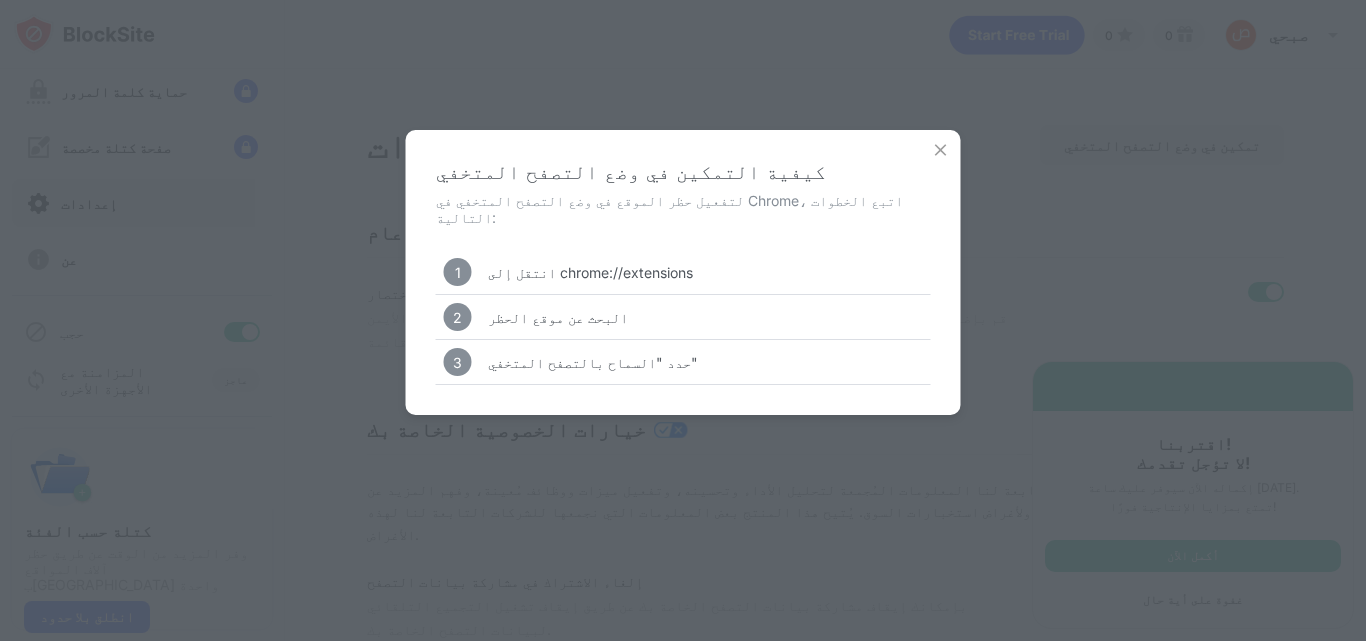 click at bounding box center (941, 150) 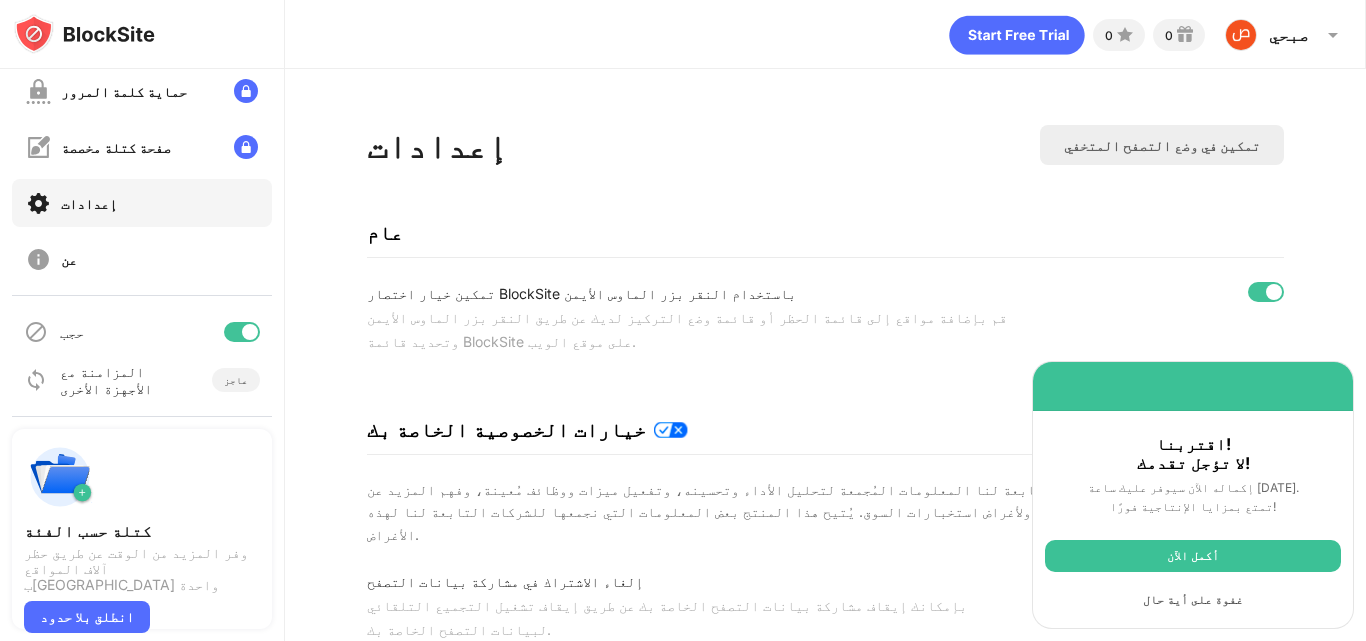 click on "المزامنة مع الأجهزة الأخرى" at bounding box center (106, 380) 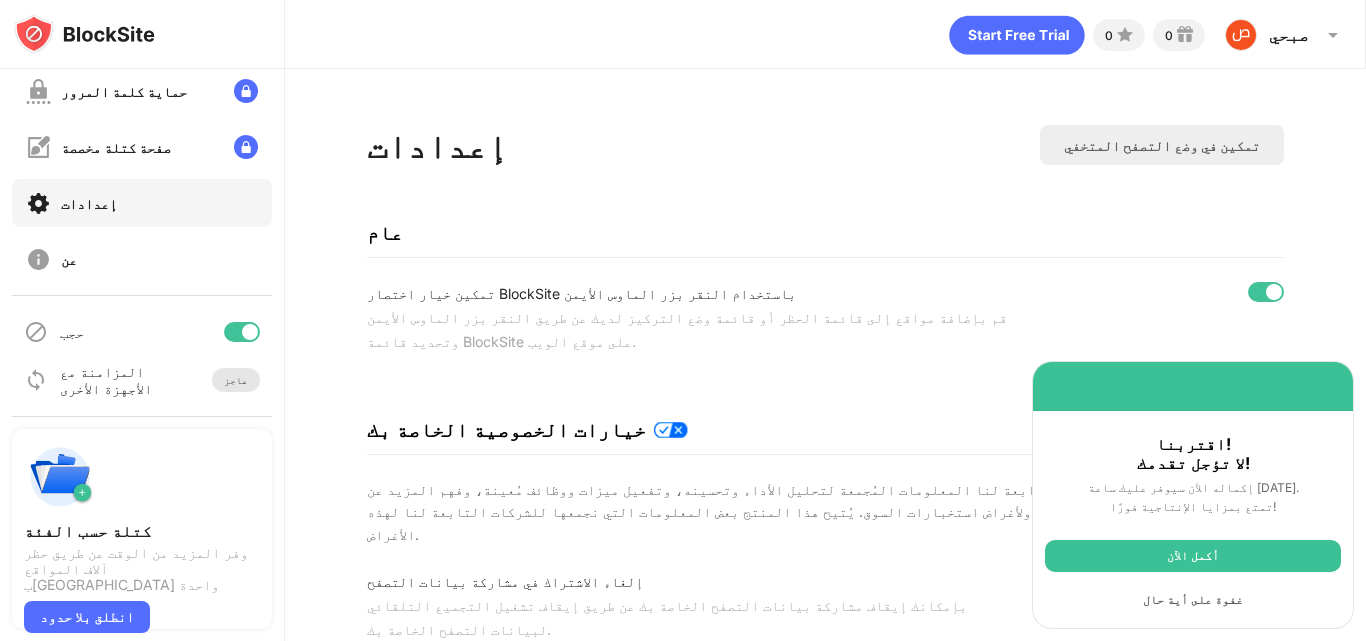 click on "عاجز" at bounding box center (236, 380) 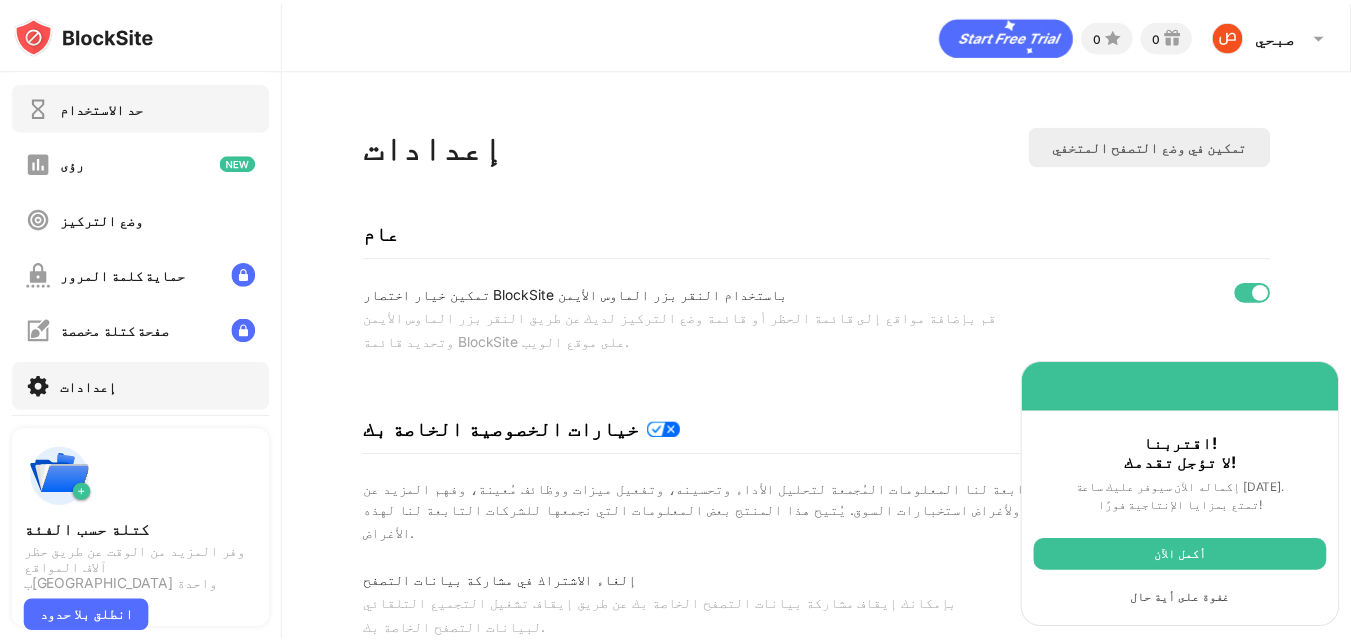 scroll, scrollTop: 0, scrollLeft: 0, axis: both 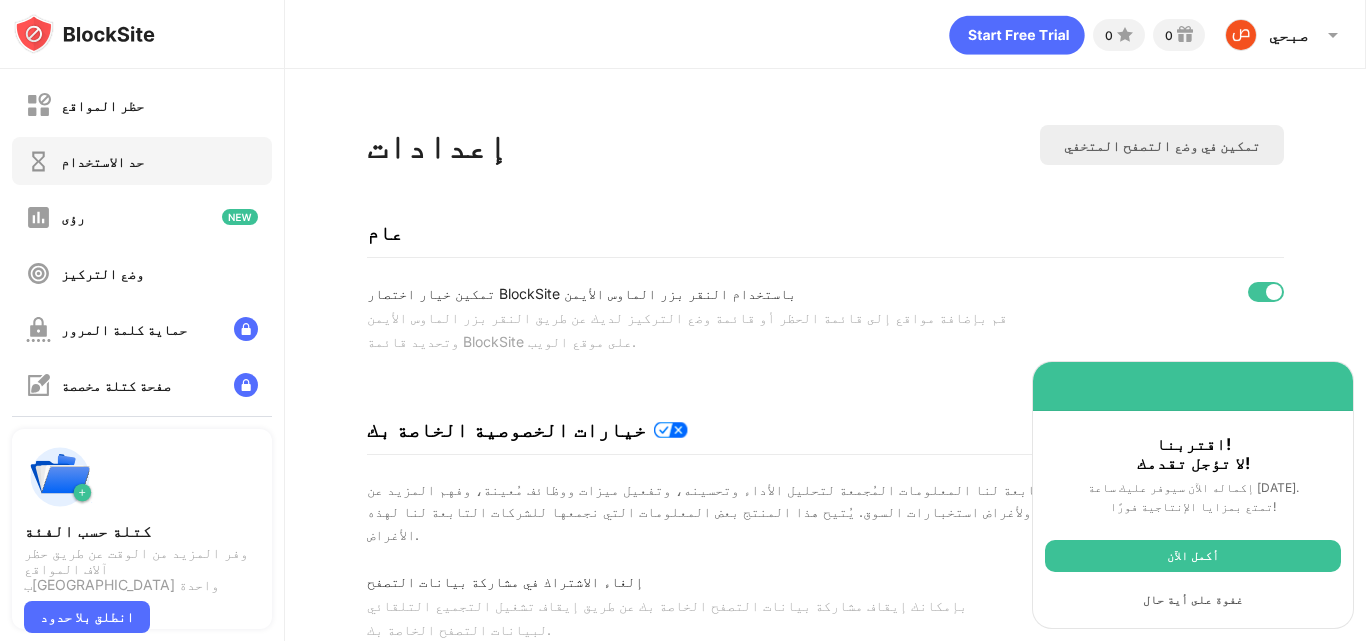 click on "حد الاستخدام" at bounding box center (142, 161) 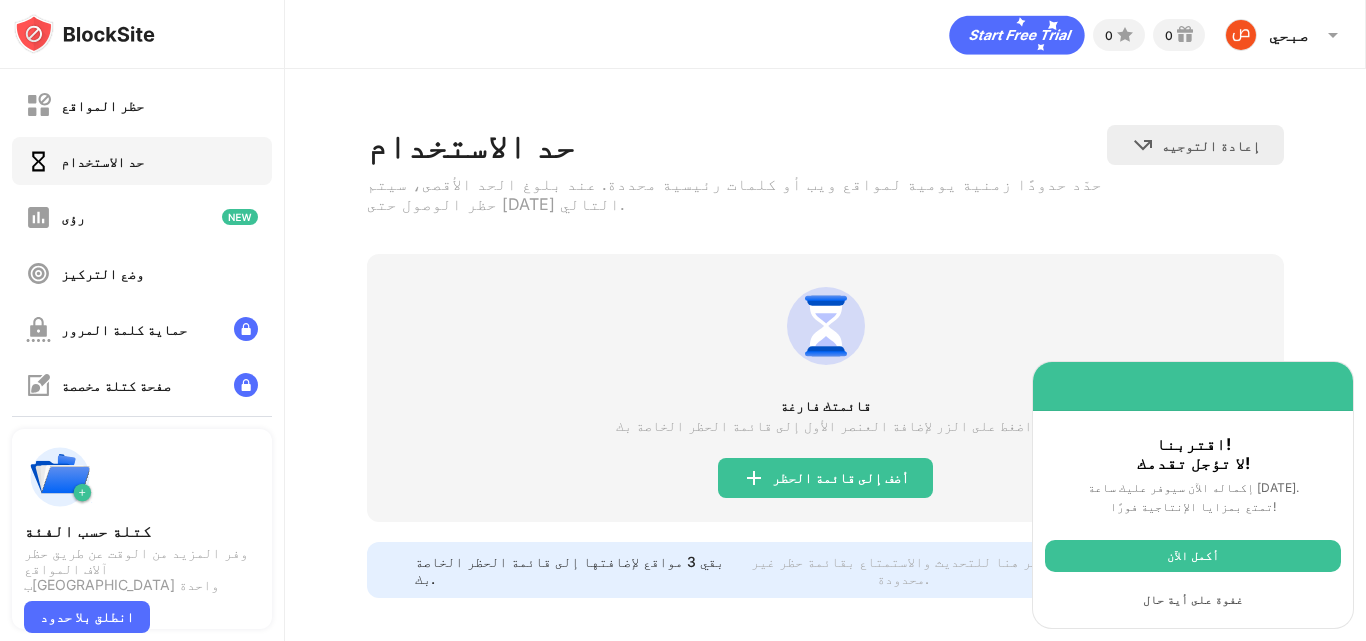 click on "أكمل الآن" at bounding box center (1193, 555) 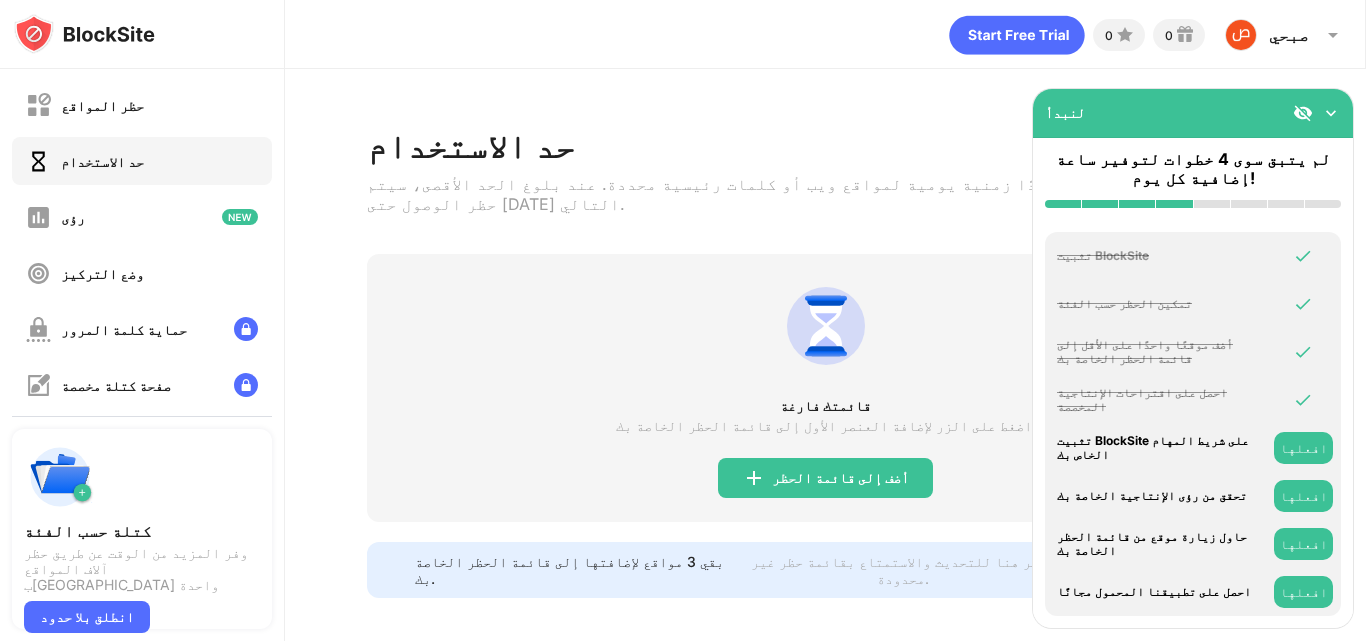 click at bounding box center (1303, 113) 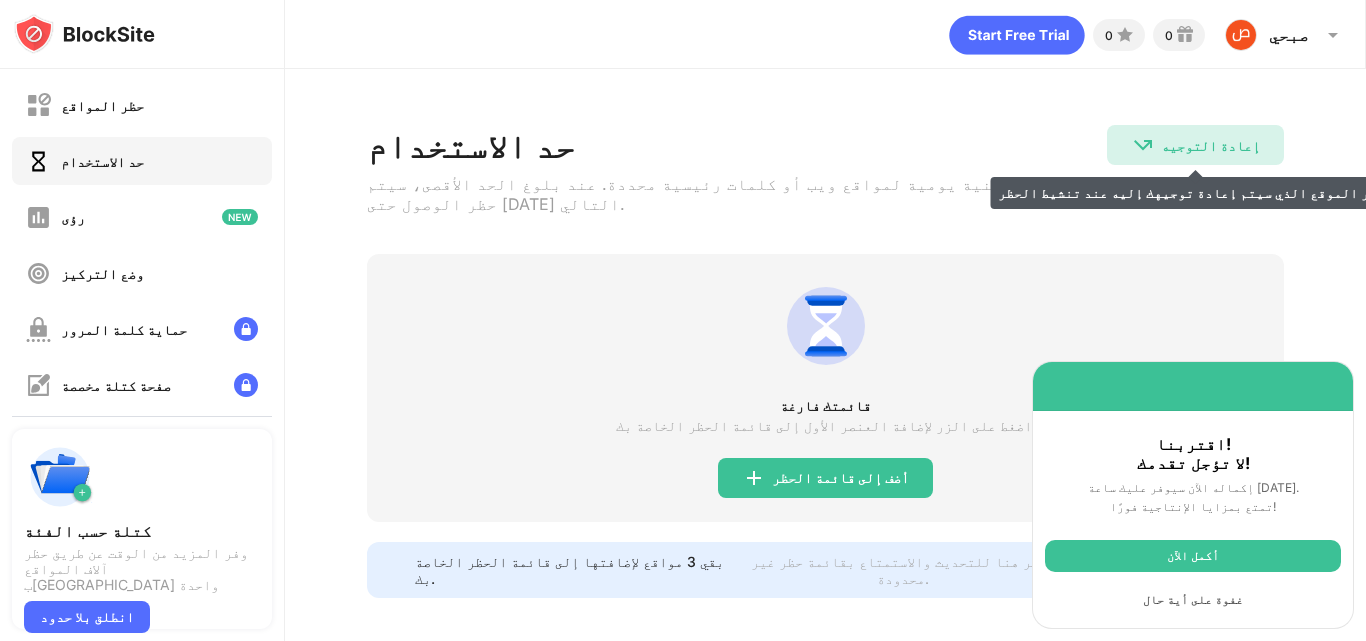 click on "إعادة التوجيه اختر الموقع الذي سيتم إعادة توجيهك إليه عند تنشيط الحظر" at bounding box center [1195, 145] 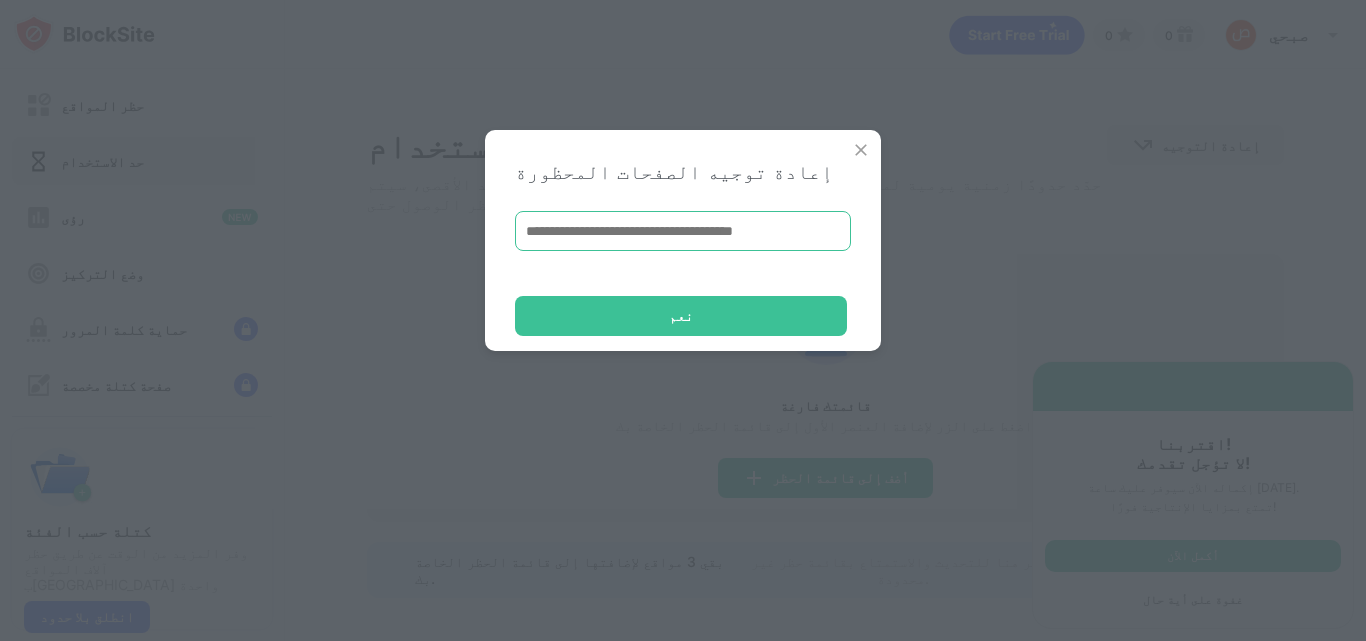 drag, startPoint x: 701, startPoint y: 239, endPoint x: 722, endPoint y: 254, distance: 25.806976 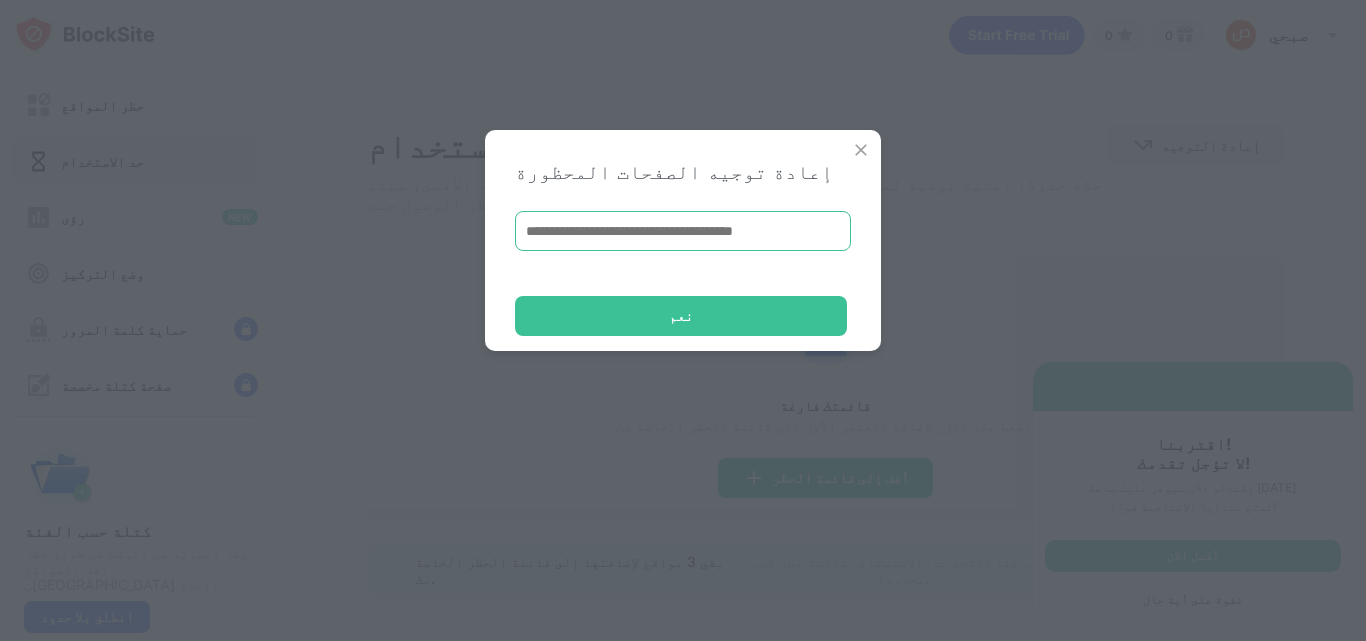 drag, startPoint x: 743, startPoint y: 248, endPoint x: 764, endPoint y: 235, distance: 24.698177 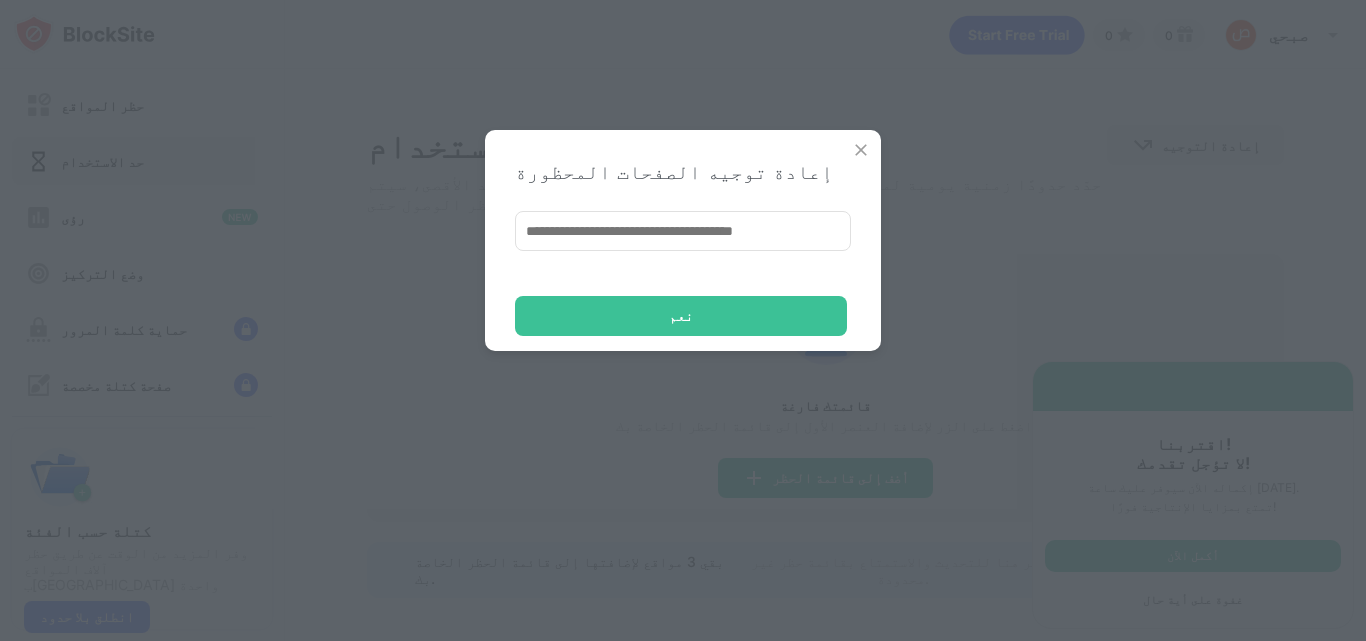 click at bounding box center [861, 150] 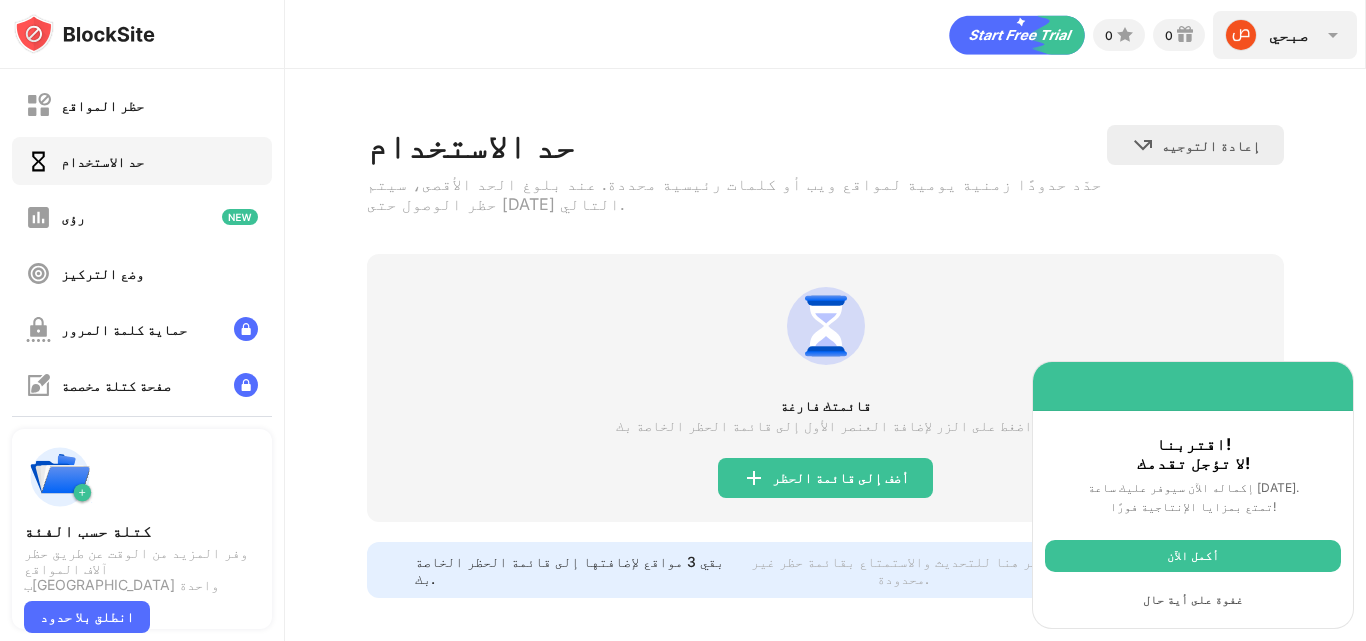 click at bounding box center [1333, 35] 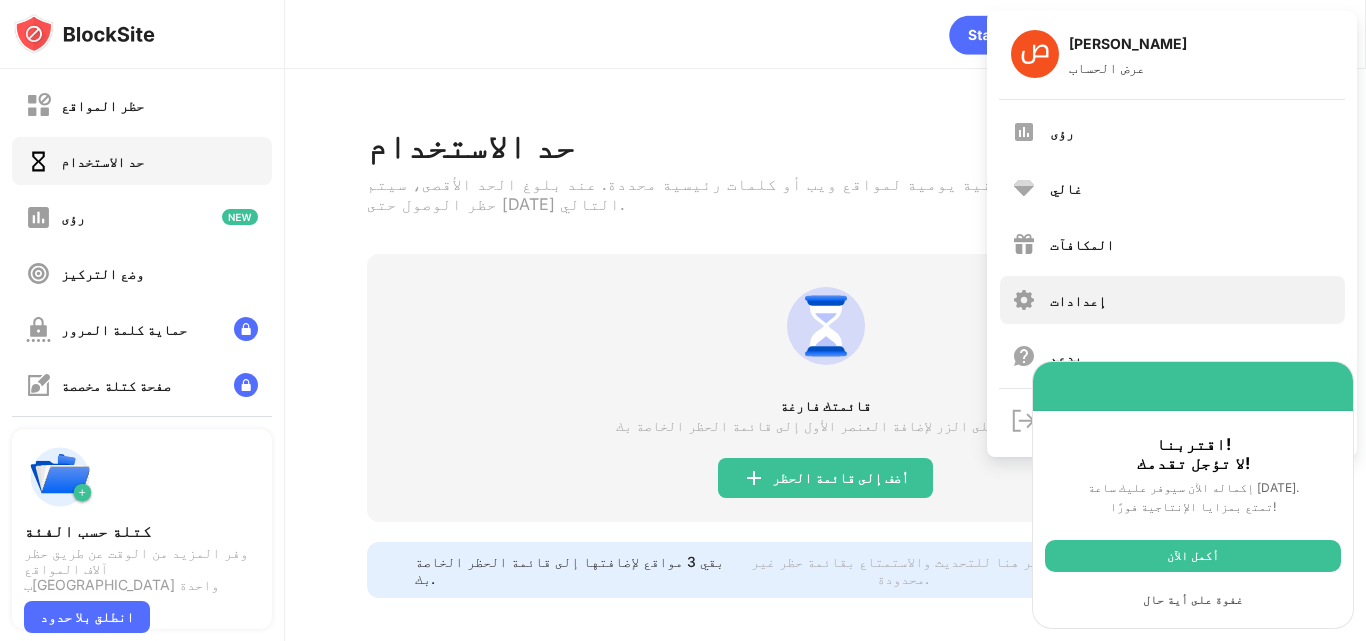 click on "إعدادات" at bounding box center [1172, 300] 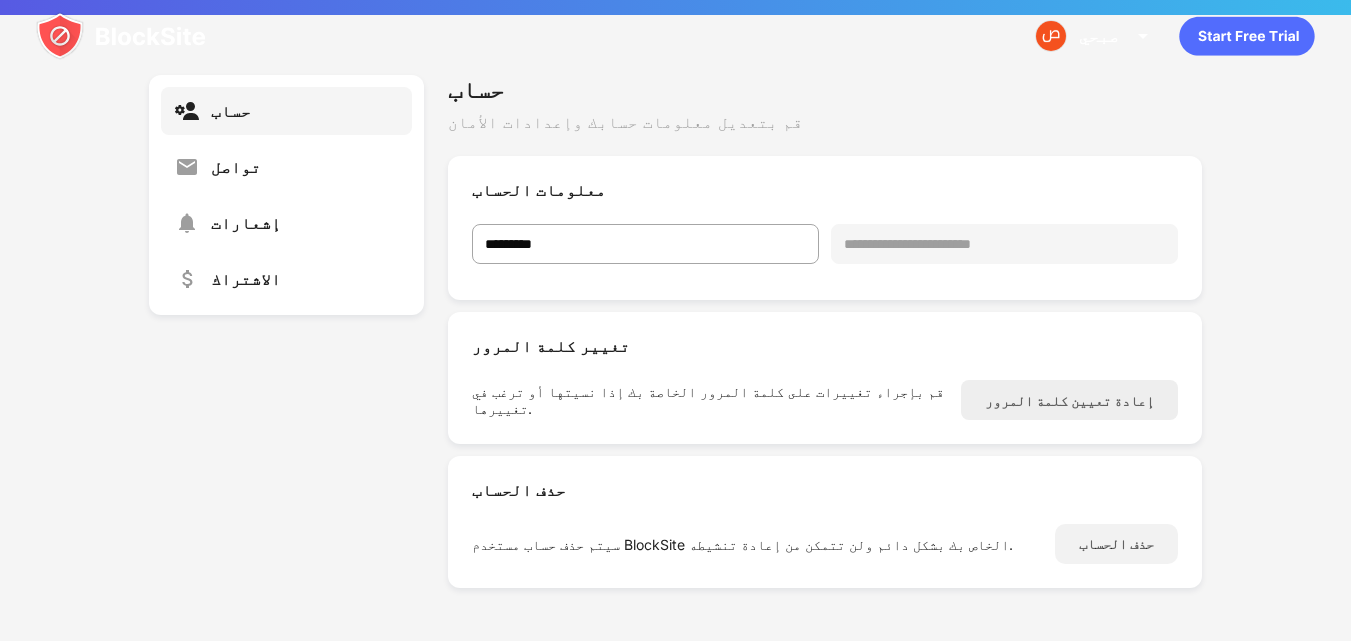 scroll, scrollTop: 268, scrollLeft: 0, axis: vertical 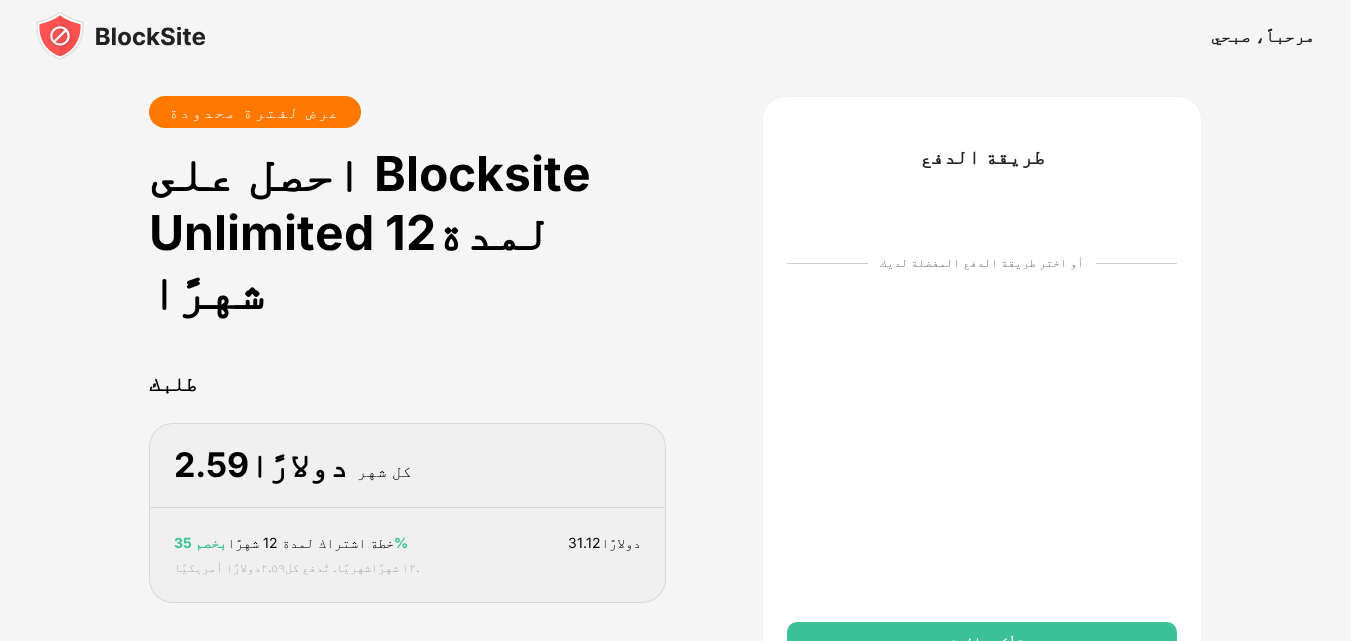 drag, startPoint x: 1187, startPoint y: 568, endPoint x: 1185, endPoint y: 506, distance: 62.03225 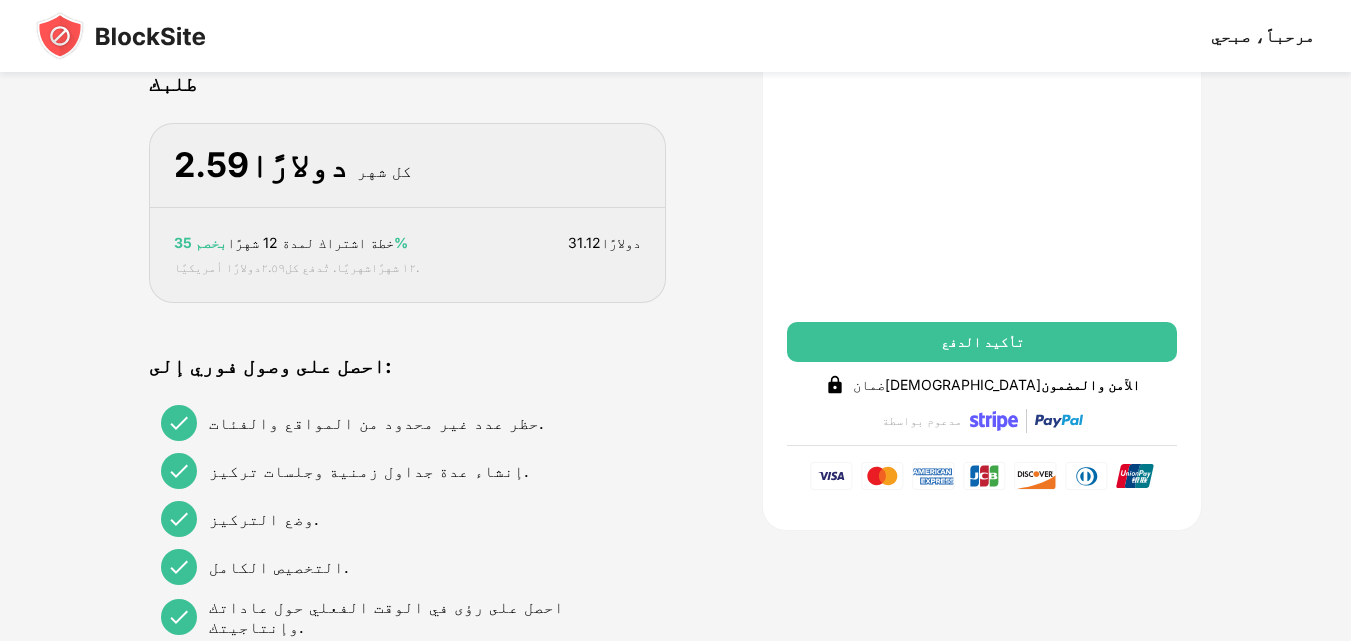 scroll, scrollTop: 0, scrollLeft: 0, axis: both 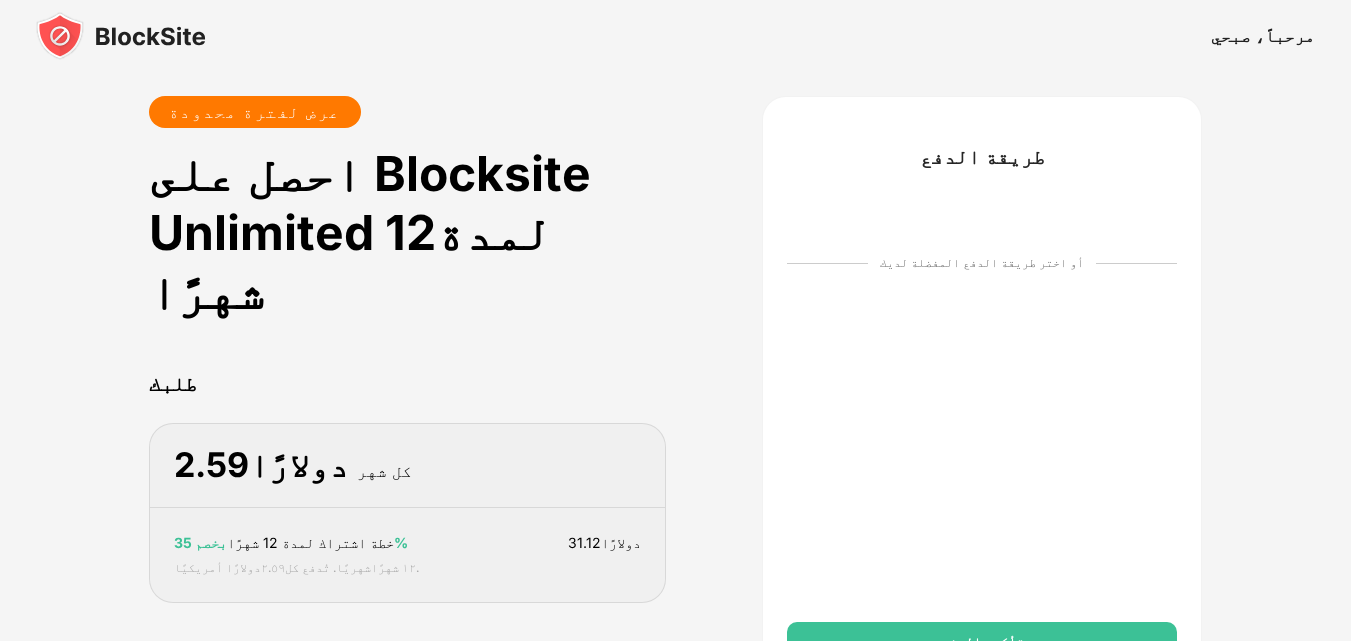 drag, startPoint x: 241, startPoint y: 117, endPoint x: 262, endPoint y: 122, distance: 21.587032 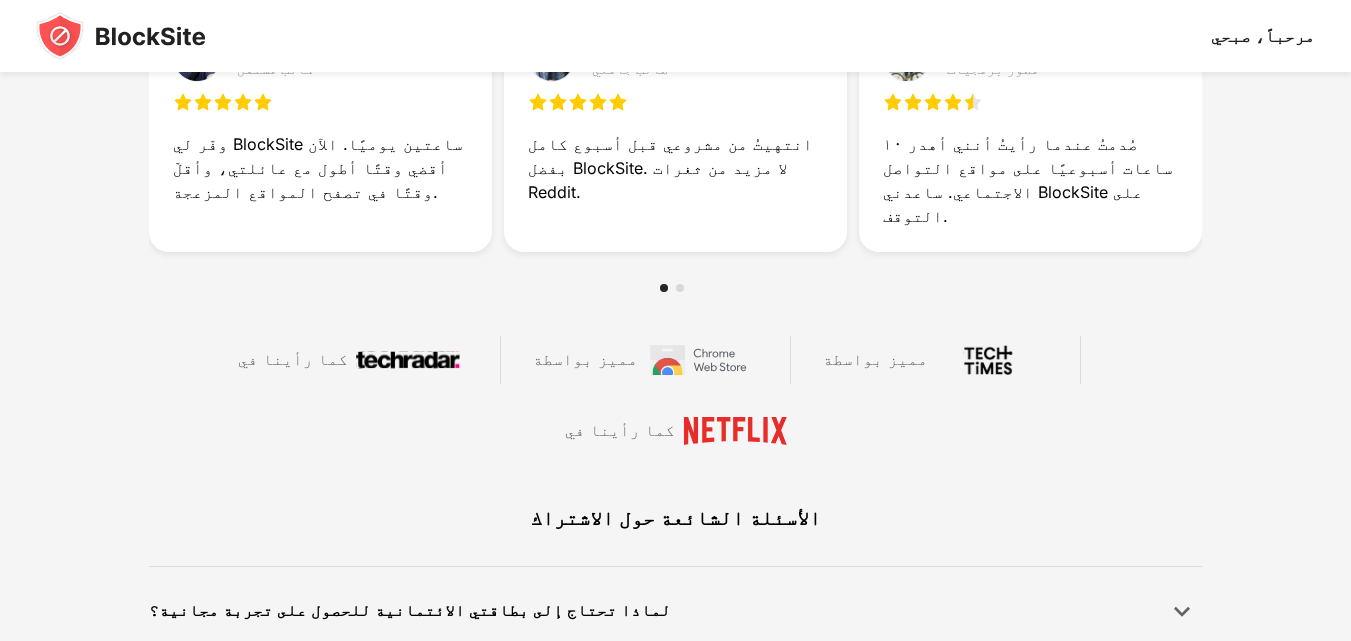 scroll, scrollTop: 981, scrollLeft: 0, axis: vertical 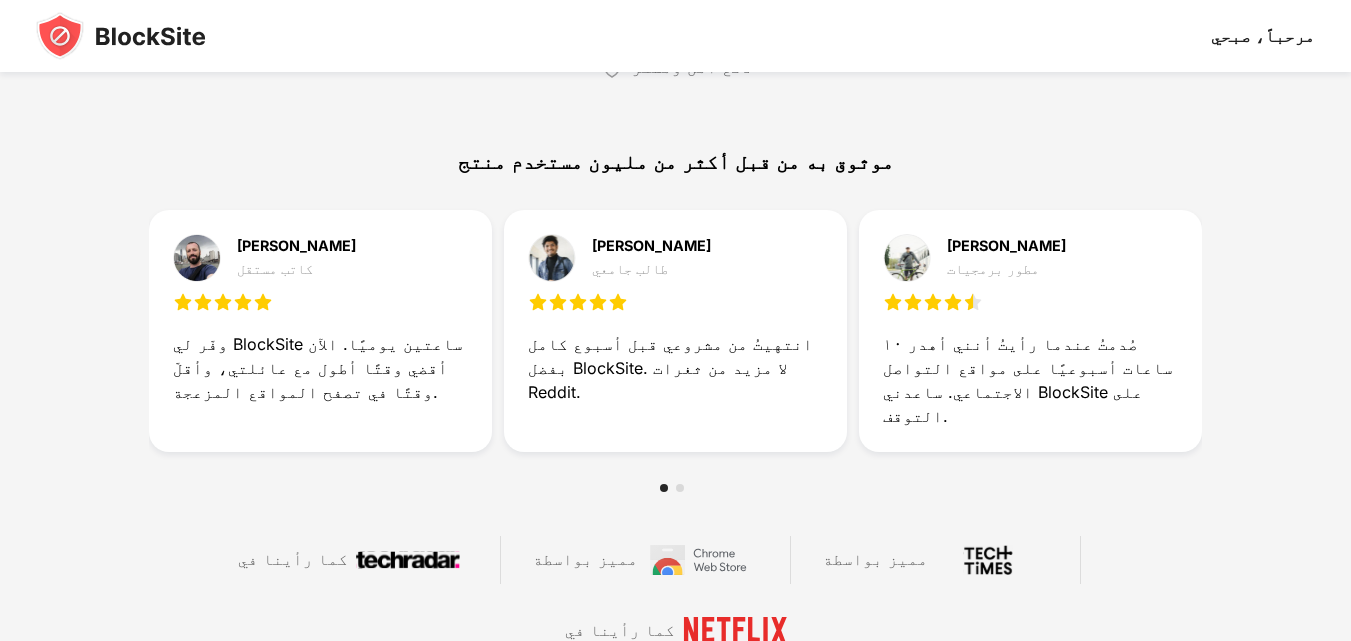 click at bounding box center (676, 488) 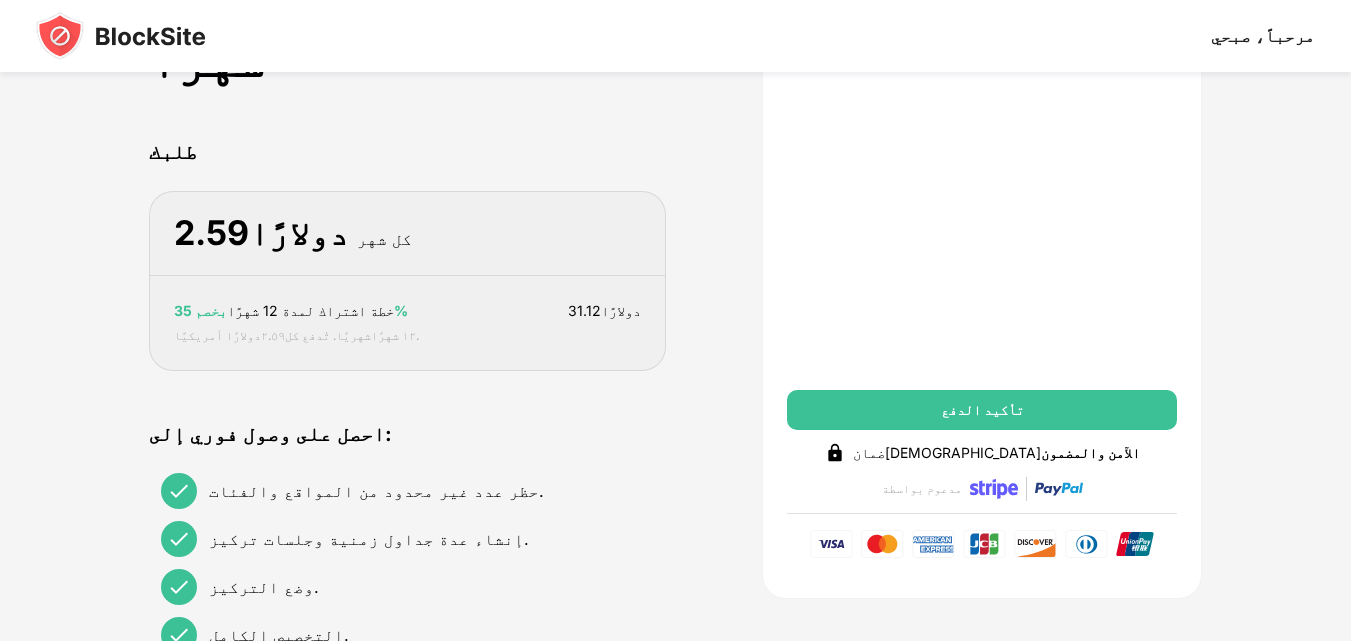 scroll, scrollTop: 0, scrollLeft: 0, axis: both 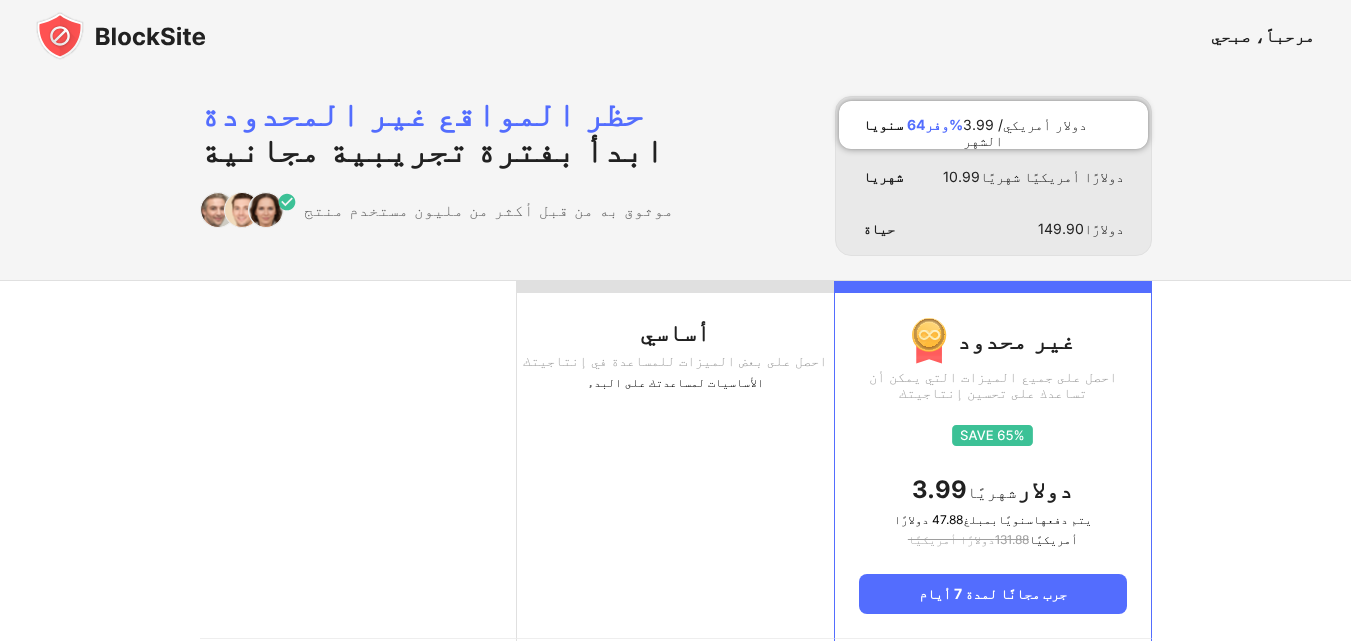drag, startPoint x: 98, startPoint y: 20, endPoint x: 620, endPoint y: 488, distance: 701.0763 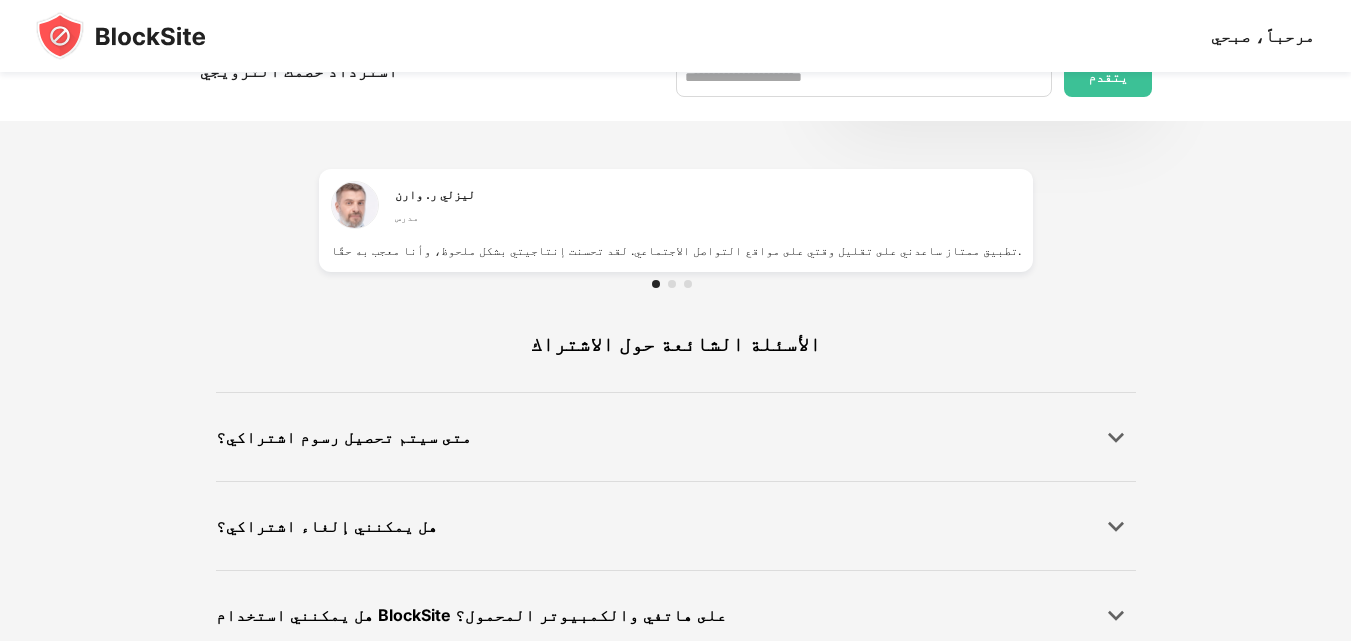 scroll, scrollTop: 1409, scrollLeft: 0, axis: vertical 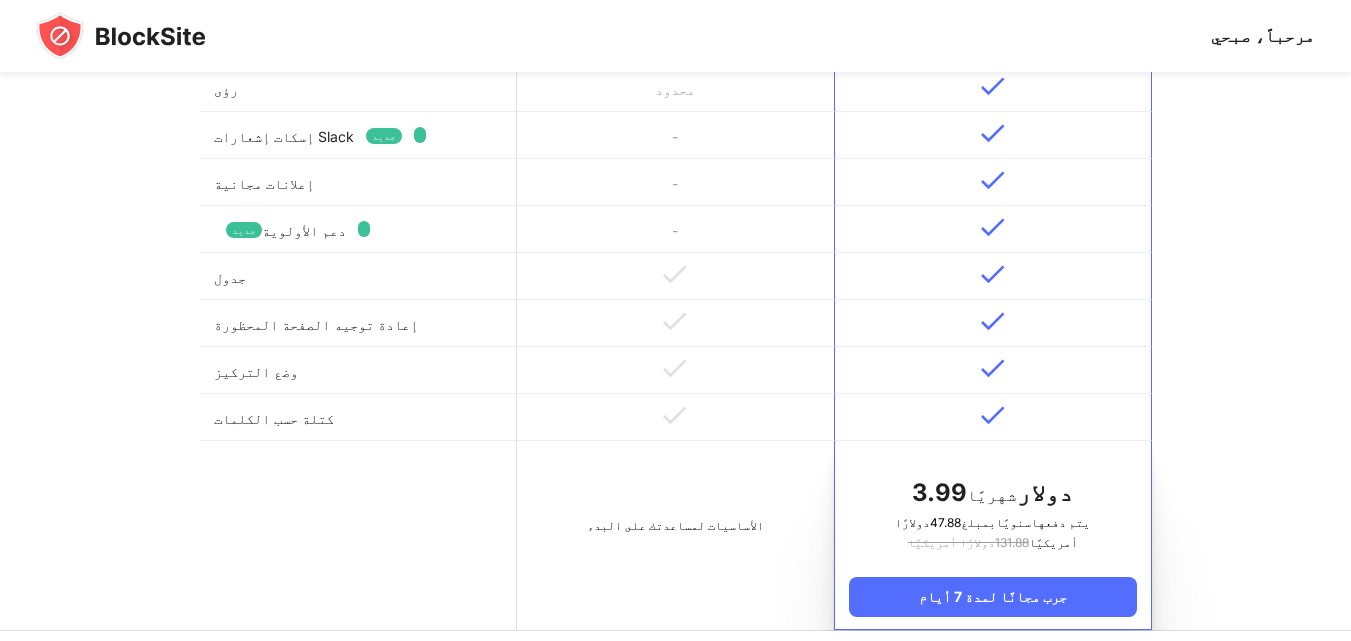 click on "إعادة توجيه الصفحة المحظورة" at bounding box center [358, 323] 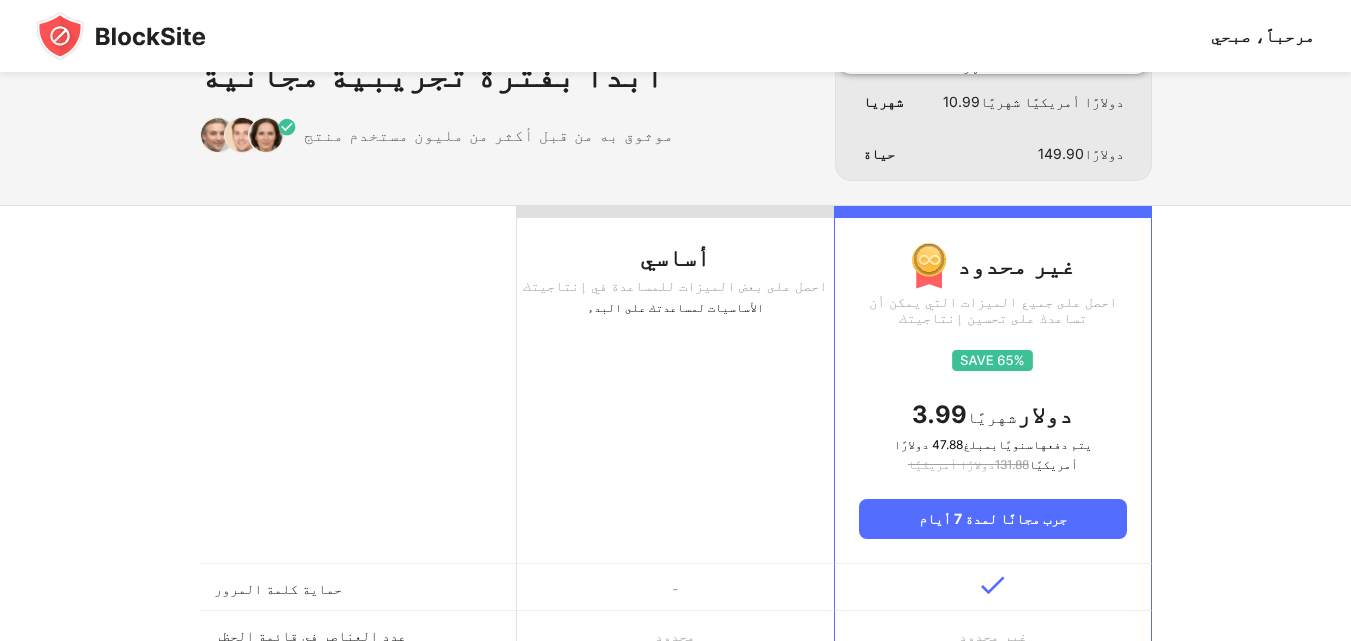 drag, startPoint x: 1323, startPoint y: 608, endPoint x: 1290, endPoint y: 606, distance: 33.06055 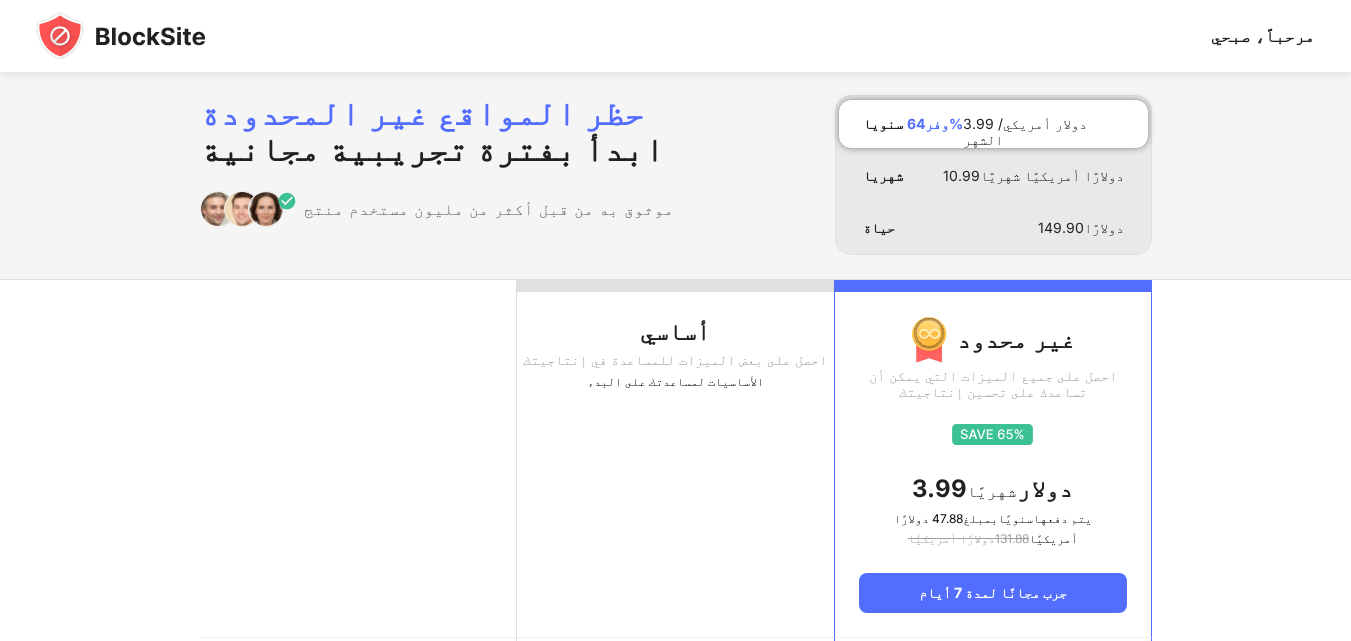 click on "أساسي احصل على بعض الميزات للمساعدة في إنتاجيتك الأساسيات لمساعدتك على البدء غير محدود احصل على جميع الميزات التي يمكن أن تساعدك على تحسين إنتاجيتك 3.99  دولار  شهريًا يتم دفعها  سنويًا  بمبلغ  47.88    دولارًا أمريكيًا  131.88  دولارًا أمريكيًا   جرب مجانًا لمدة 7 أيام حماية كلمة المرور   - عدد العناصر في قائمة الحظر   محدود غير محدود إلغاء تثبيت الحماية   - صفحة كتلة مخصصة   - حظر الفئة   1 غير محدود رؤى   محدود إسكات إشعارات Slack  جديد   - إعلانات مجانية   - دعم الأولوية  جديد   - جدول   إعادة توجيه الصفحة المحظورة   وضع التركيز   كتلة حسب الكلمات   الأساسيات لمساعدتك على البدء 3.99" at bounding box center [675, 859] 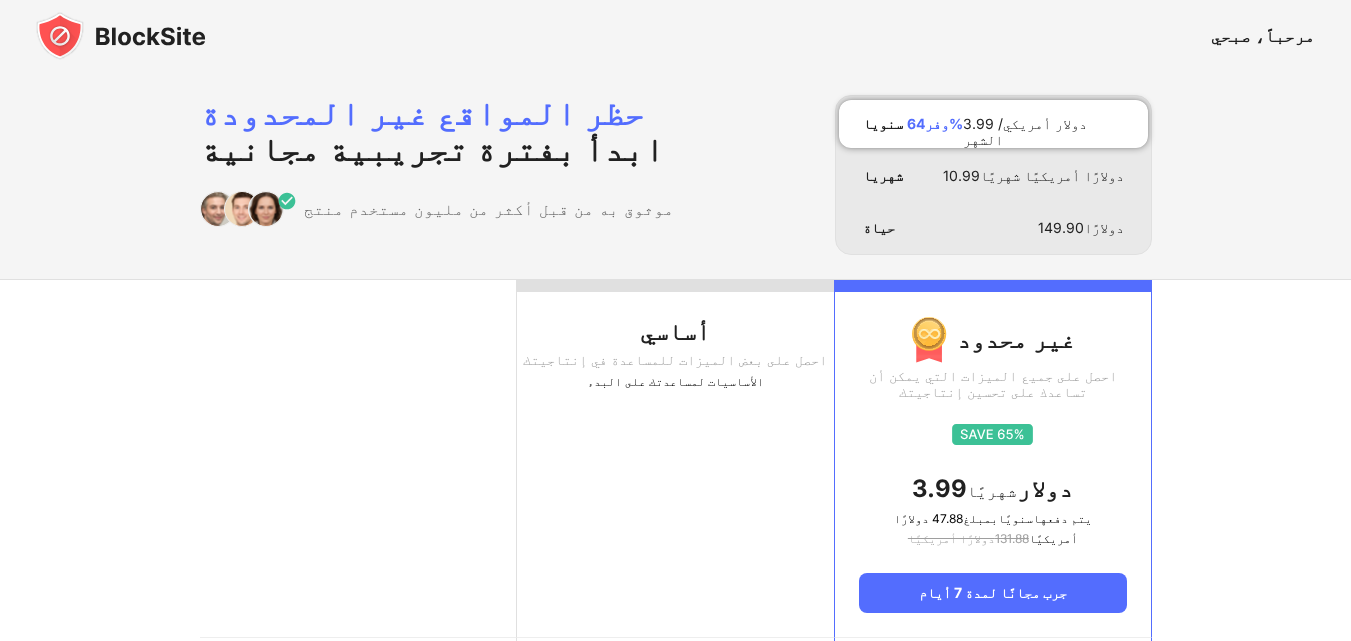 scroll, scrollTop: 0, scrollLeft: 0, axis: both 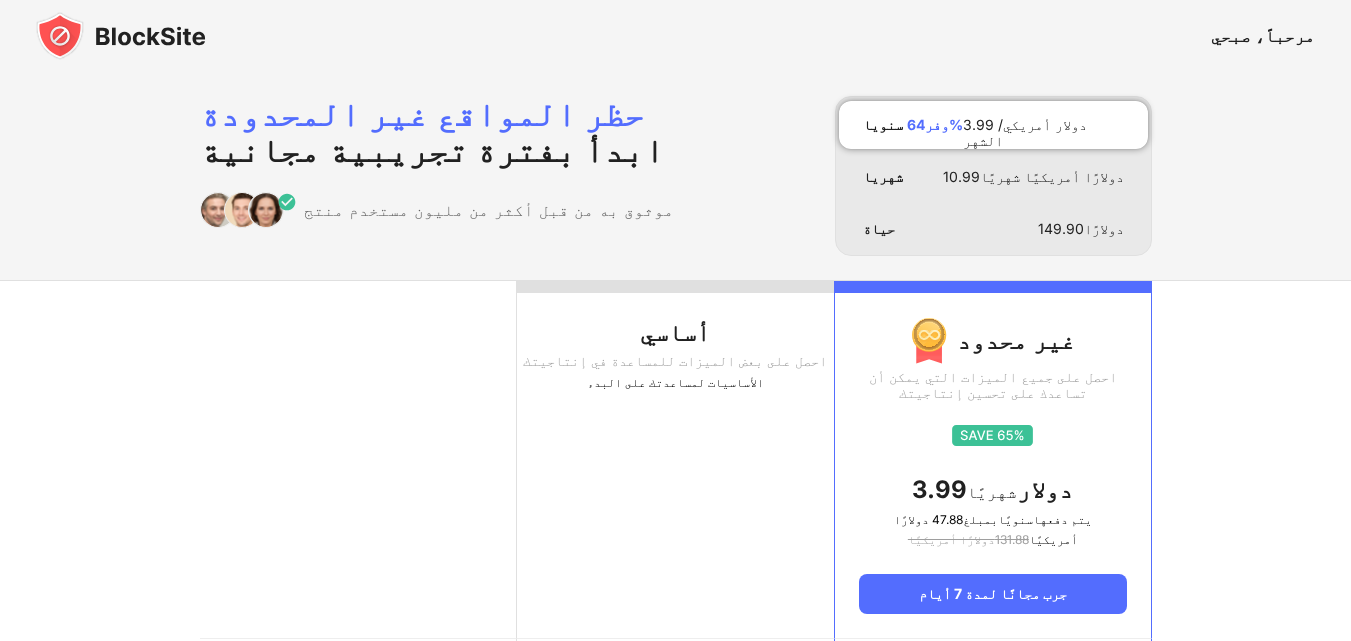 click on "أساسي احصل على بعض الميزات للمساعدة في إنتاجيتك الأساسيات لمساعدتك على البدء غير محدود احصل على جميع الميزات التي يمكن أن تساعدك على تحسين إنتاجيتك 3.99  دولار  شهريًا يتم دفعها  سنويًا  بمبلغ  47.88    دولارًا أمريكيًا  131.88  دولارًا أمريكيًا   جرب مجانًا لمدة 7 أيام حماية كلمة المرور   - عدد العناصر في قائمة الحظر   محدود غير محدود إلغاء تثبيت الحماية   - صفحة كتلة مخصصة   - حظر الفئة   1 غير محدود رؤى   محدود إسكات إشعارات Slack  جديد   - إعلانات مجانية   - دعم الأولوية  جديد   - جدول   إعادة توجيه الصفحة المحظورة   وضع التركيز   كتلة حسب الكلمات   الأساسيات لمساعدتك على البدء 3.99" at bounding box center (675, 860) 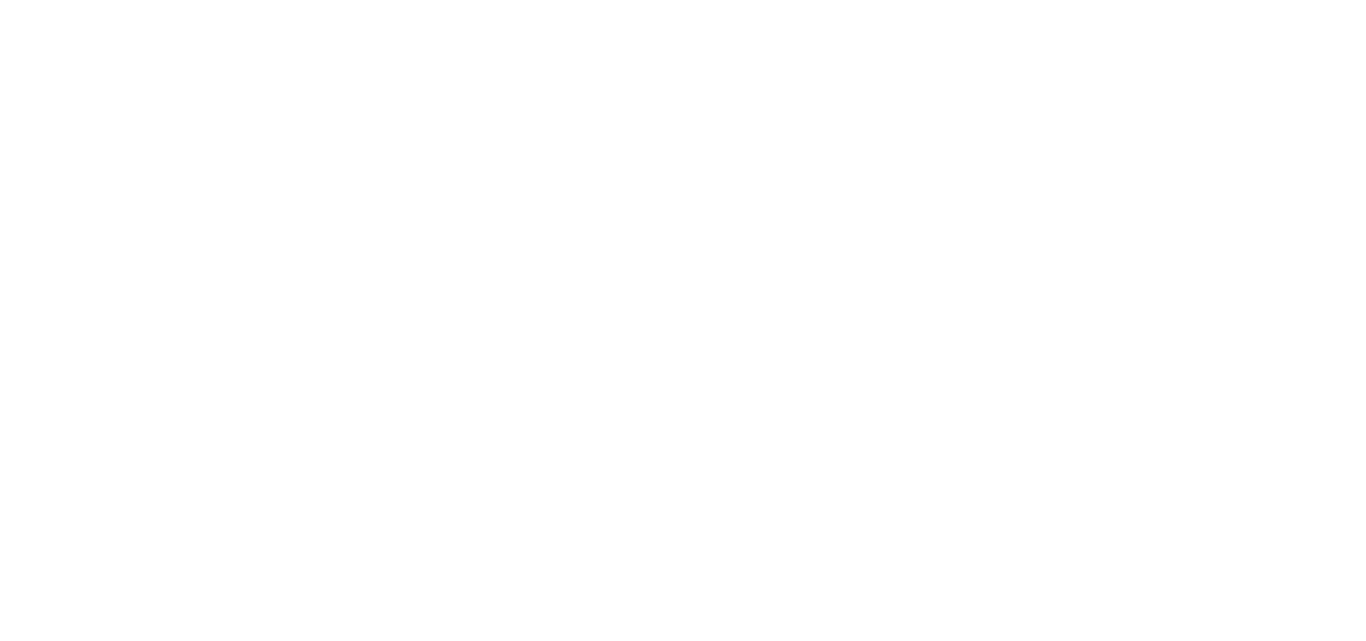 scroll, scrollTop: 0, scrollLeft: 0, axis: both 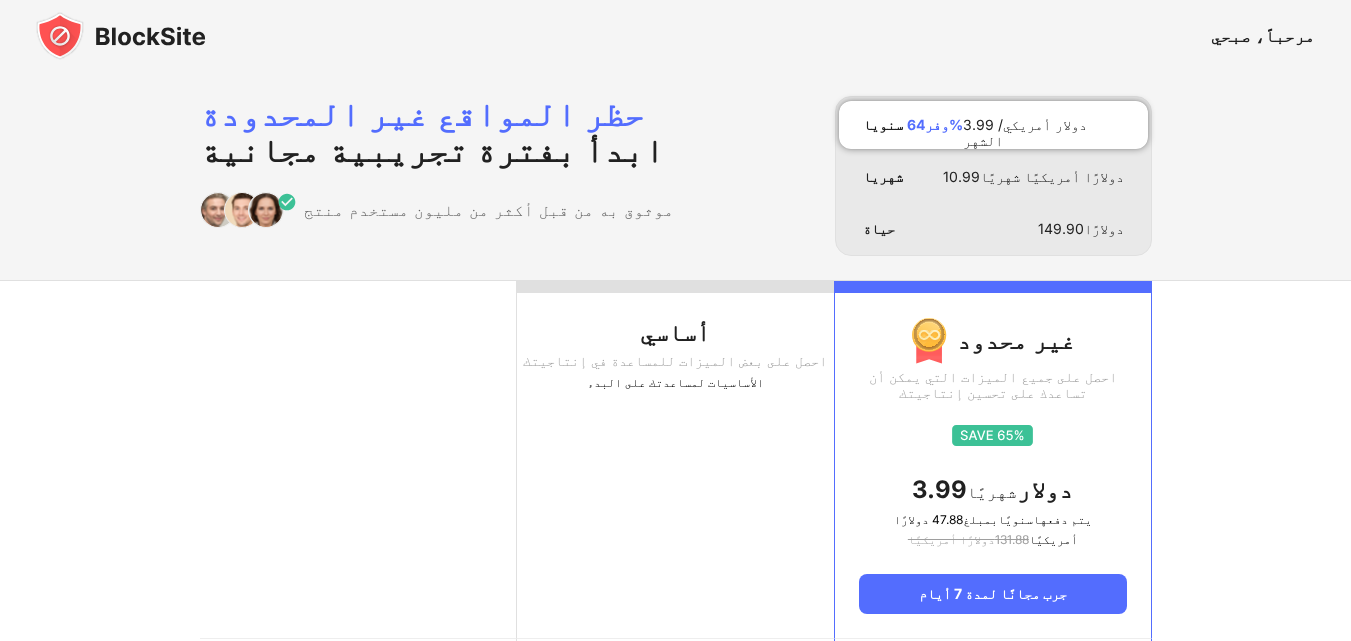 click on "حظر المواقع غير المحدودة  ابدأ بفترة تجريبية مجانية موثوق به من قبل أكثر من مليون مستخدم منتج سنويا وفر  64  % 3.99 دولار أمريكي  /الشهر شهريا 10.99  دولارًا أمريكيًا شهريًا حياة 149.90  دولارًا أساسي احصل على بعض الميزات للمساعدة في إنتاجيتك الأساسيات لمساعدتك على البدء غير محدود احصل على جميع الميزات التي يمكن أن تساعدك على تحسين إنتاجيتك 3.99  دولار  شهريًا يتم دفعها  سنويًا  بمبلغ  47.88    دولارًا أمريكيًا  131.88  دولارًا أمريكيًا   جرب مجانًا لمدة 7 أيام حماية كلمة المرور   - عدد العناصر في قائمة الحظر   محدود غير محدود إلغاء تثبيت الحماية   - صفحة كتلة مخصصة   - حظر الفئة   1 رؤى" at bounding box center [675, 1081] 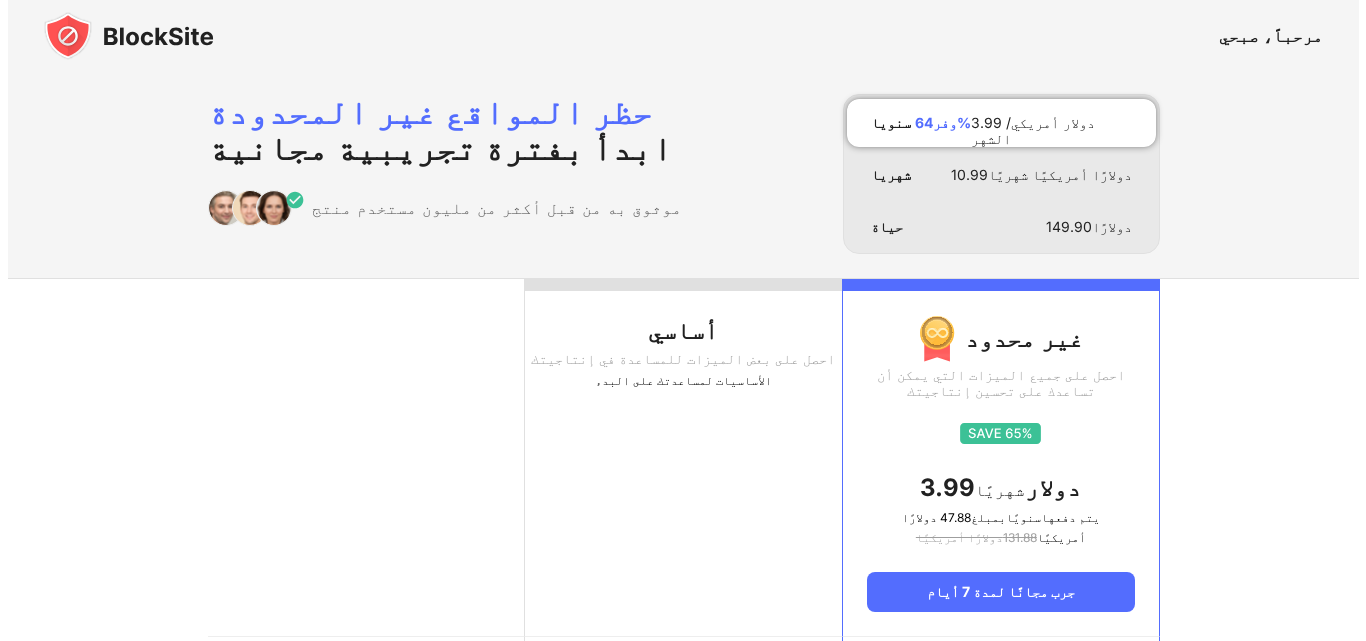 scroll, scrollTop: 0, scrollLeft: 0, axis: both 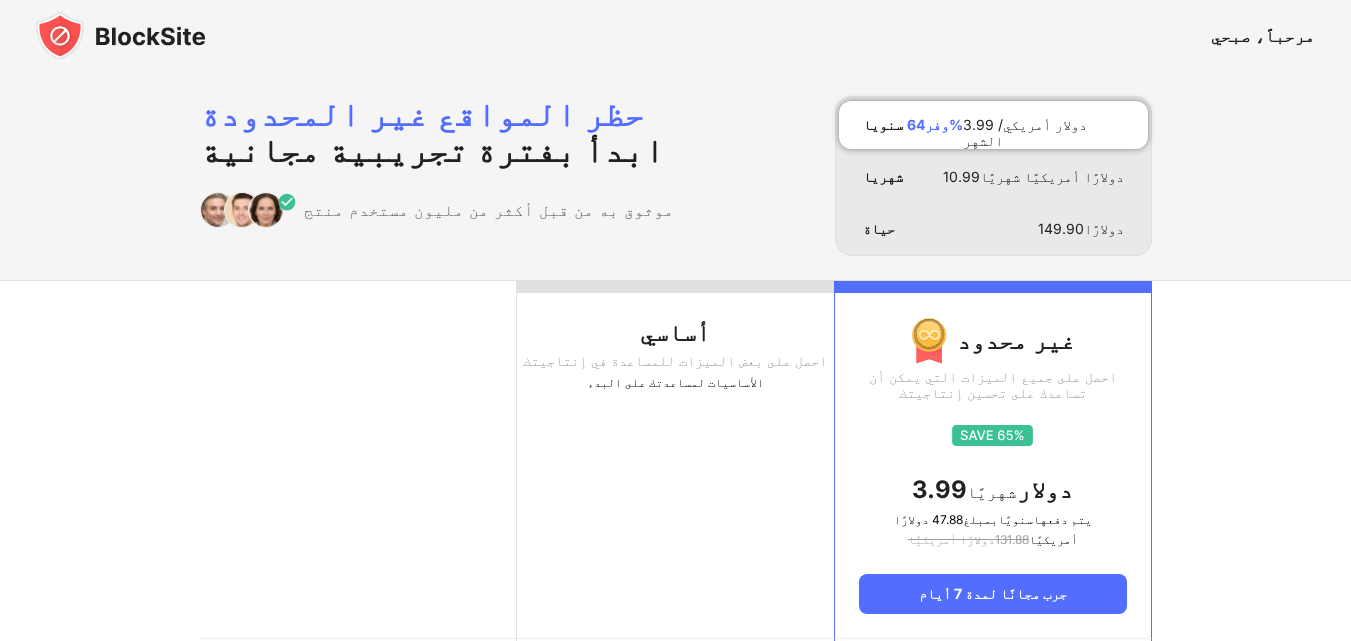 click on "أساسي" at bounding box center [675, 332] 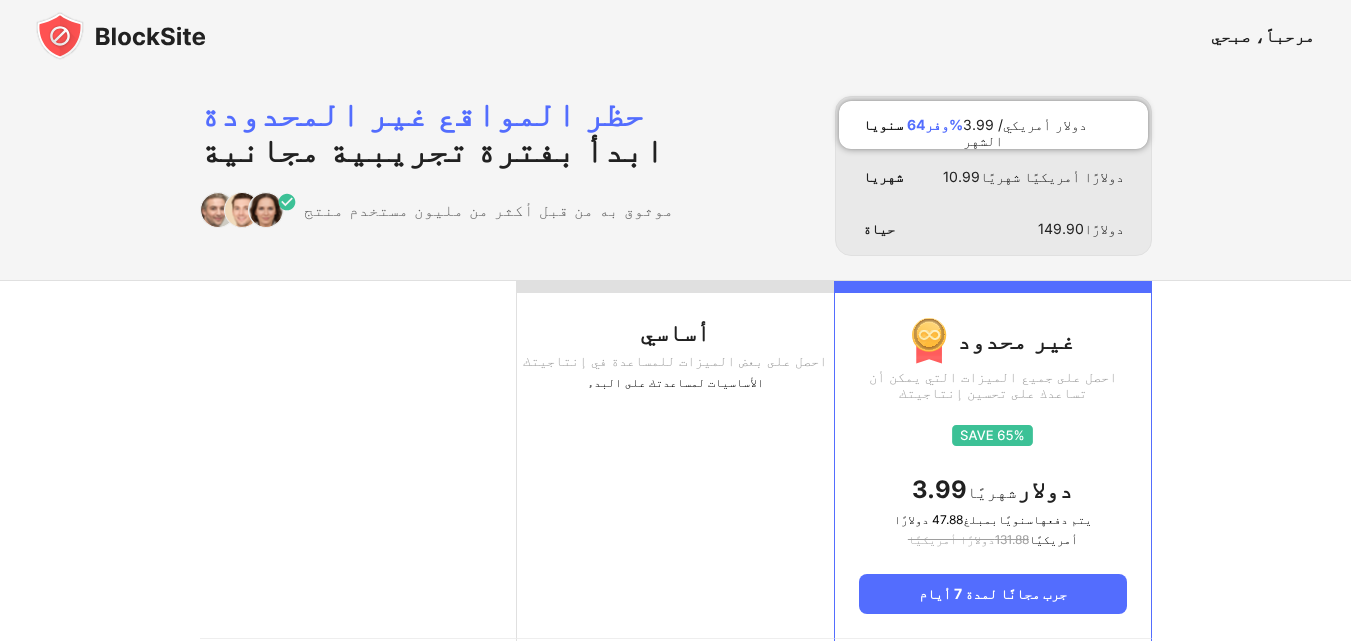 click on "حياة 149.90  دولارًا" at bounding box center [993, 229] 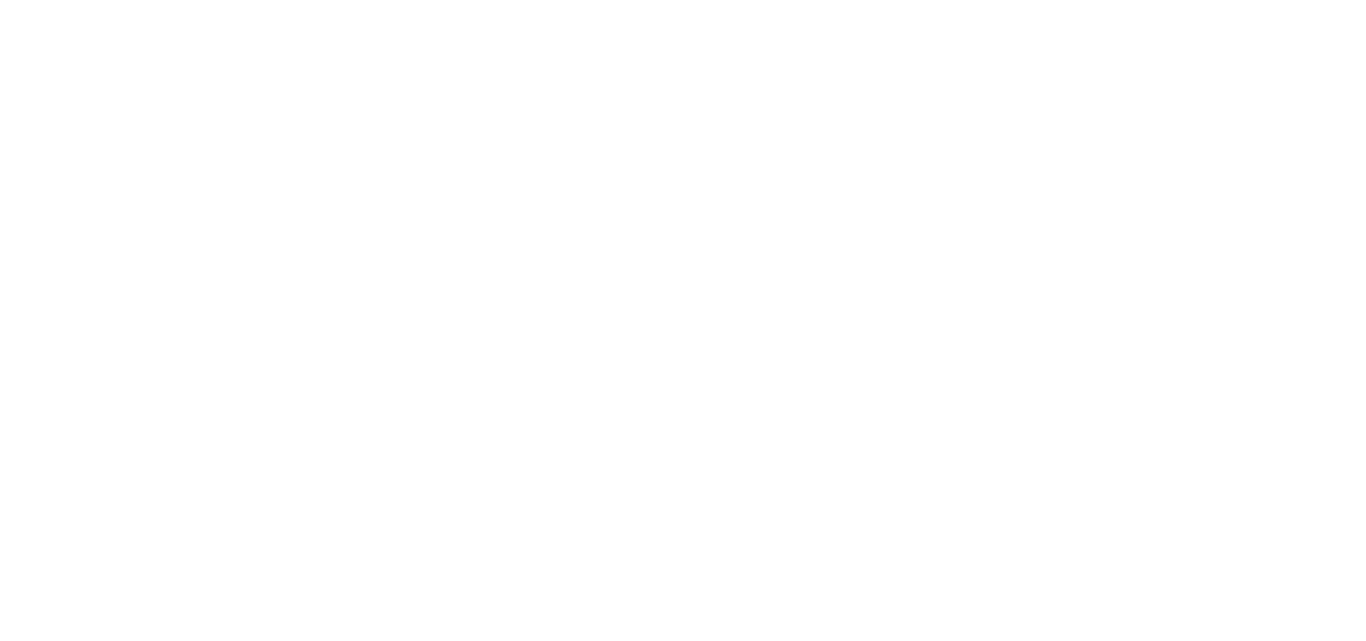 scroll, scrollTop: 0, scrollLeft: 0, axis: both 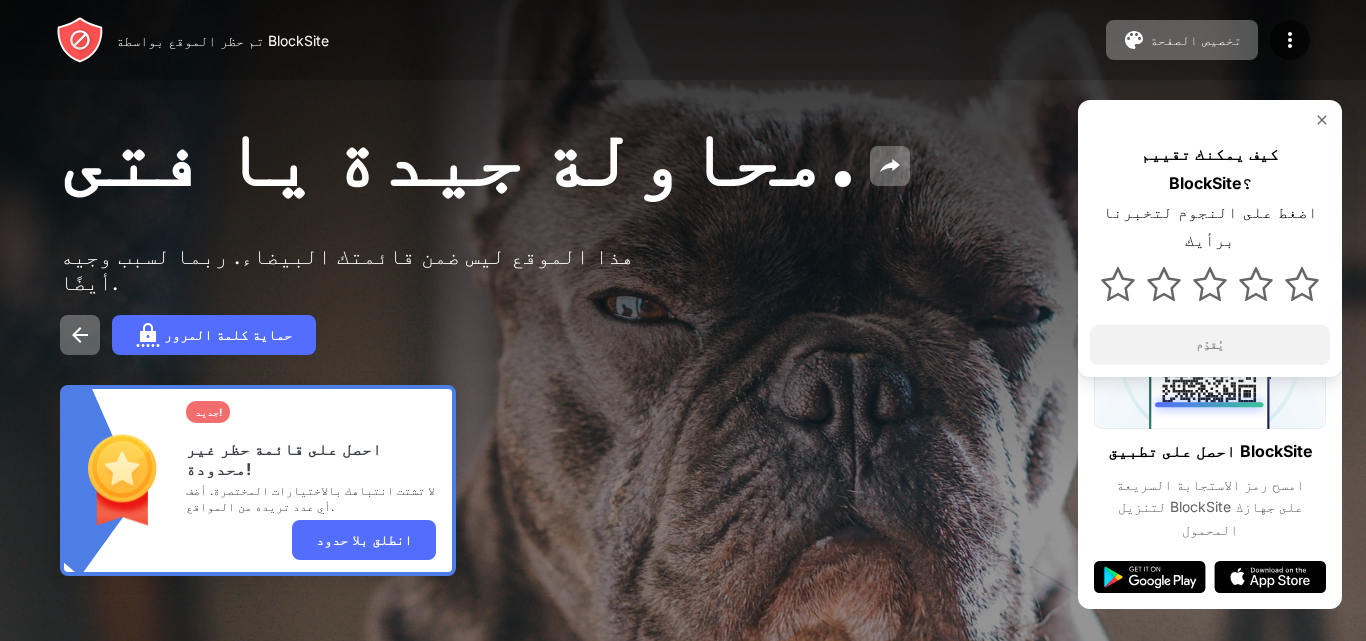 click on "محاولة جيدة يا فتى. هذا الموقع ليس ضمن قائمتك البيضاء. ربما لسبب وجيه أيضًا. حماية كلمة المرور جديد! احصل على قائمة حظر غير محدودة! لا تشتت انتباهك بالاختيارات المختصرة. أضف أي عدد تريده من المواقع. انطلق بلا حدود كيف يمكنك تقييم BlockSite؟ اضغط على النجوم لتخبرنا برأيك يُقدِّم" at bounding box center (683, 342) 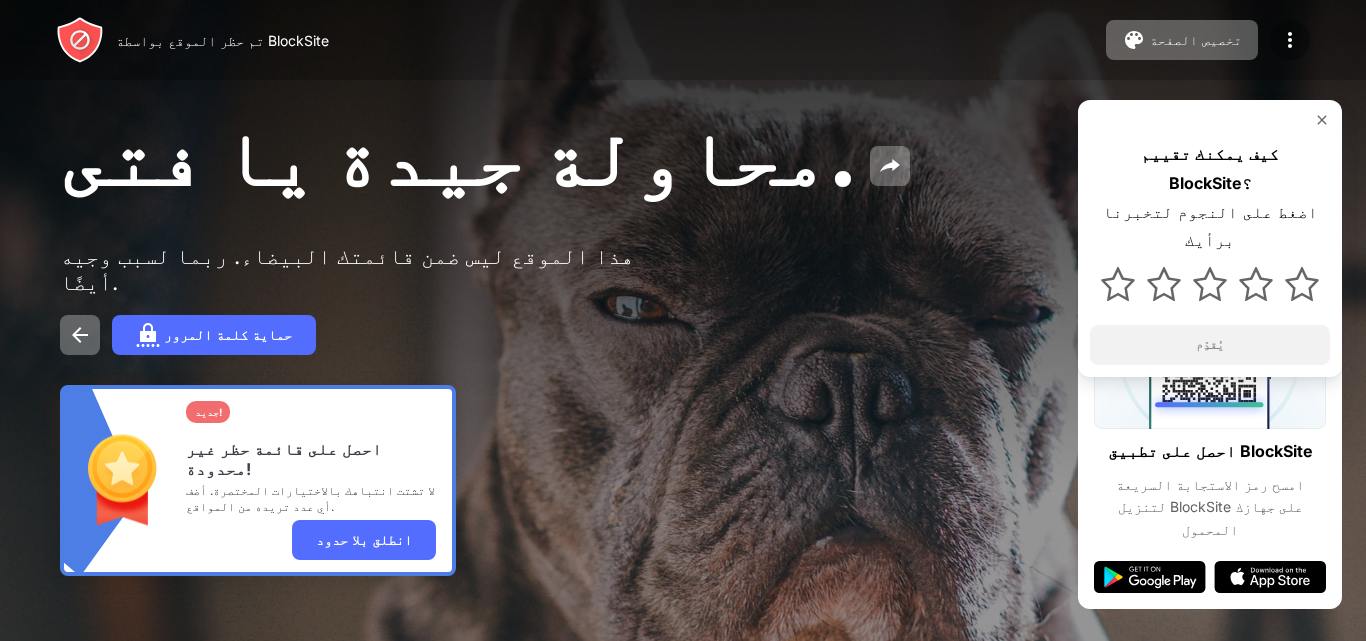 drag, startPoint x: 1257, startPoint y: 31, endPoint x: 1273, endPoint y: 30, distance: 16.03122 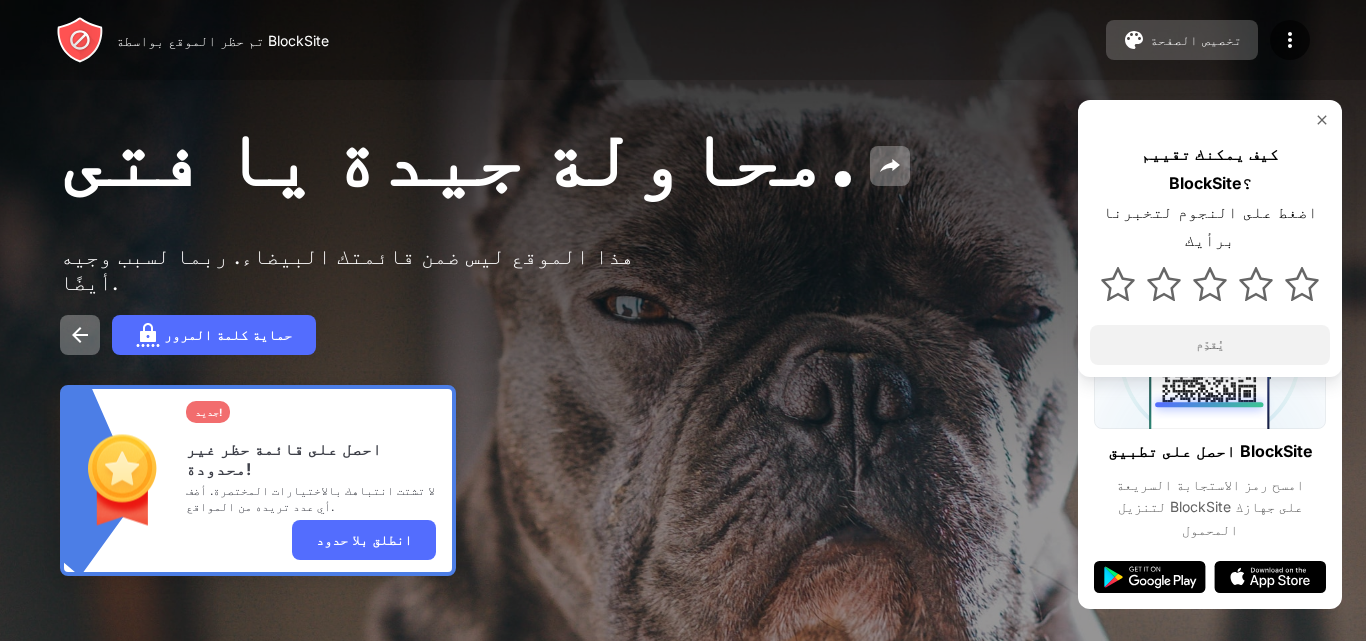 click on "تخصيص الصفحة" at bounding box center (1196, 40) 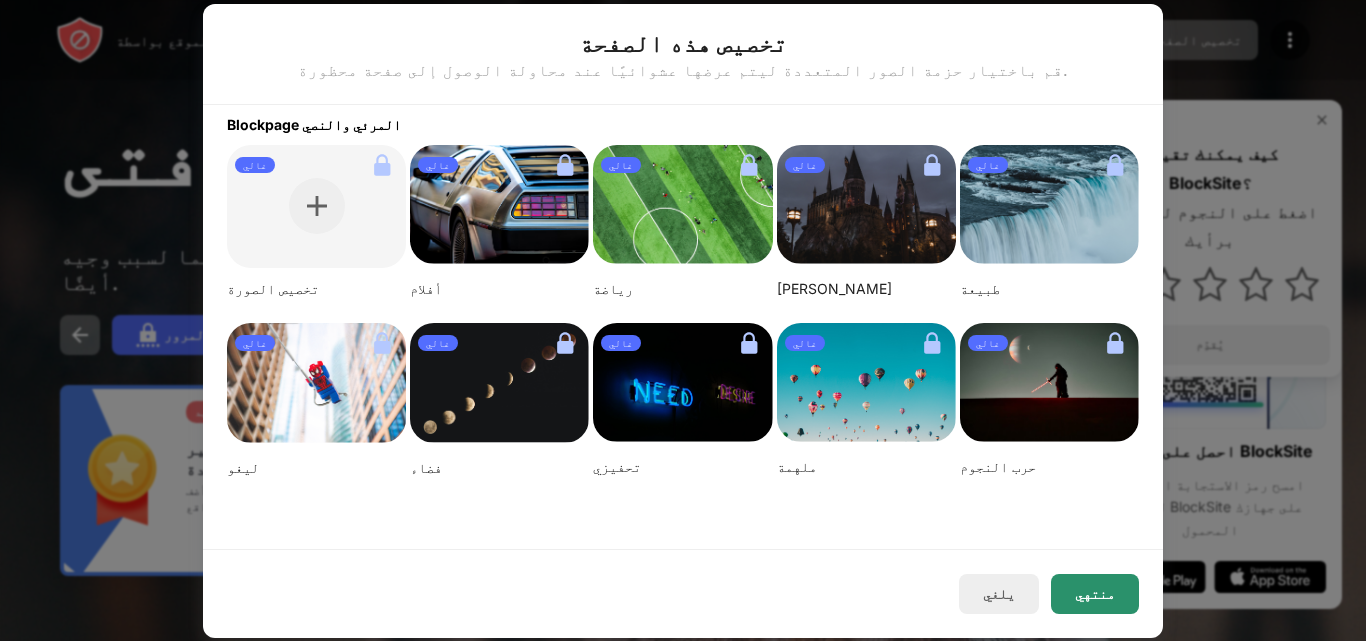 drag, startPoint x: 1125, startPoint y: 597, endPoint x: 1128, endPoint y: 587, distance: 10.440307 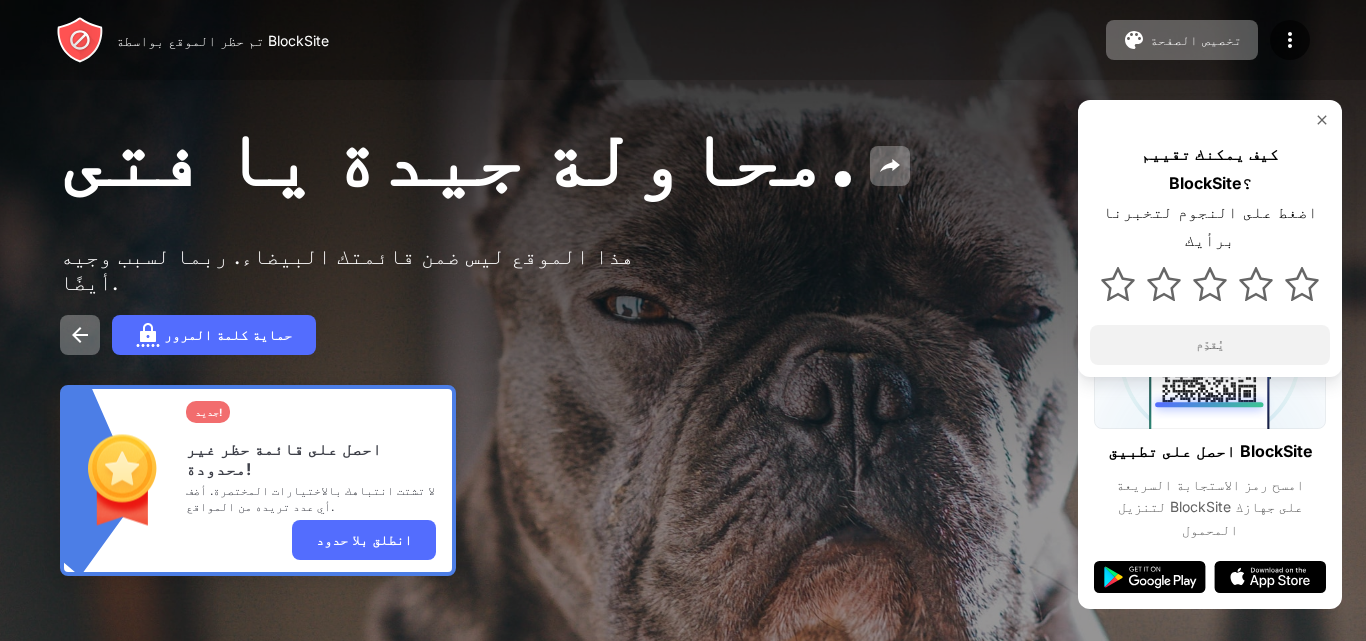 click on "محاولة جيدة يا فتى. هذا الموقع ليس ضمن قائمتك البيضاء. ربما لسبب وجيه أيضًا. حماية كلمة المرور جديد! احصل على قائمة حظر غير محدودة! لا تشتت انتباهك بالاختيارات المختصرة. أضف أي عدد تريده من المواقع. انطلق بلا حدود كيف يمكنك تقييم BlockSite؟ اضغط على النجوم لتخبرنا برأيك يُقدِّم" at bounding box center (683, 342) 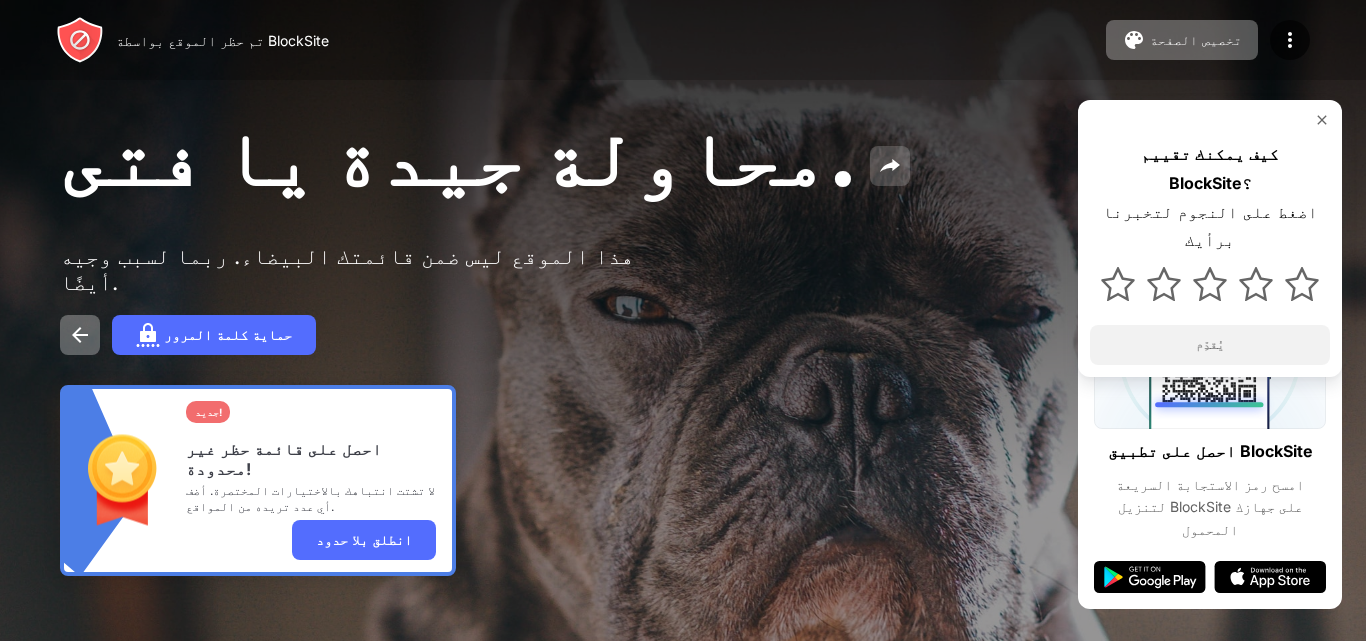 click at bounding box center [890, 166] 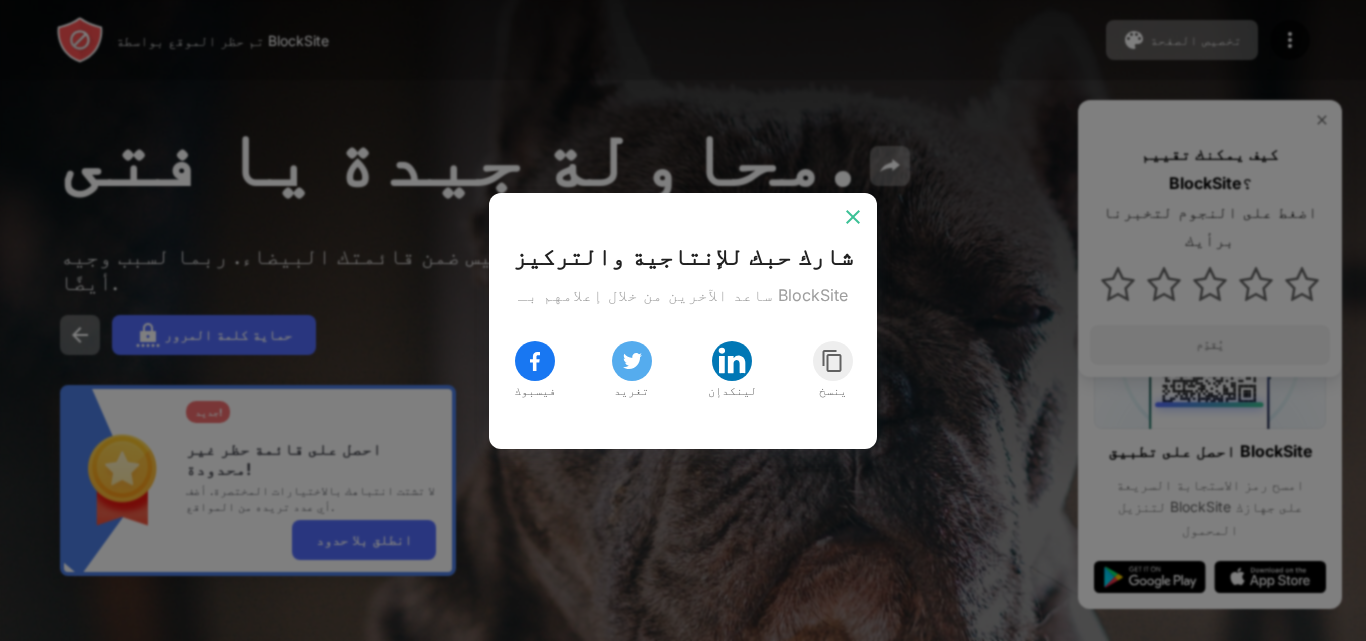 drag, startPoint x: 862, startPoint y: 217, endPoint x: 836, endPoint y: 212, distance: 26.476404 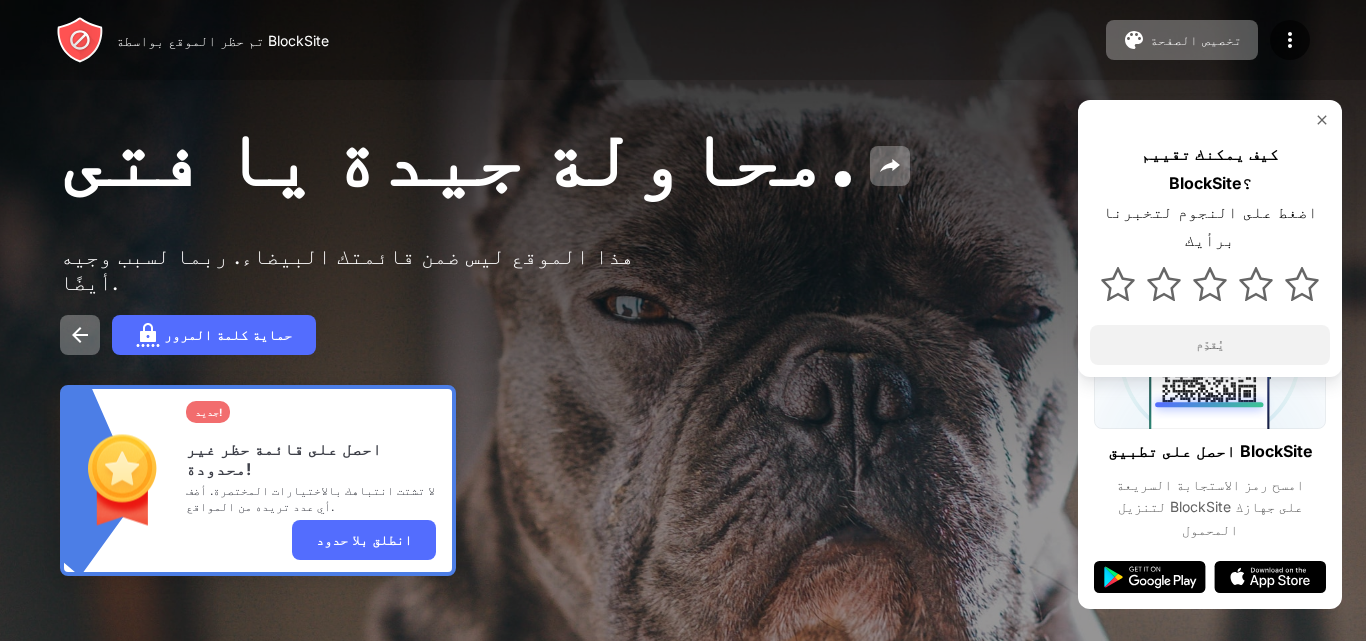 click on "محاولة جيدة يا فتى. هذا الموقع ليس ضمن قائمتك البيضاء. ربما لسبب وجيه أيضًا. حماية كلمة المرور جديد! احصل على قائمة حظر غير محدودة! لا تشتت انتباهك بالاختيارات المختصرة. أضف أي عدد تريده من المواقع. انطلق بلا حدود كيف يمكنك تقييم BlockSite؟ اضغط على النجوم لتخبرنا برأيك يُقدِّم" at bounding box center (683, 342) 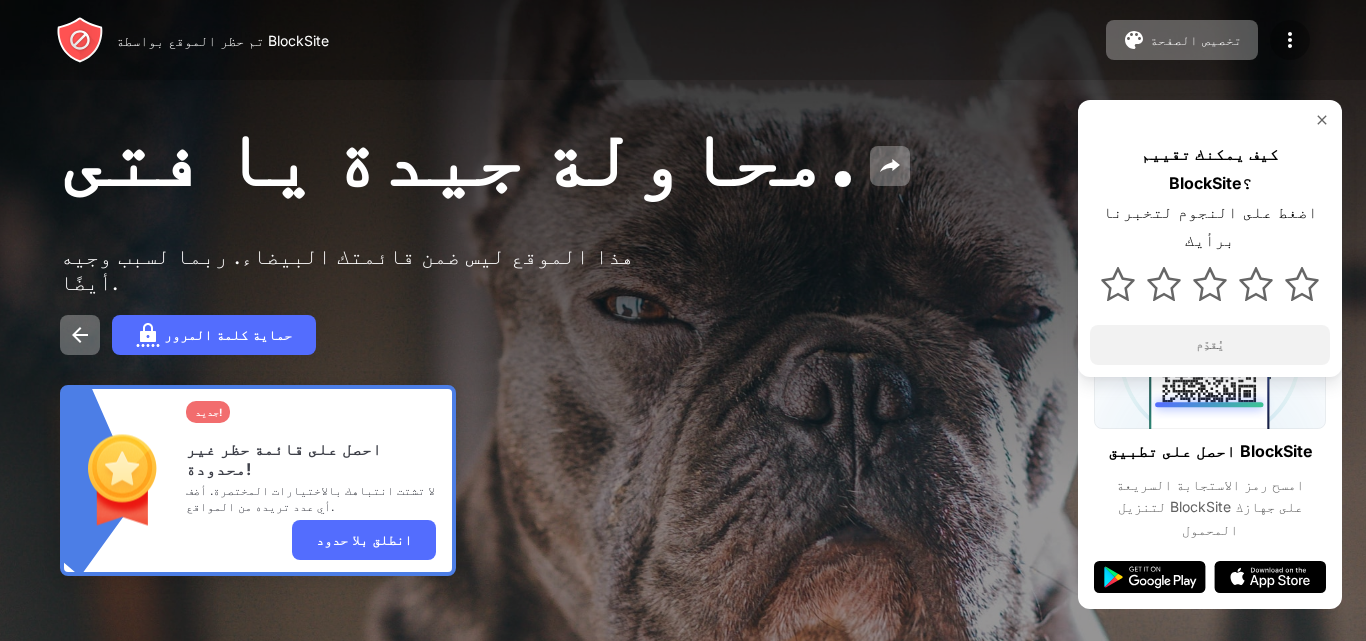 click at bounding box center (1290, 40) 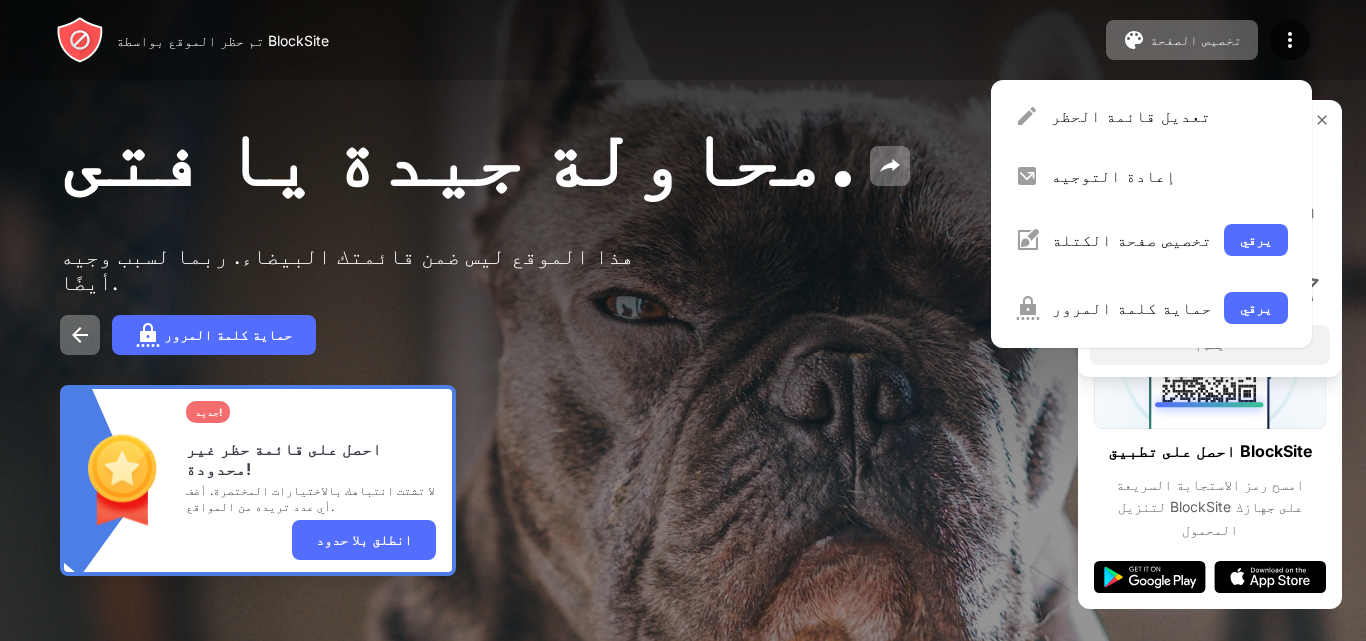 click on "إعادة التوجيه" at bounding box center [1169, 176] 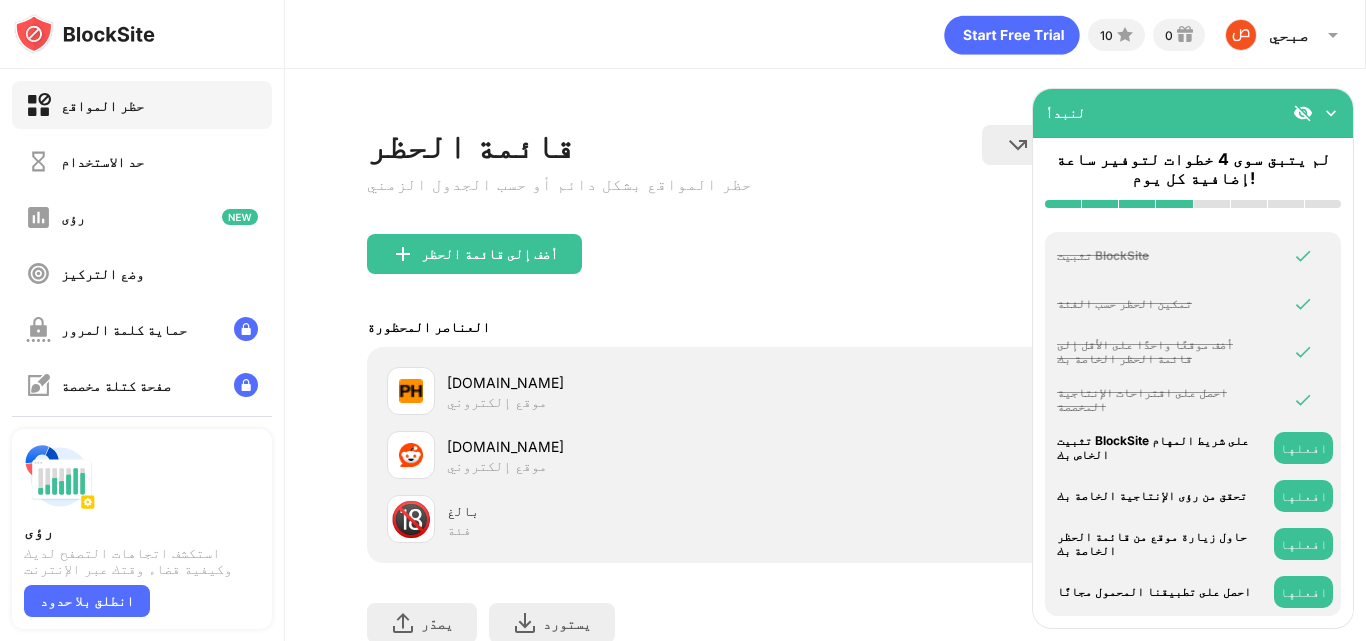 click at bounding box center (1303, 113) 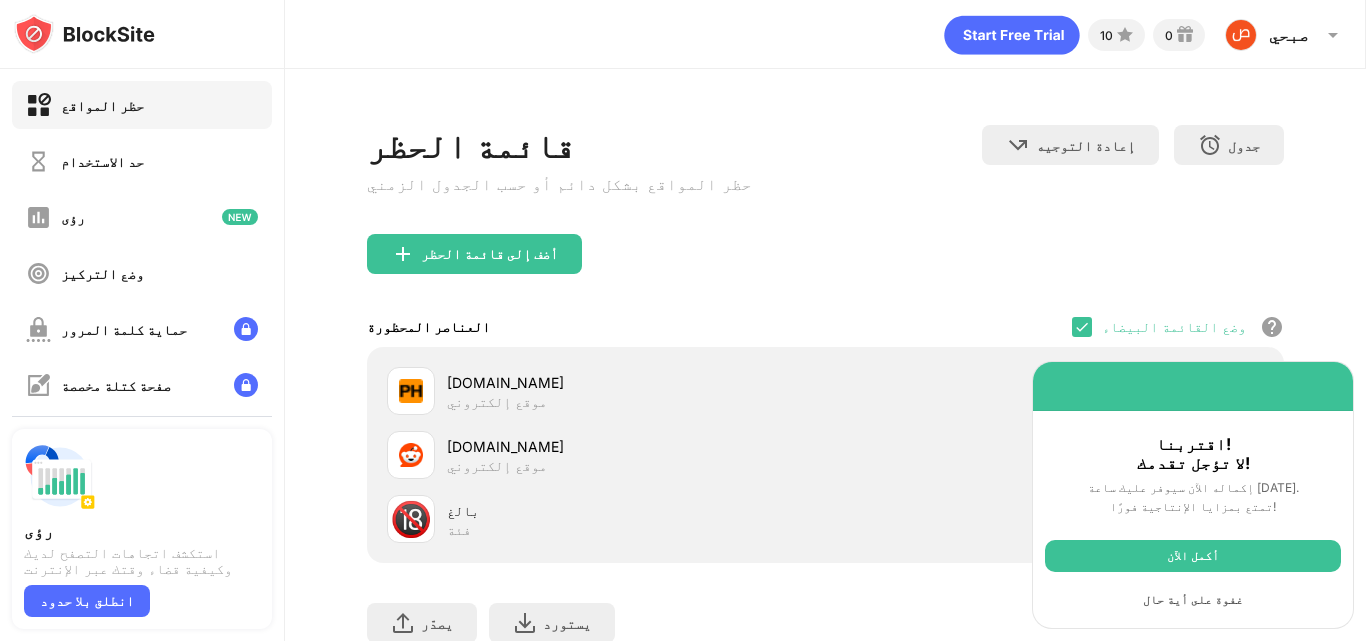 click on "أكمل الآن" at bounding box center (1193, 556) 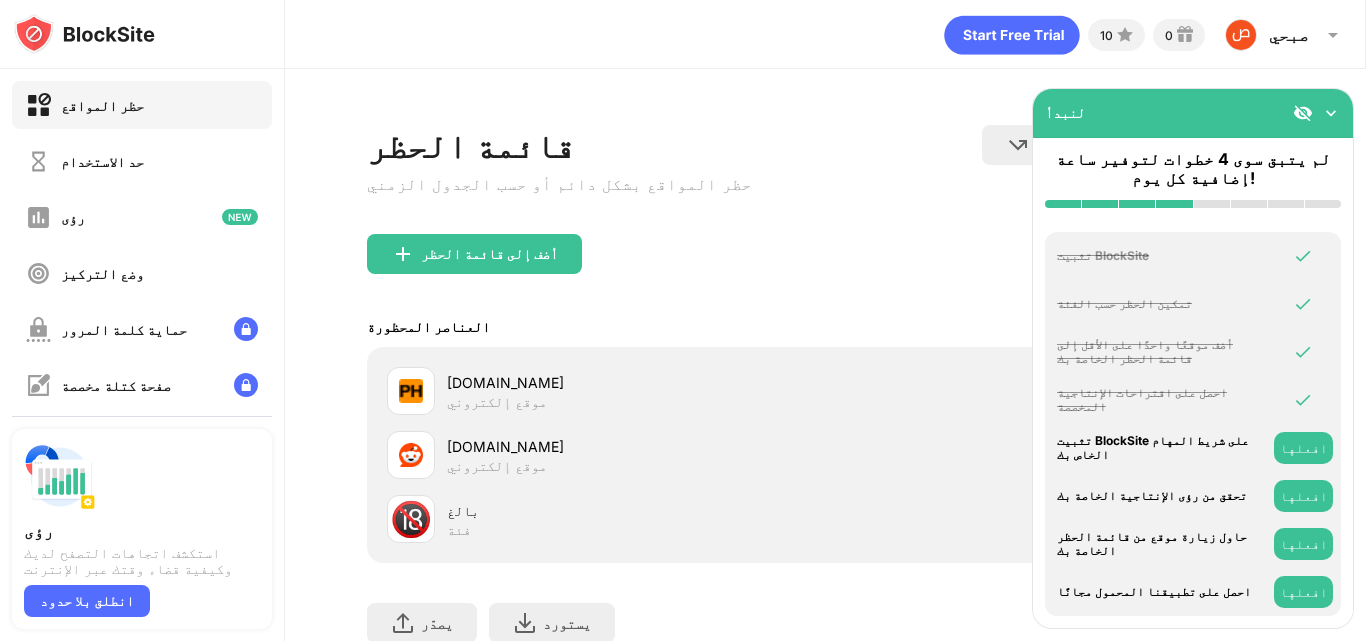 click at bounding box center (1303, 113) 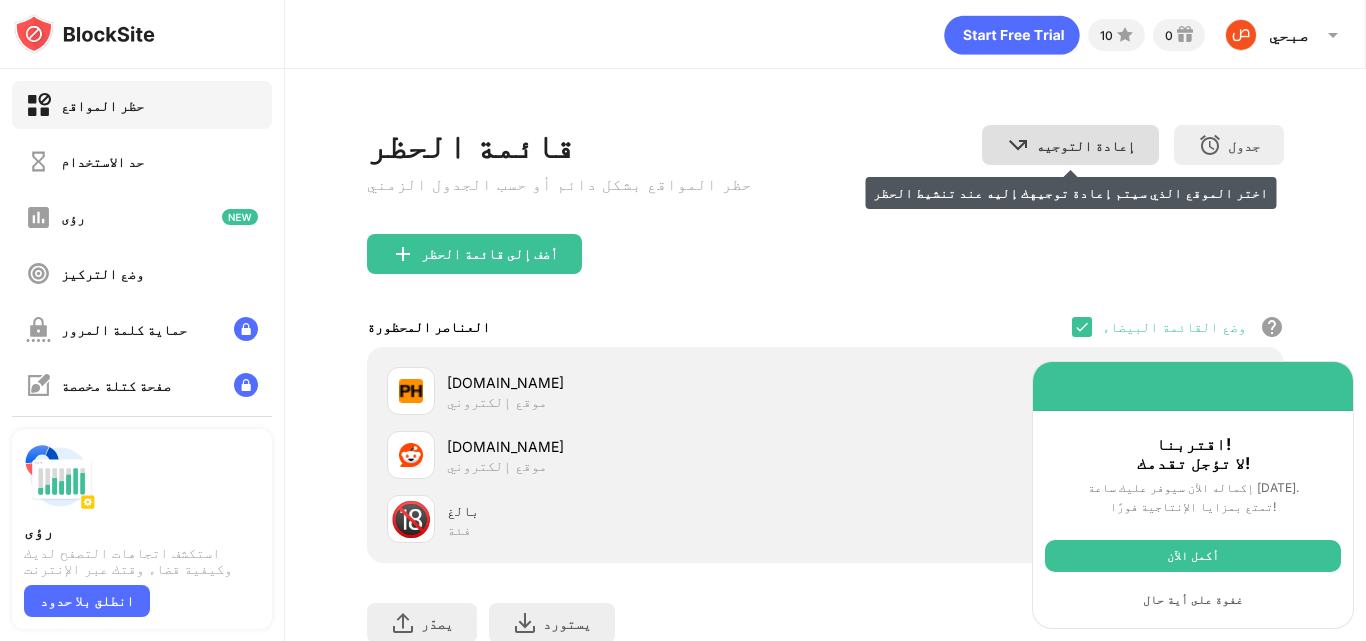 click on "إعادة التوجيه" at bounding box center [1085, 145] 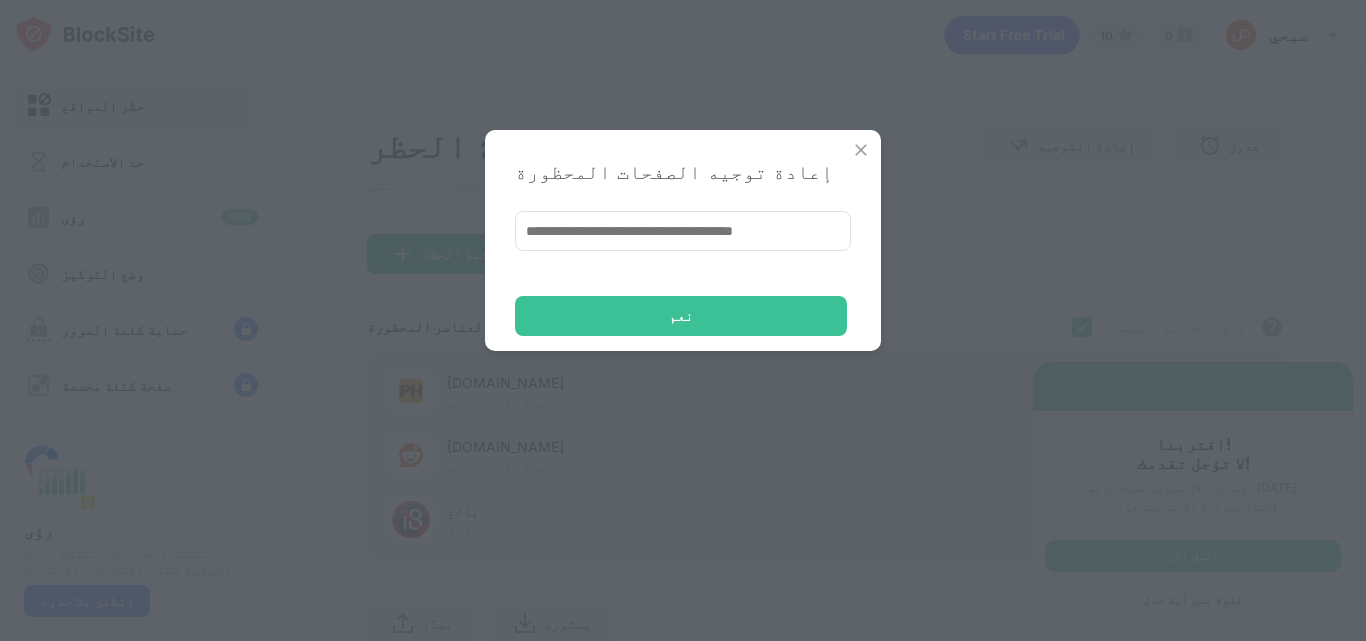 click at bounding box center (861, 150) 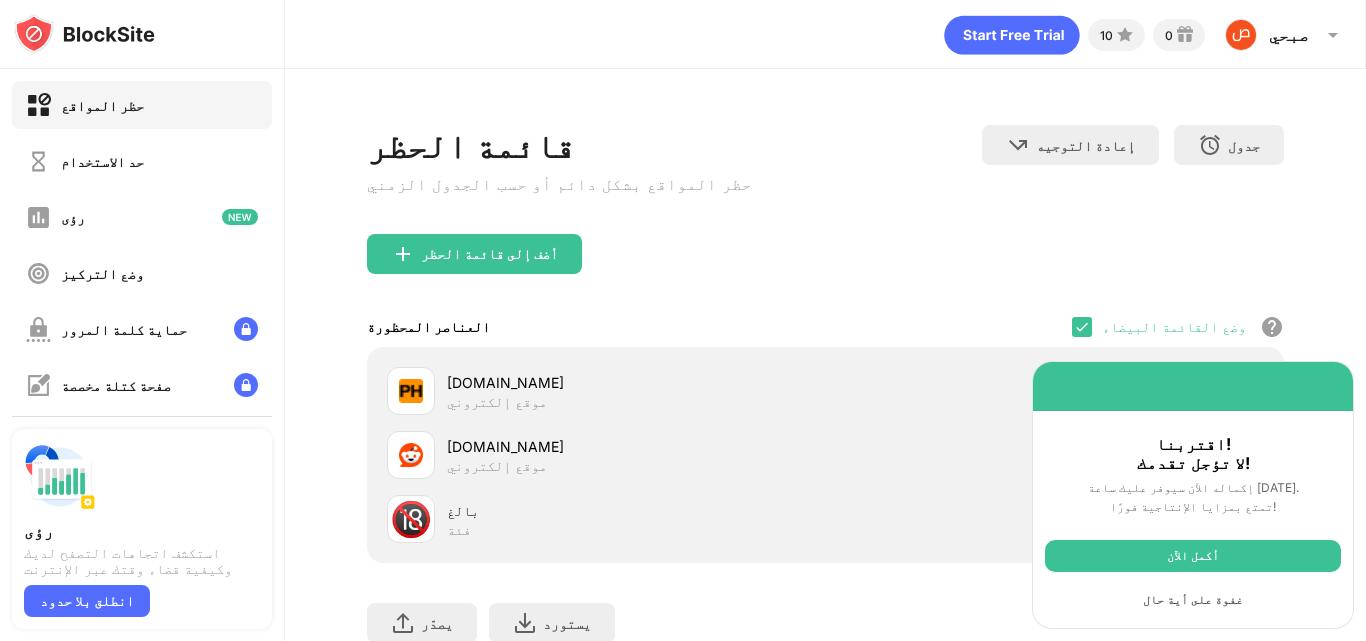 drag, startPoint x: 525, startPoint y: 408, endPoint x: 538, endPoint y: 409, distance: 13.038404 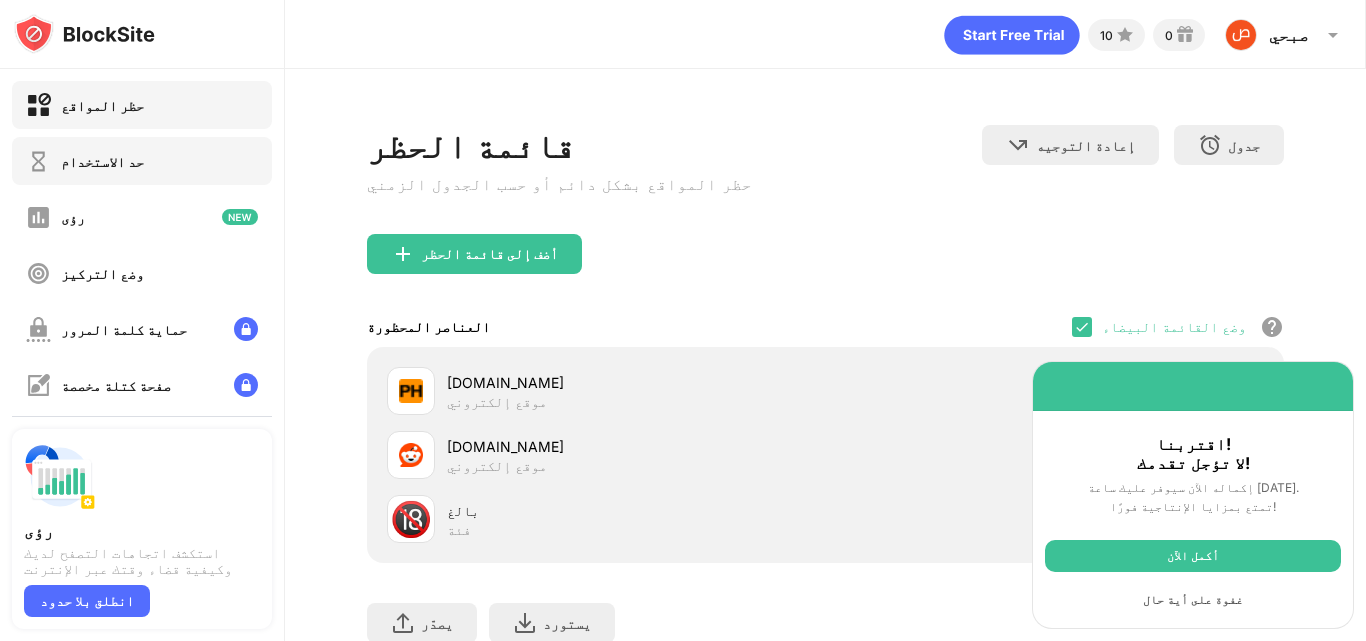 click on "حد الاستخدام" at bounding box center (102, 161) 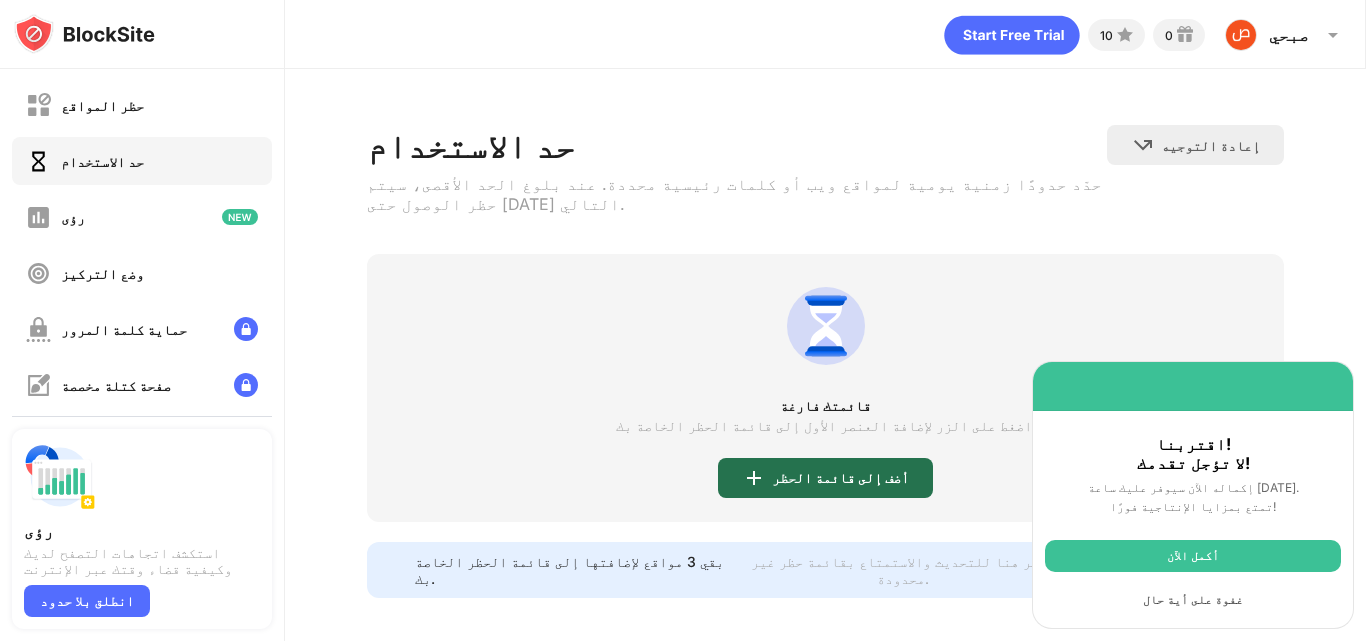click on "أضف إلى قائمة الحظر" at bounding box center (825, 478) 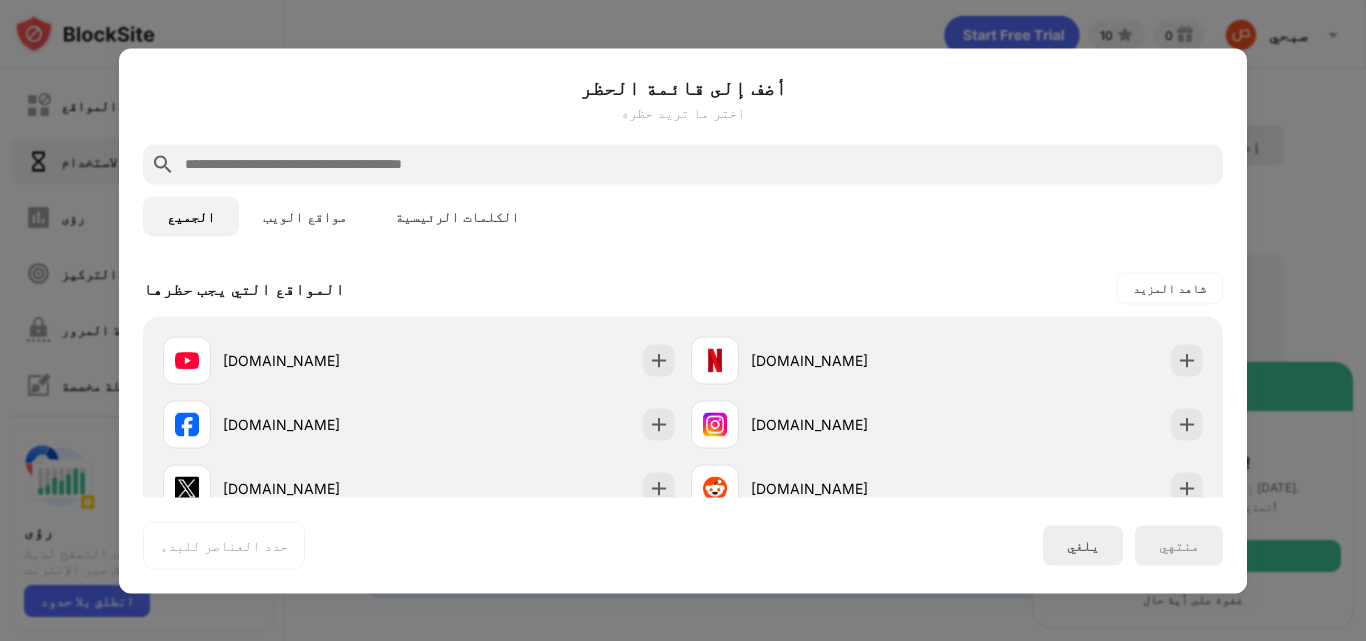 drag, startPoint x: 1331, startPoint y: 59, endPoint x: 1355, endPoint y: 91, distance: 40 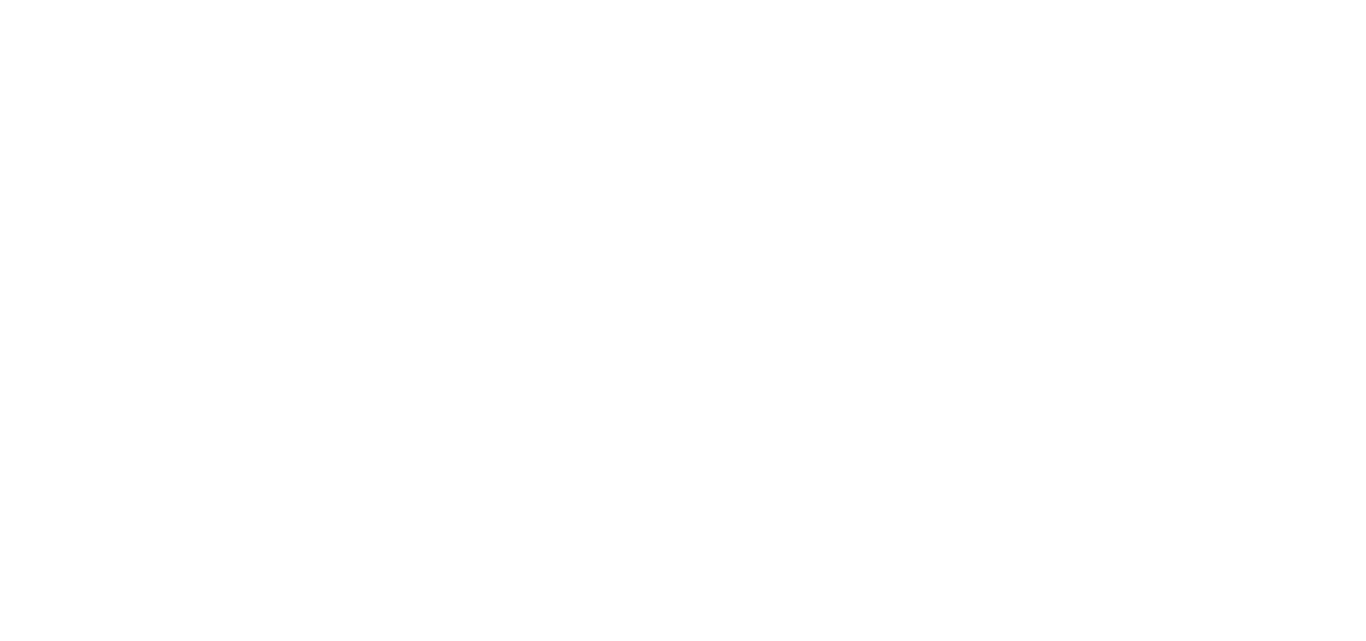 scroll, scrollTop: 0, scrollLeft: 0, axis: both 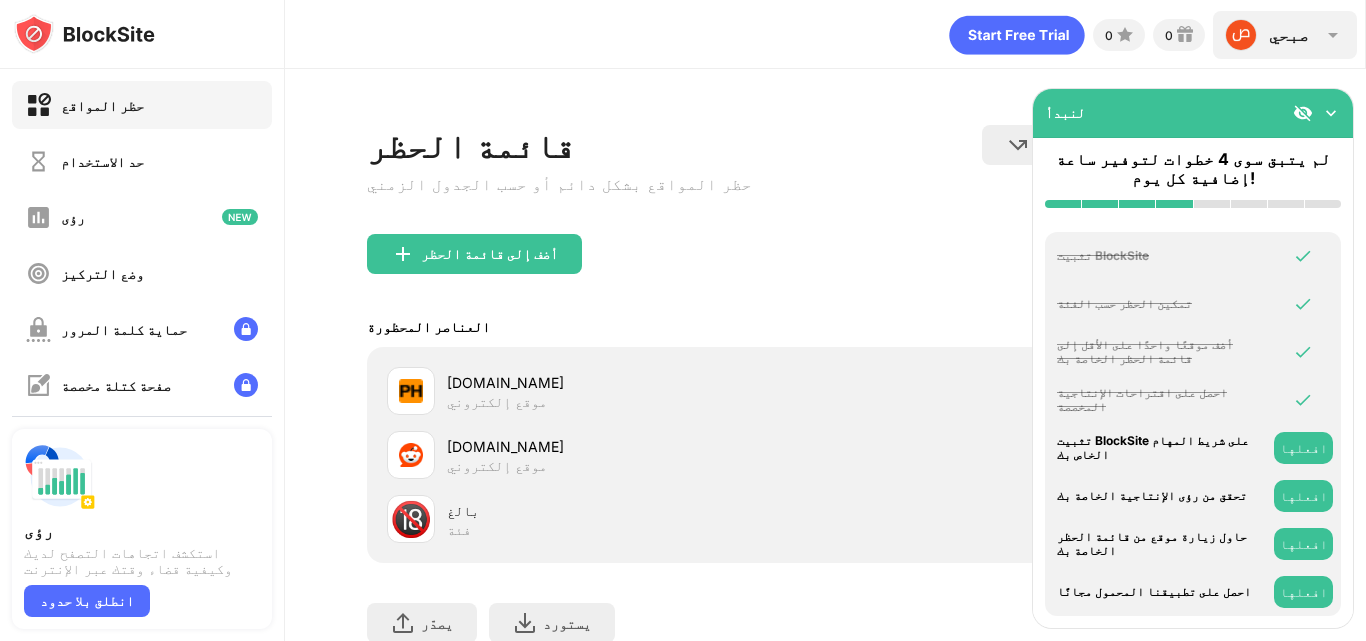 drag, startPoint x: 1309, startPoint y: 41, endPoint x: 1326, endPoint y: 44, distance: 17.262676 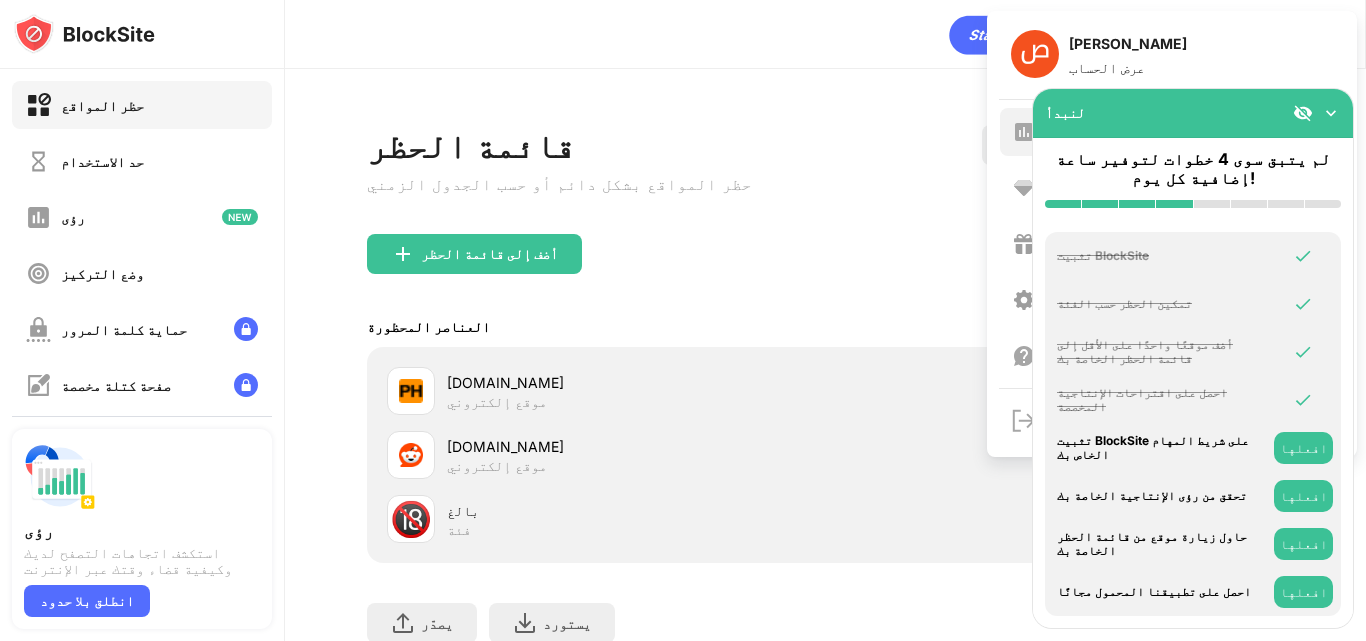scroll, scrollTop: 149, scrollLeft: 0, axis: vertical 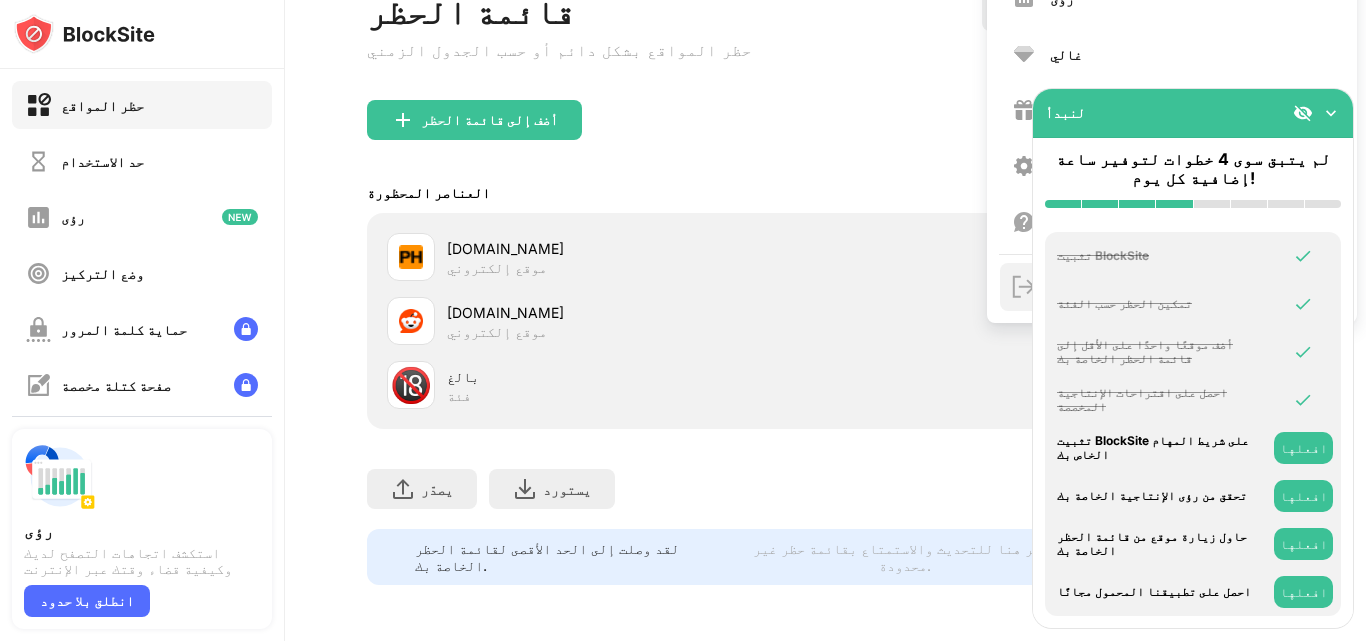 click at bounding box center (1024, 287) 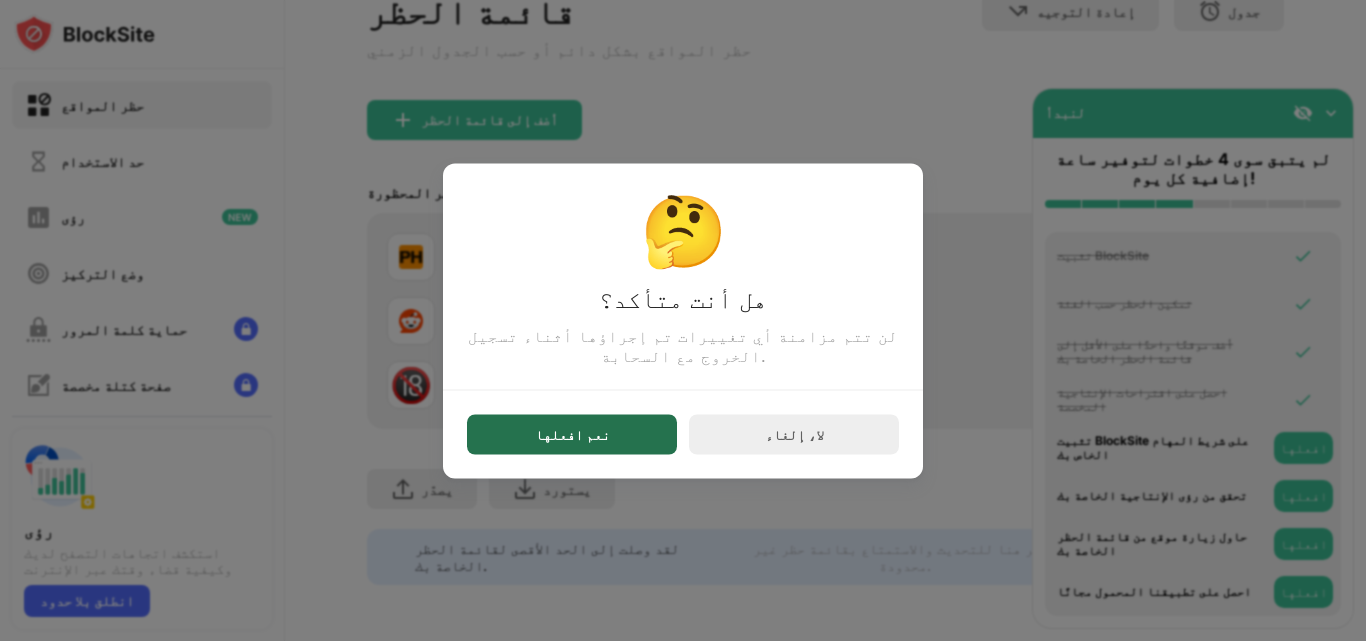 click on "نعم افعلها" at bounding box center [572, 434] 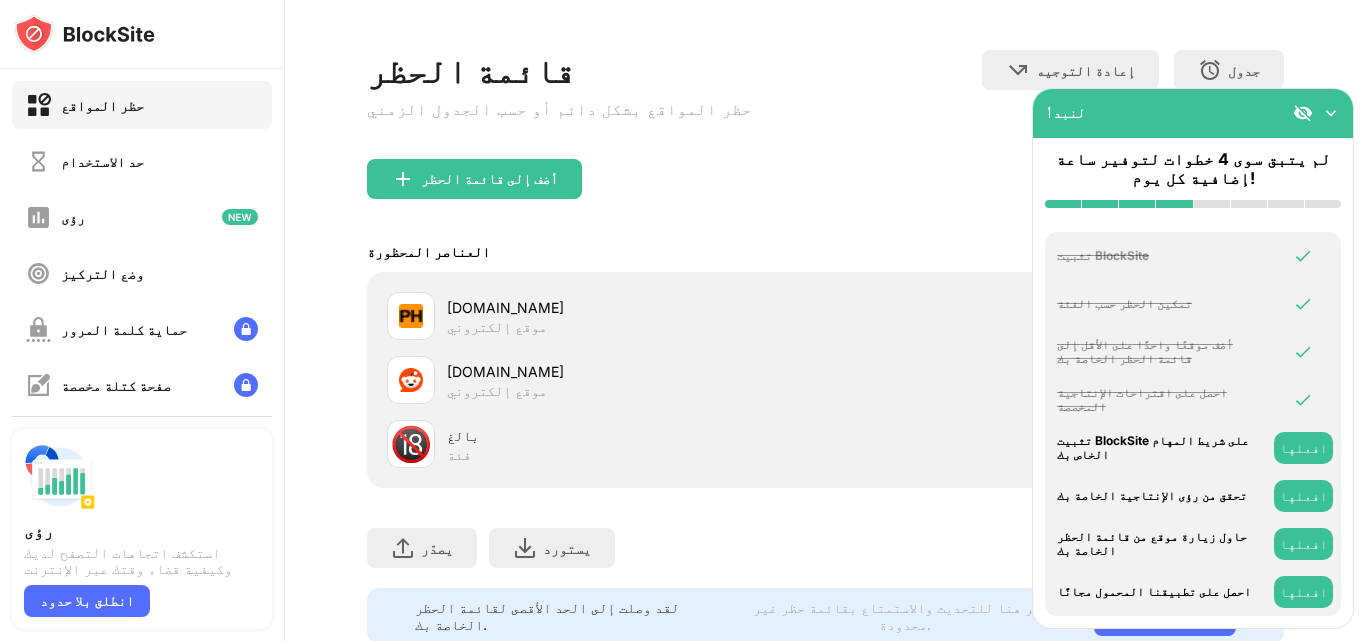 scroll, scrollTop: 0, scrollLeft: 0, axis: both 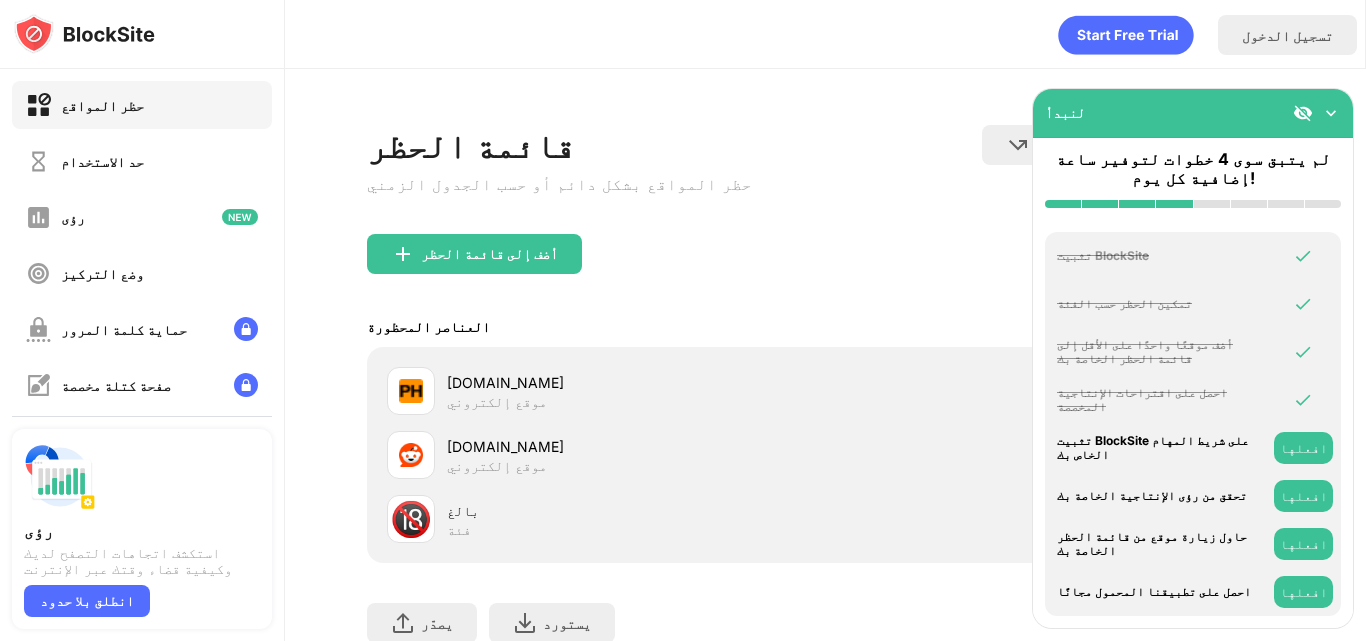 drag, startPoint x: 1009, startPoint y: 266, endPoint x: 1007, endPoint y: 248, distance: 18.110771 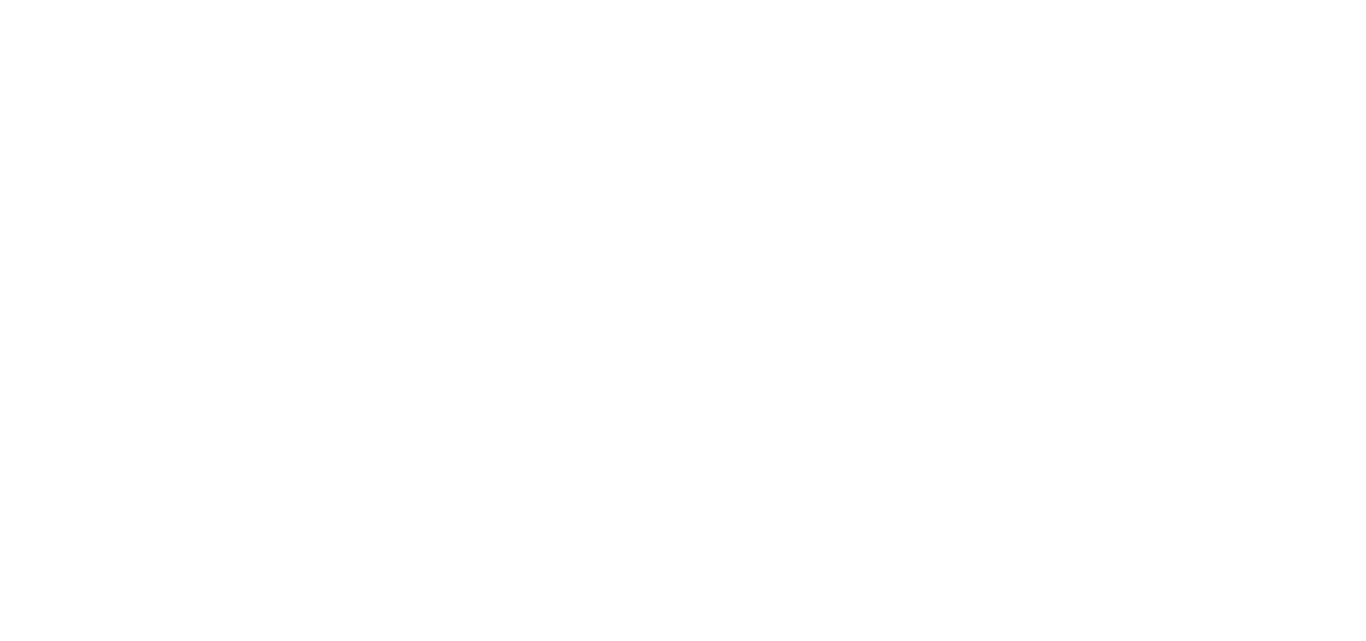 scroll, scrollTop: 0, scrollLeft: 0, axis: both 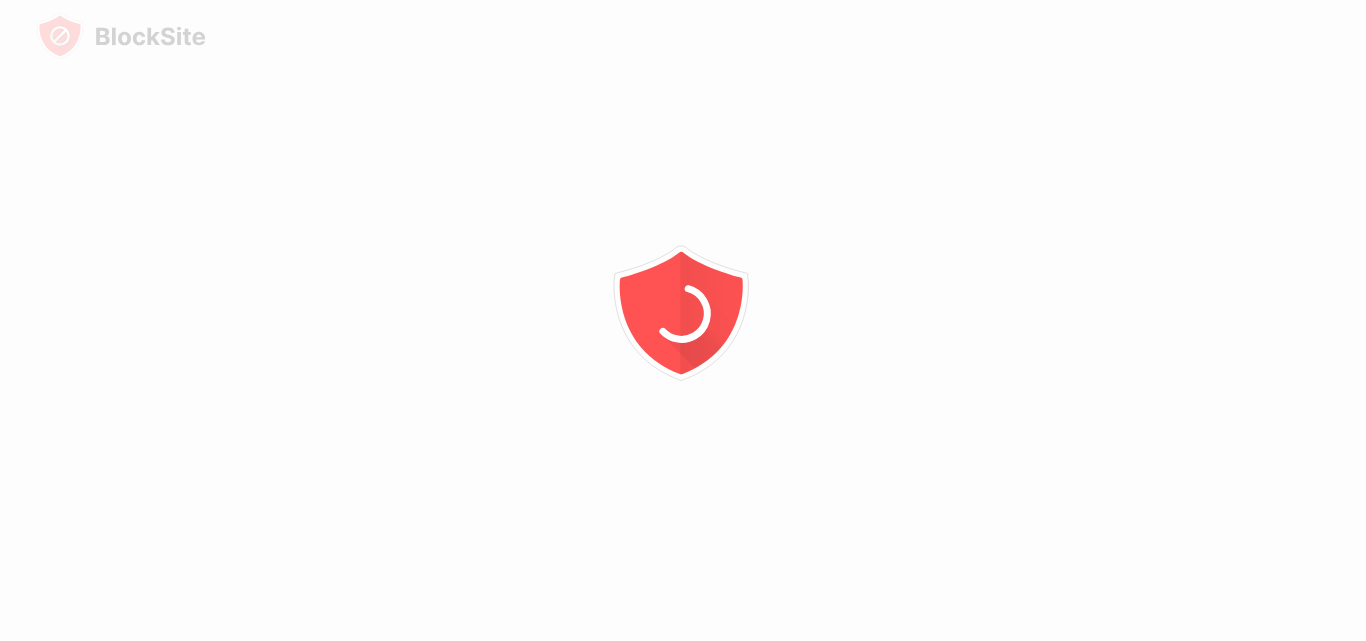 click at bounding box center [683, 320] 